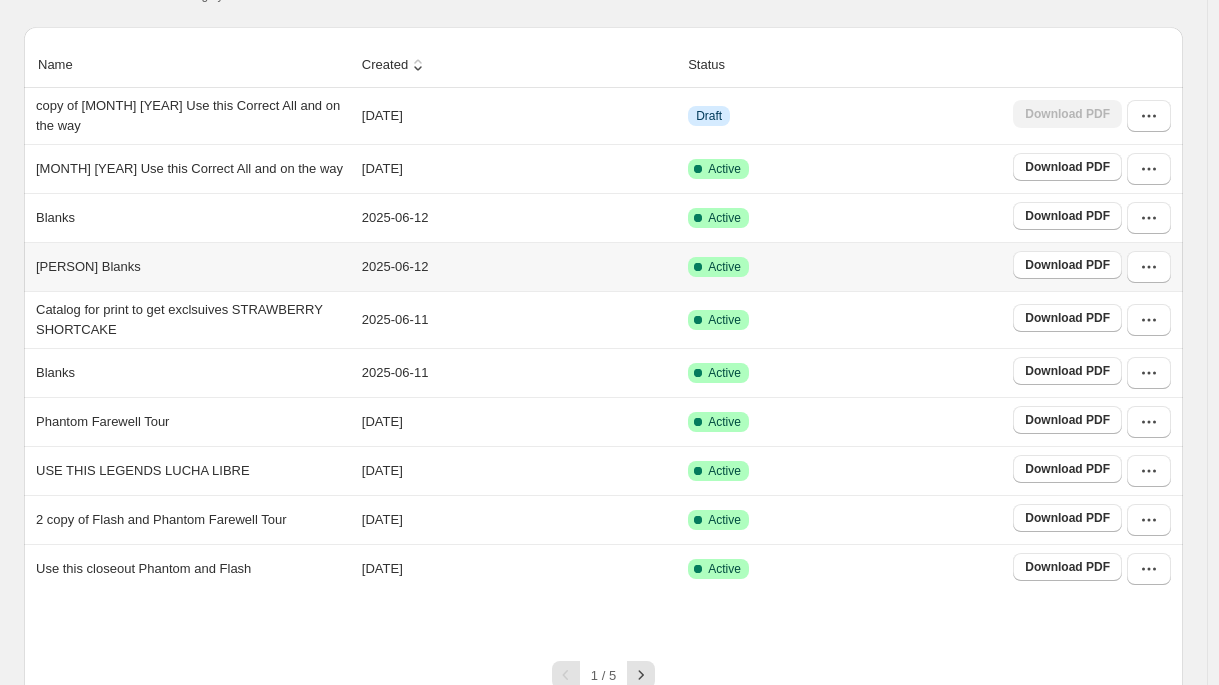 scroll, scrollTop: 138, scrollLeft: 0, axis: vertical 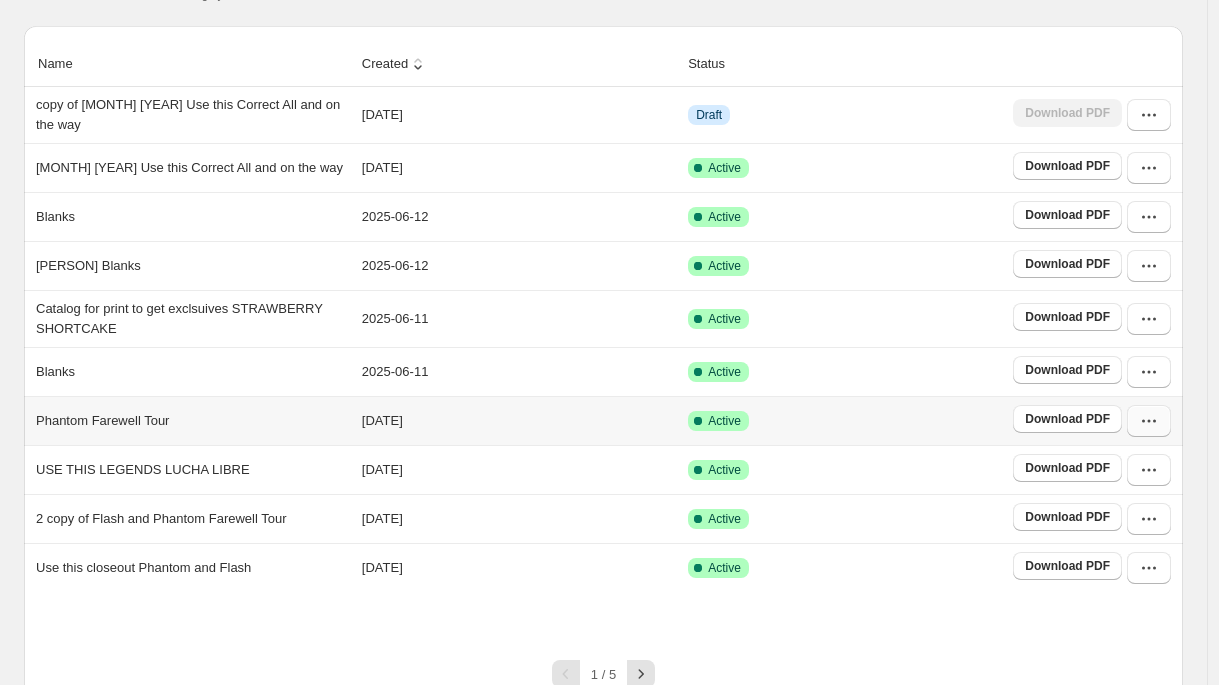 click 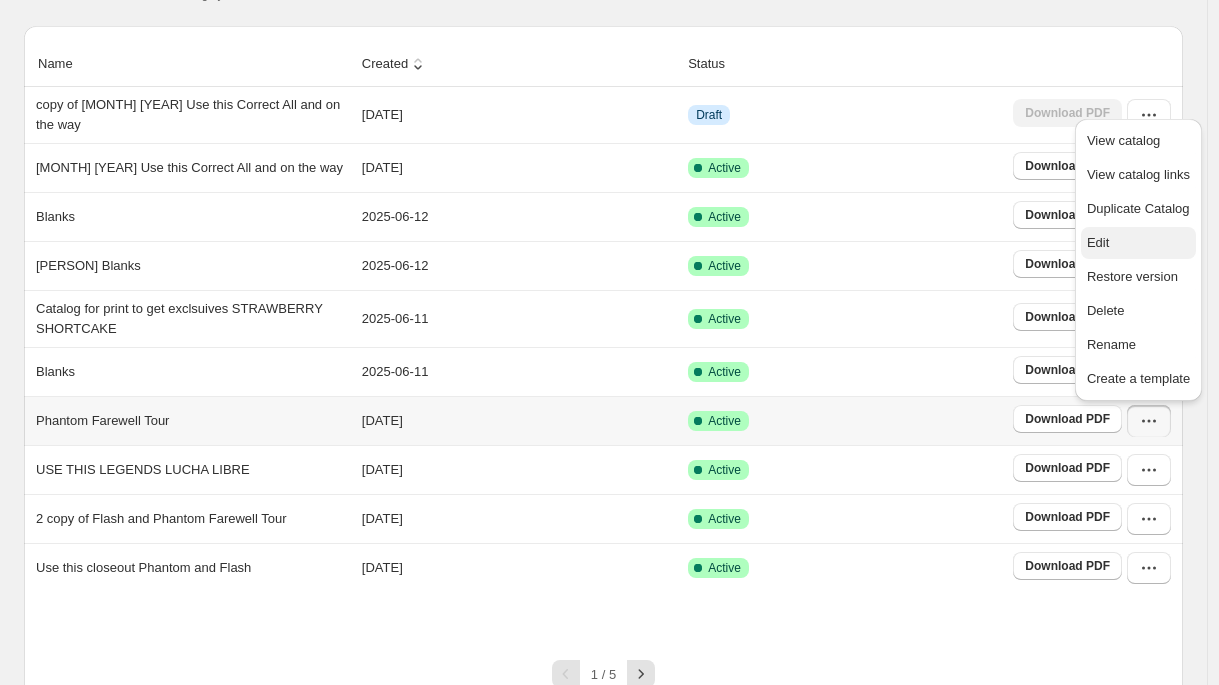 click on "Edit" at bounding box center (1138, 243) 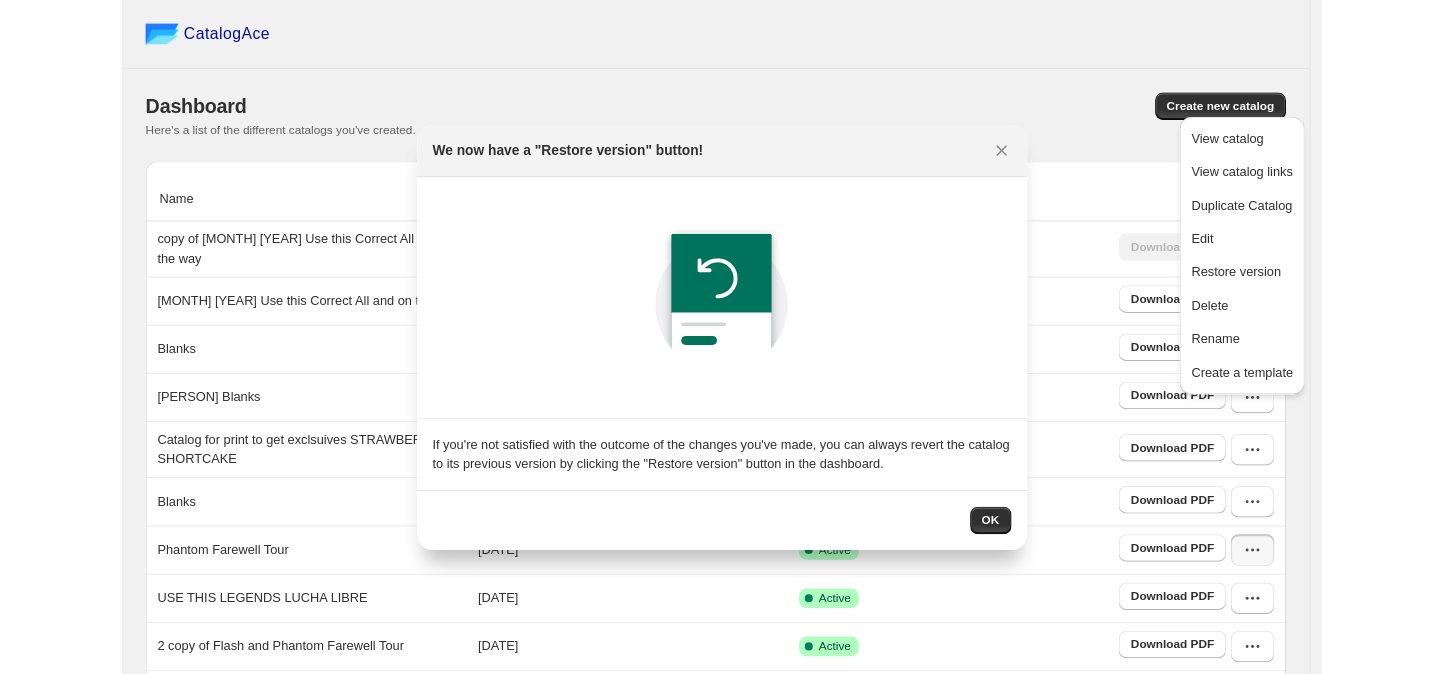 scroll, scrollTop: 138, scrollLeft: 0, axis: vertical 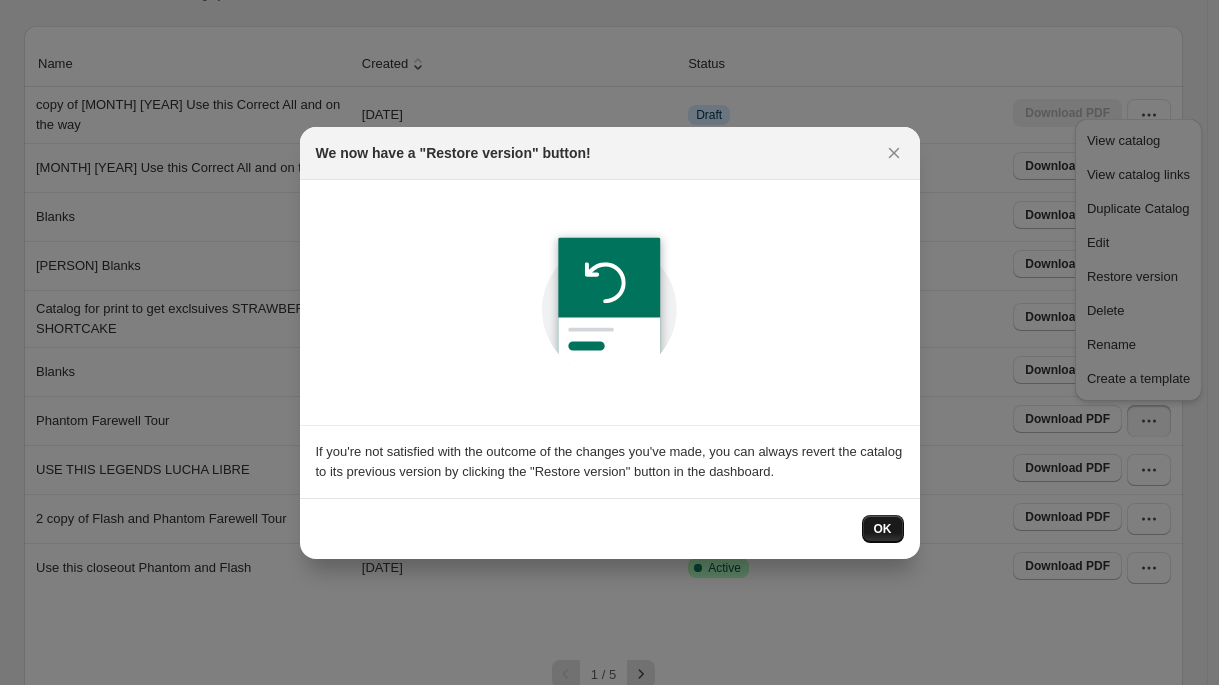 click on "OK" at bounding box center [883, 529] 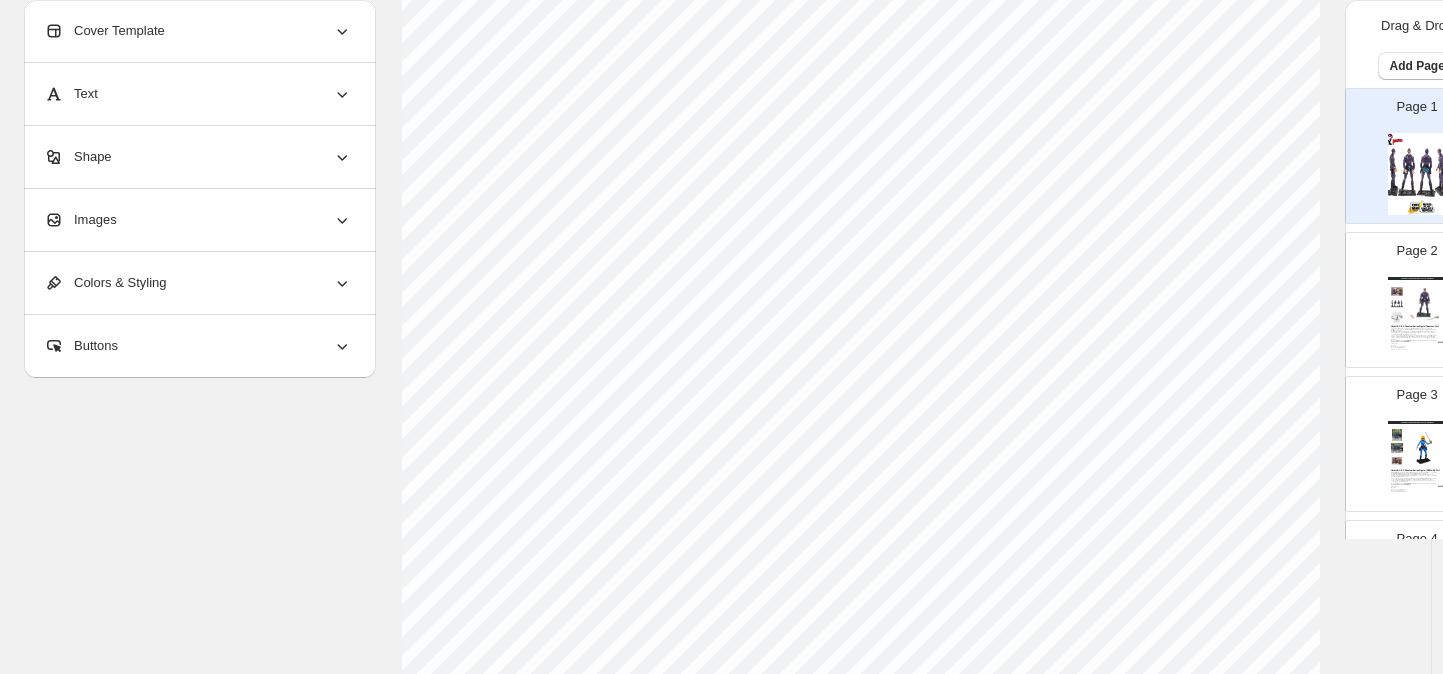 scroll, scrollTop: 498, scrollLeft: 0, axis: vertical 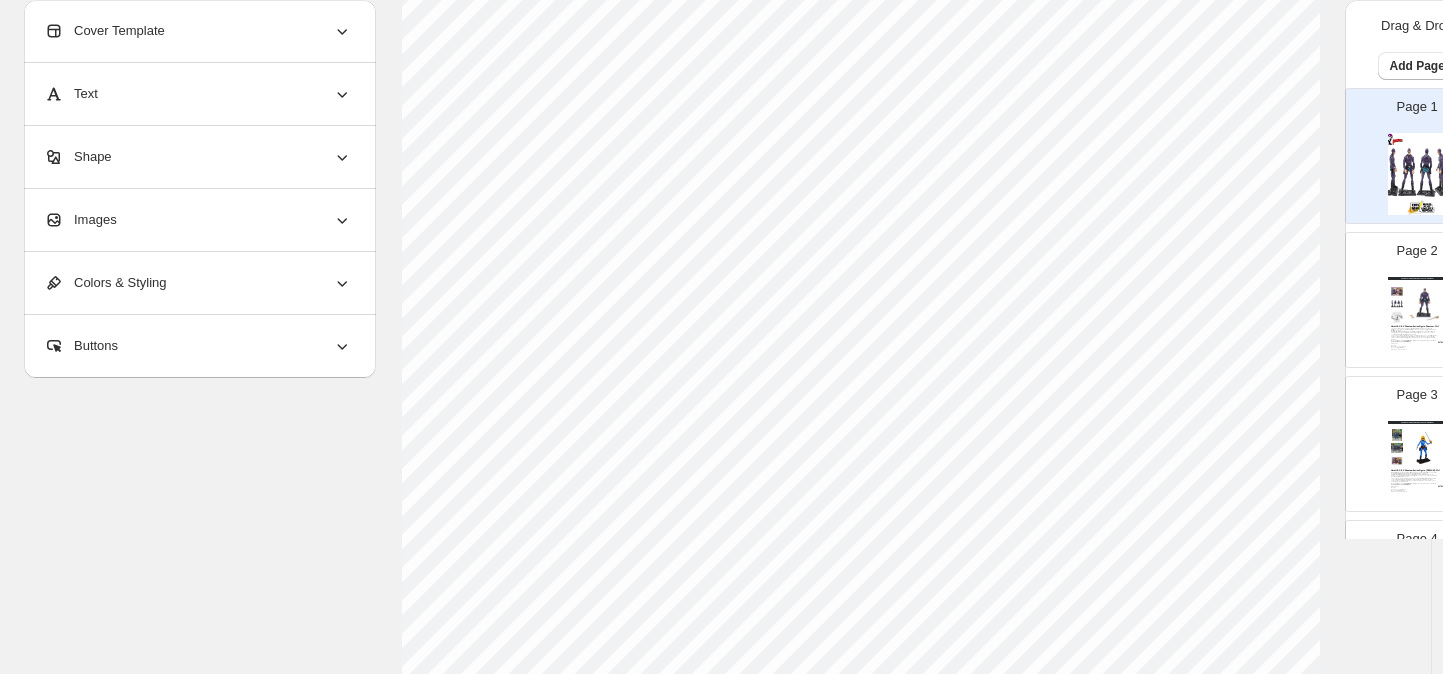 click on "Page 2 The Phantom and Flash Gordon Farewell Tour Hero H.A.C.K.S. Phantom Action Figure: Phantom - Wv1 The Phantom comes alive in action figure form! Relying on his strength, intelligence, and the myth of immortality, this sleek and stunning figure is ready to fight forces of evil.
Part of the Hero H.A.C.K.S. line, this Phantom figure is H.A.C.K.S. compatible, allowing you to interchange parts from the wide range of figures and accessories available in the Vitruvian H.A.C.K.S. universe.
These Phantom action figures bring you through the ages. The first figure is the 21st Phantom  - detailed, highly articulated, and ready to play and display! He comes with a holstered belt, pistols, sword, extra hands and a figure stand for display.
*These figures are adult collectibles for Ages 12 and up. Contains small parts.
Stock Quantity:  3206 SKU:  PHA001 Weight:  4 Brand:  Boss Fight Studio Barcode №:  814800021994 Blister Carded Action Figure $ 27.99" at bounding box center [1409, 292] 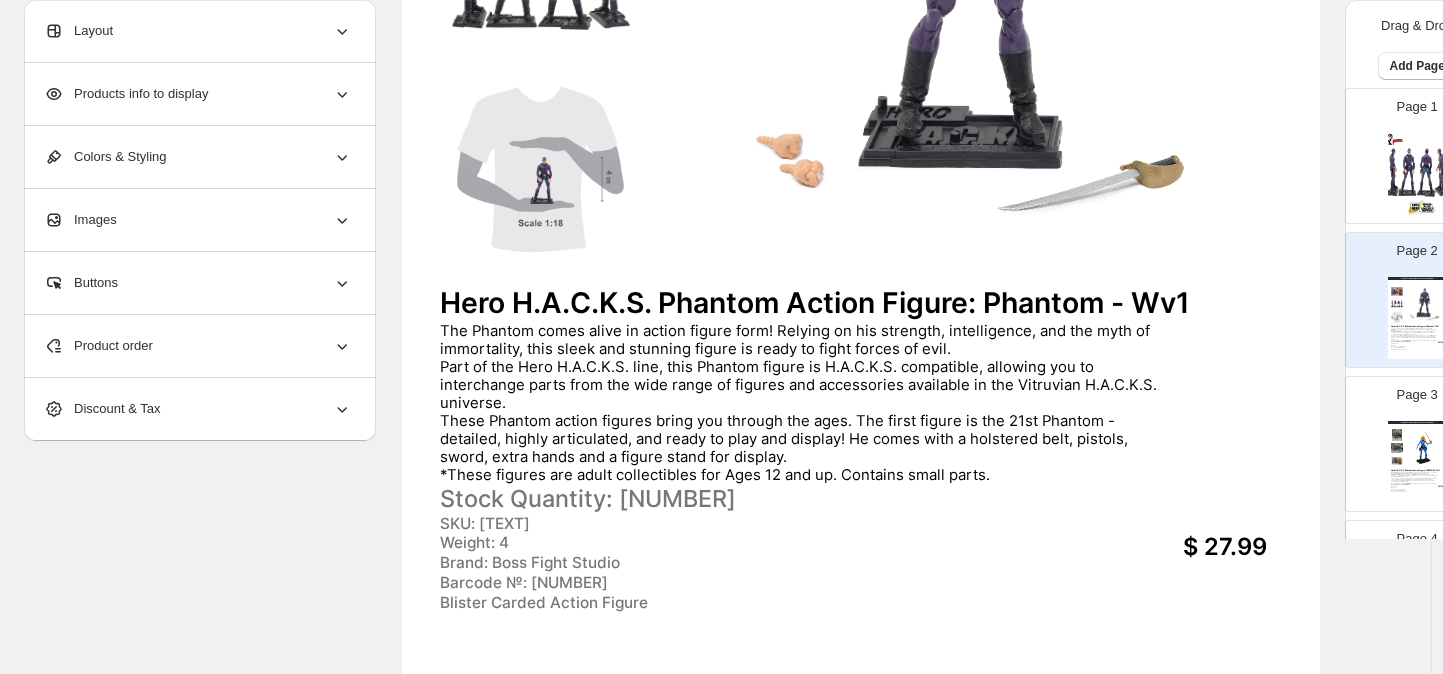 scroll, scrollTop: 319, scrollLeft: 0, axis: vertical 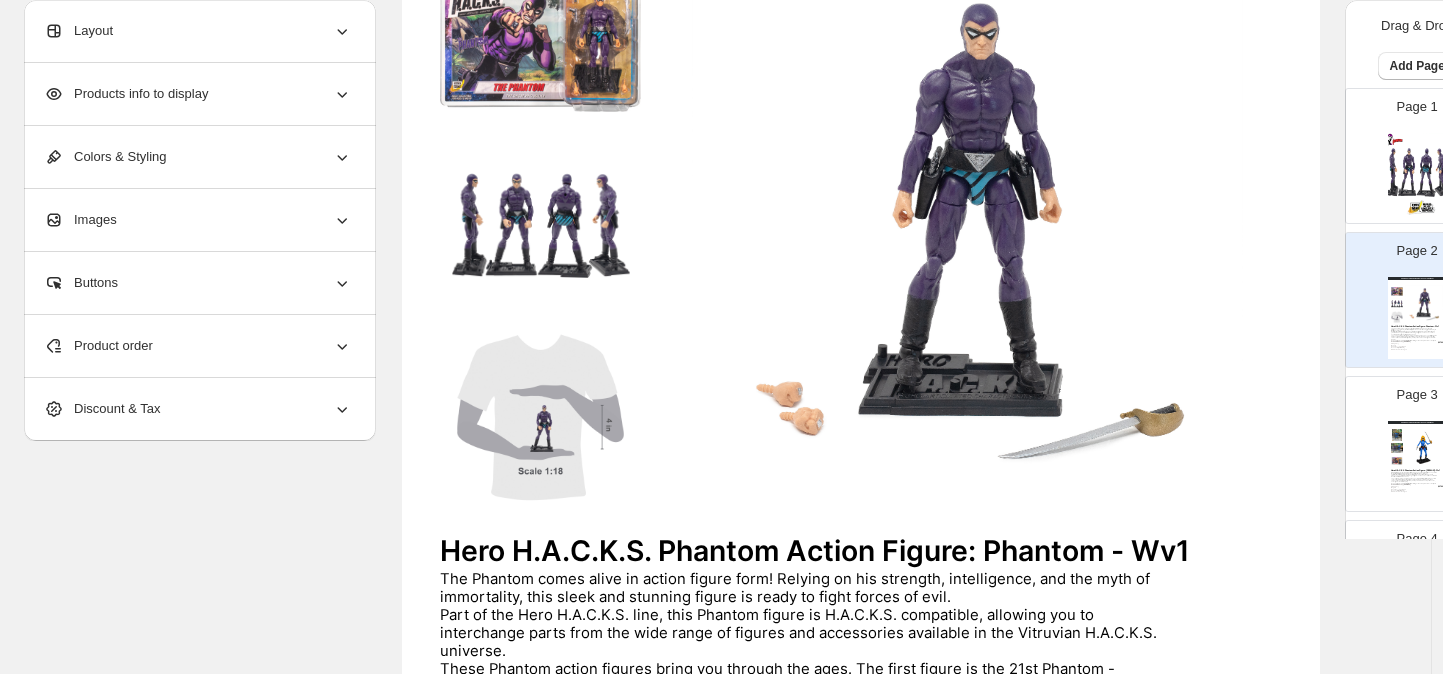 click 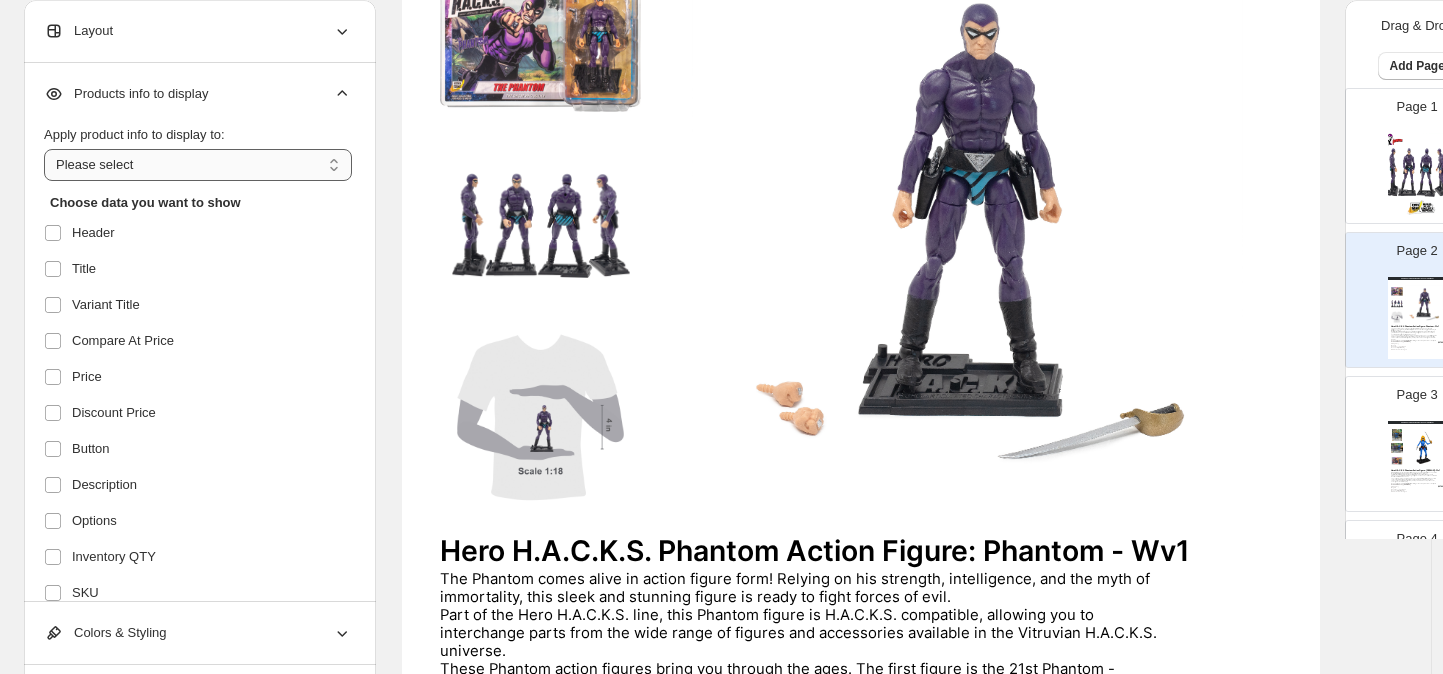 click on "**********" at bounding box center (198, 165) 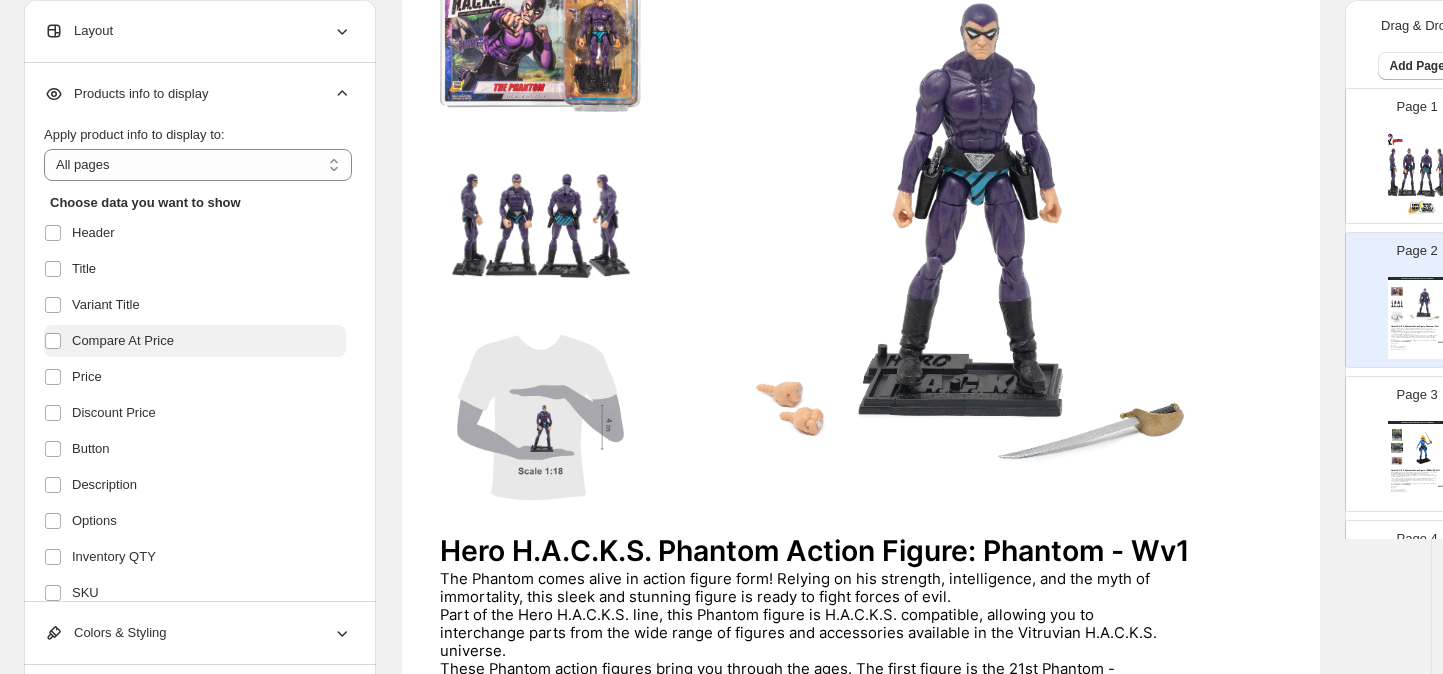 scroll, scrollTop: 145, scrollLeft: 0, axis: vertical 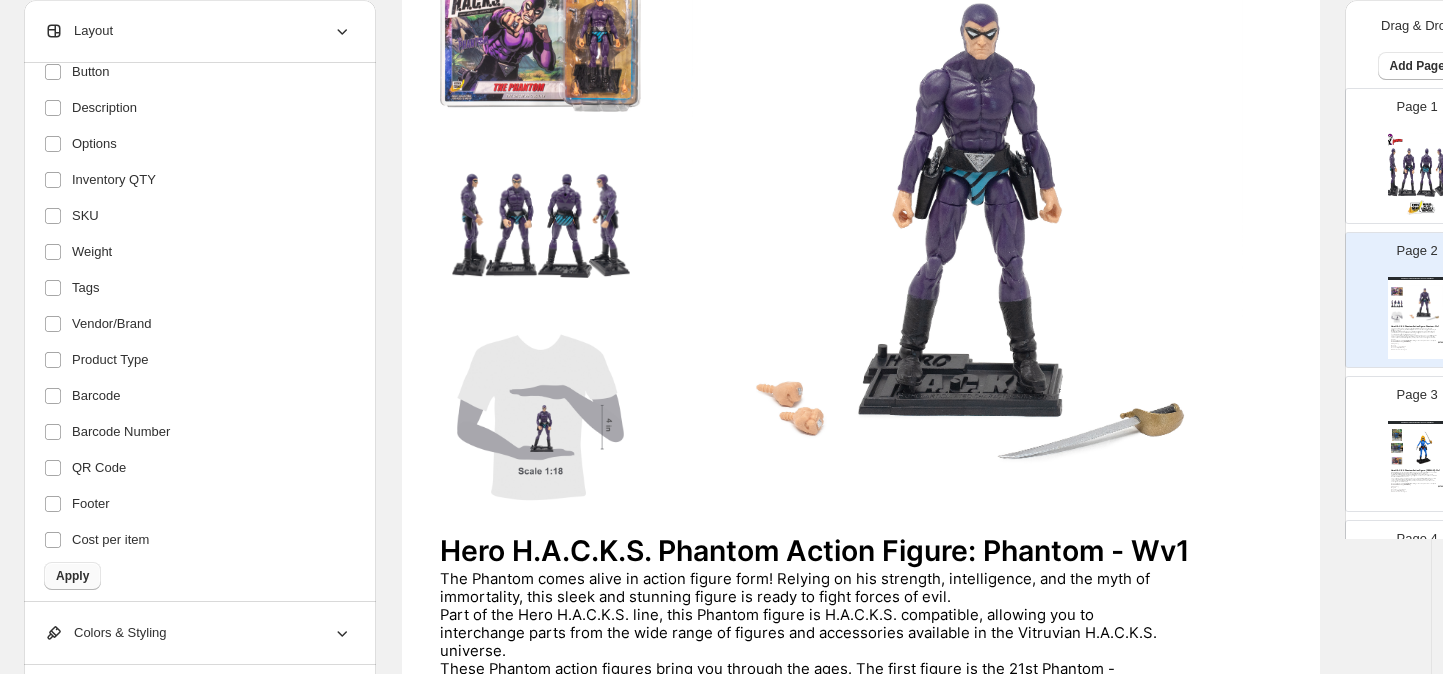 click on "Apply" at bounding box center (72, 576) 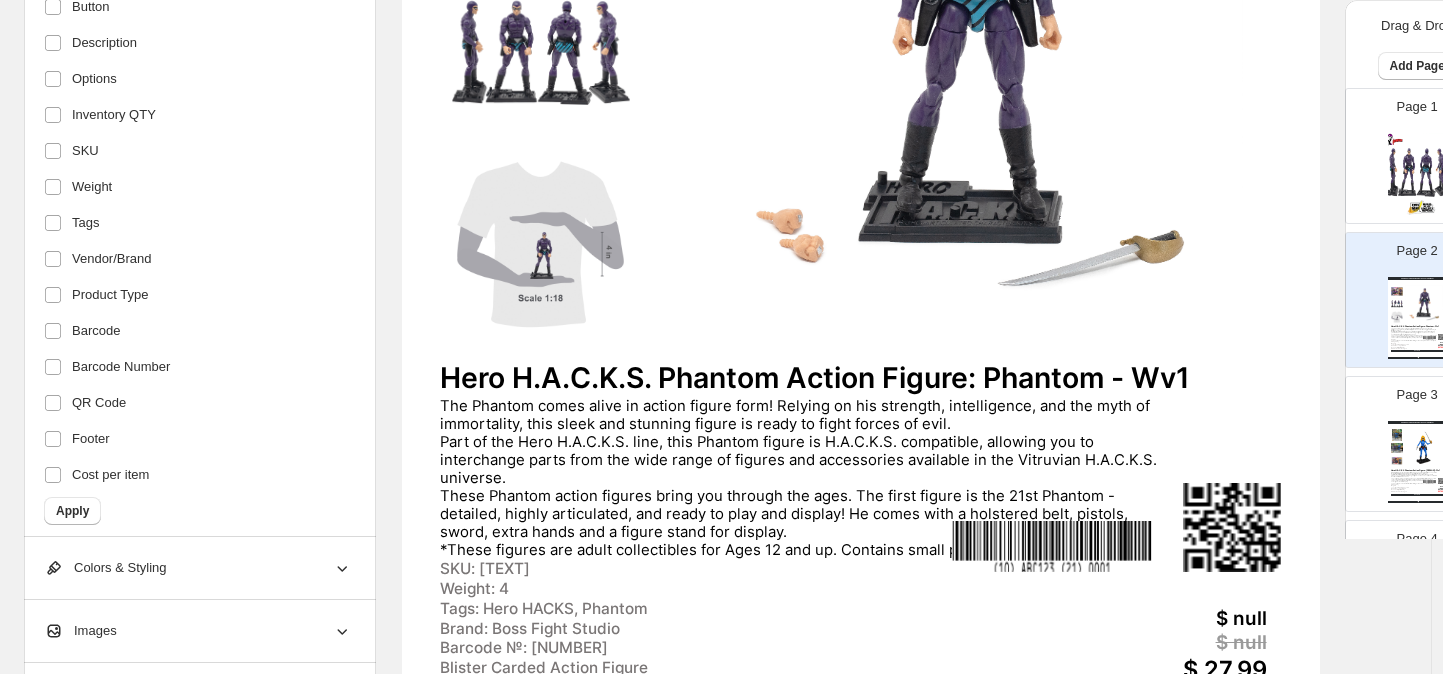 scroll, scrollTop: 447, scrollLeft: 0, axis: vertical 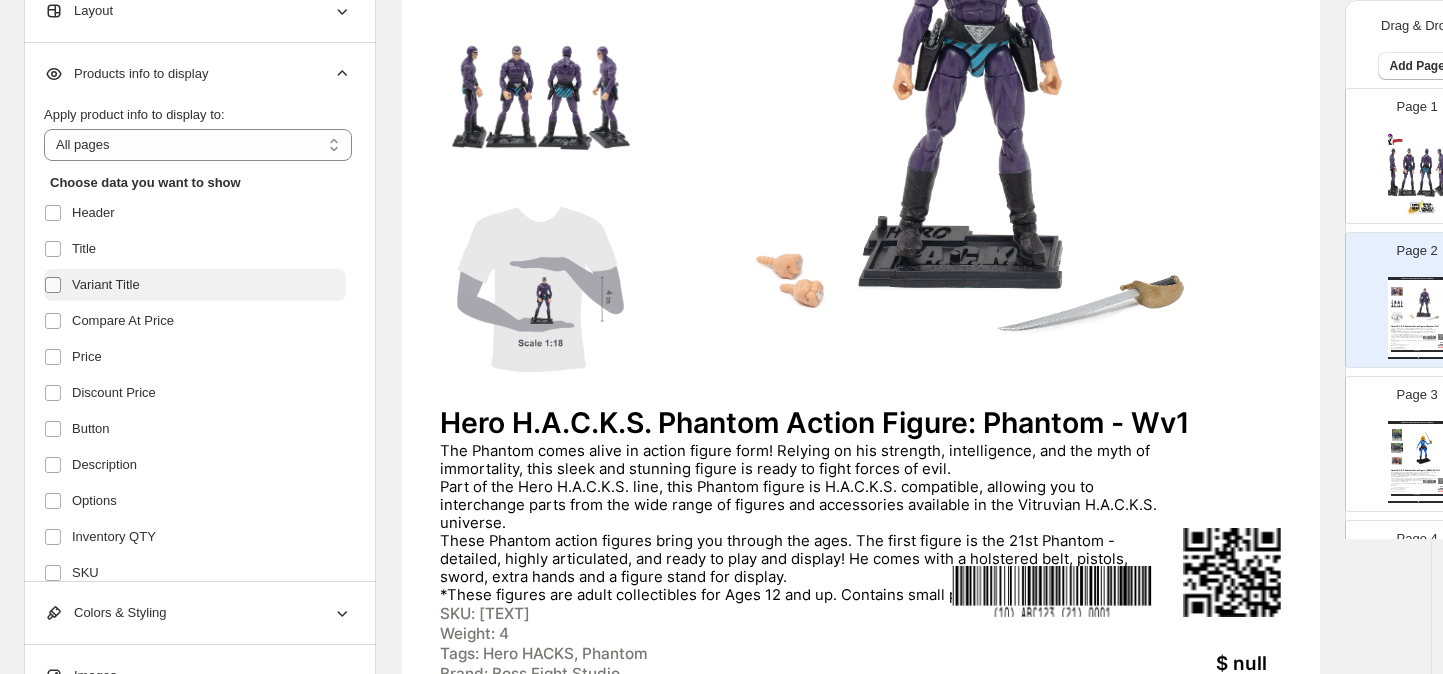 click at bounding box center [53, 285] 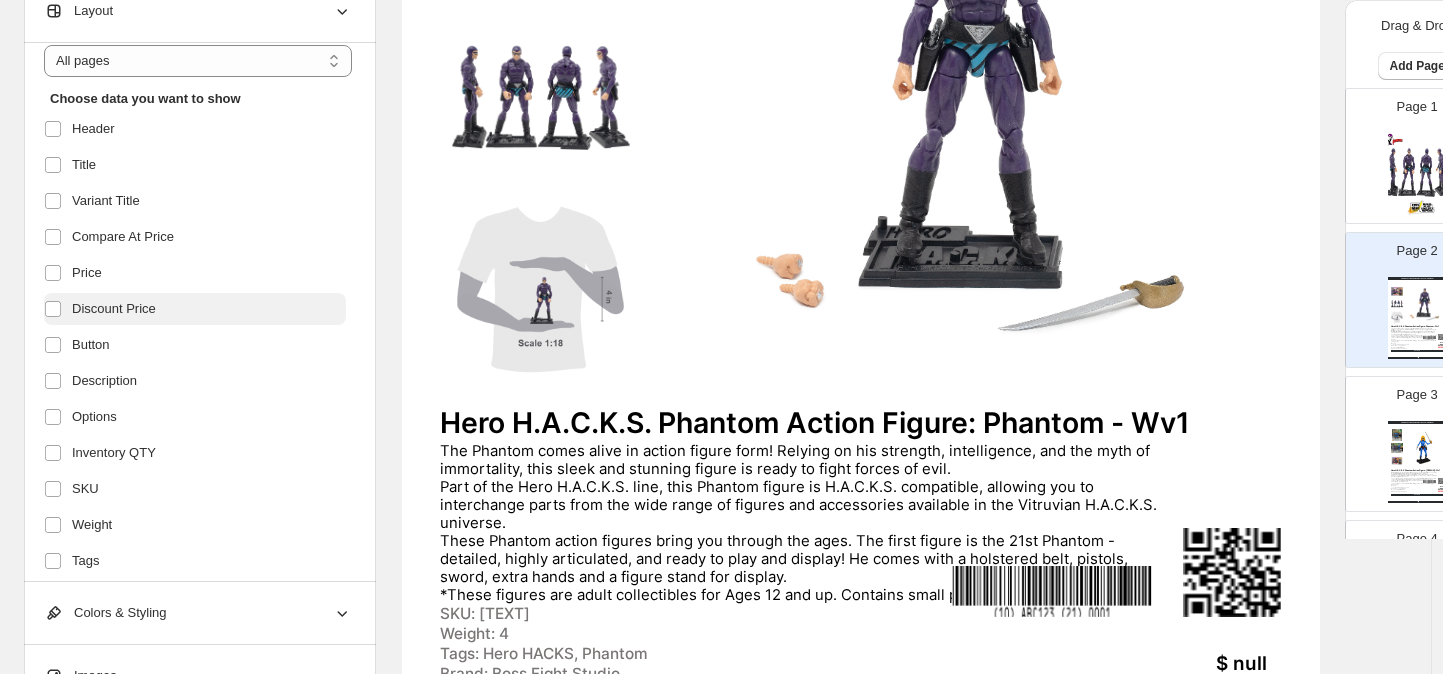 scroll, scrollTop: 325, scrollLeft: 0, axis: vertical 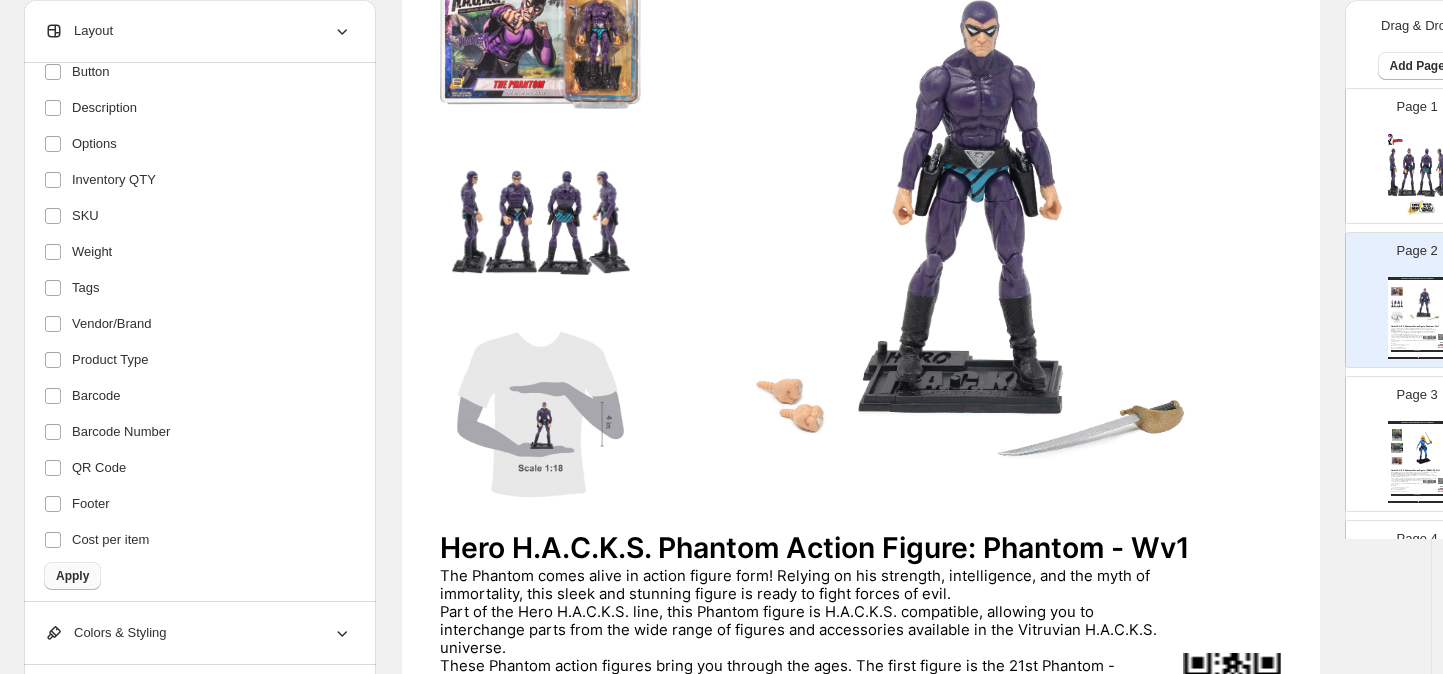 click on "Apply" at bounding box center (72, 576) 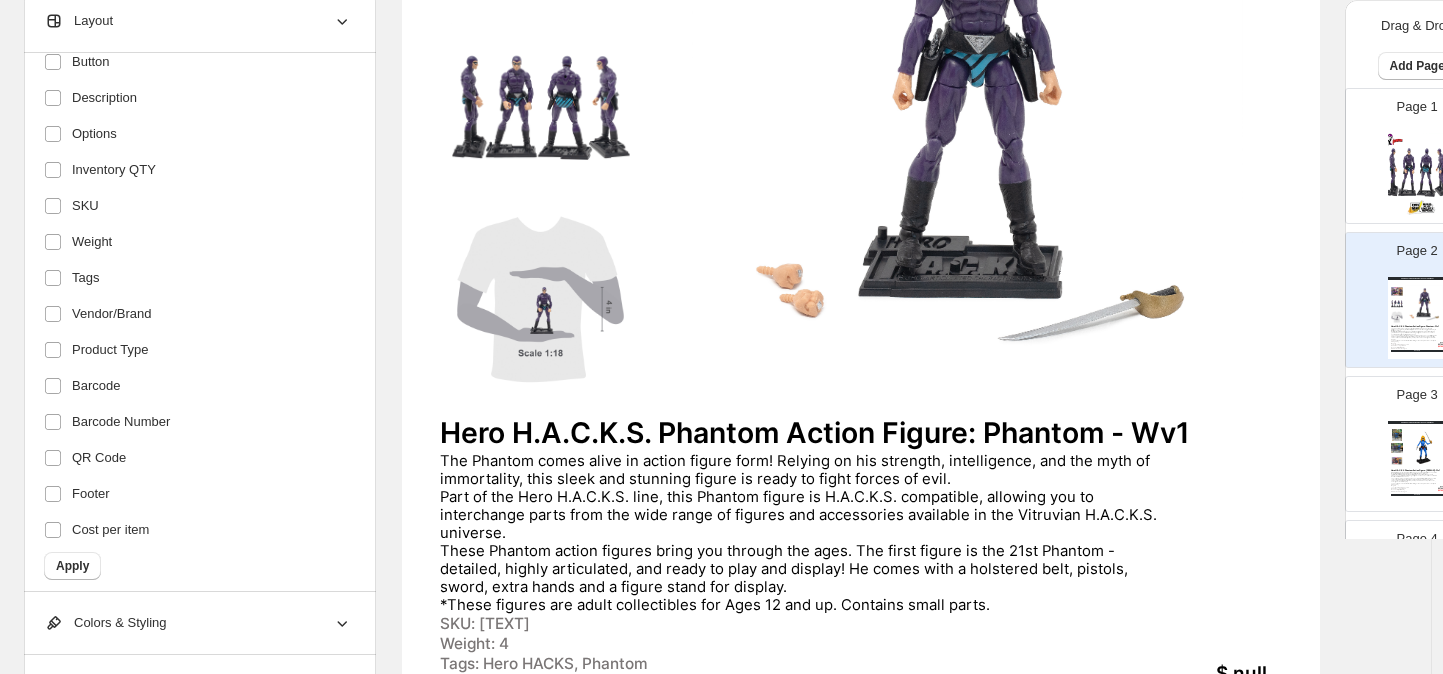 scroll, scrollTop: 79, scrollLeft: 0, axis: vertical 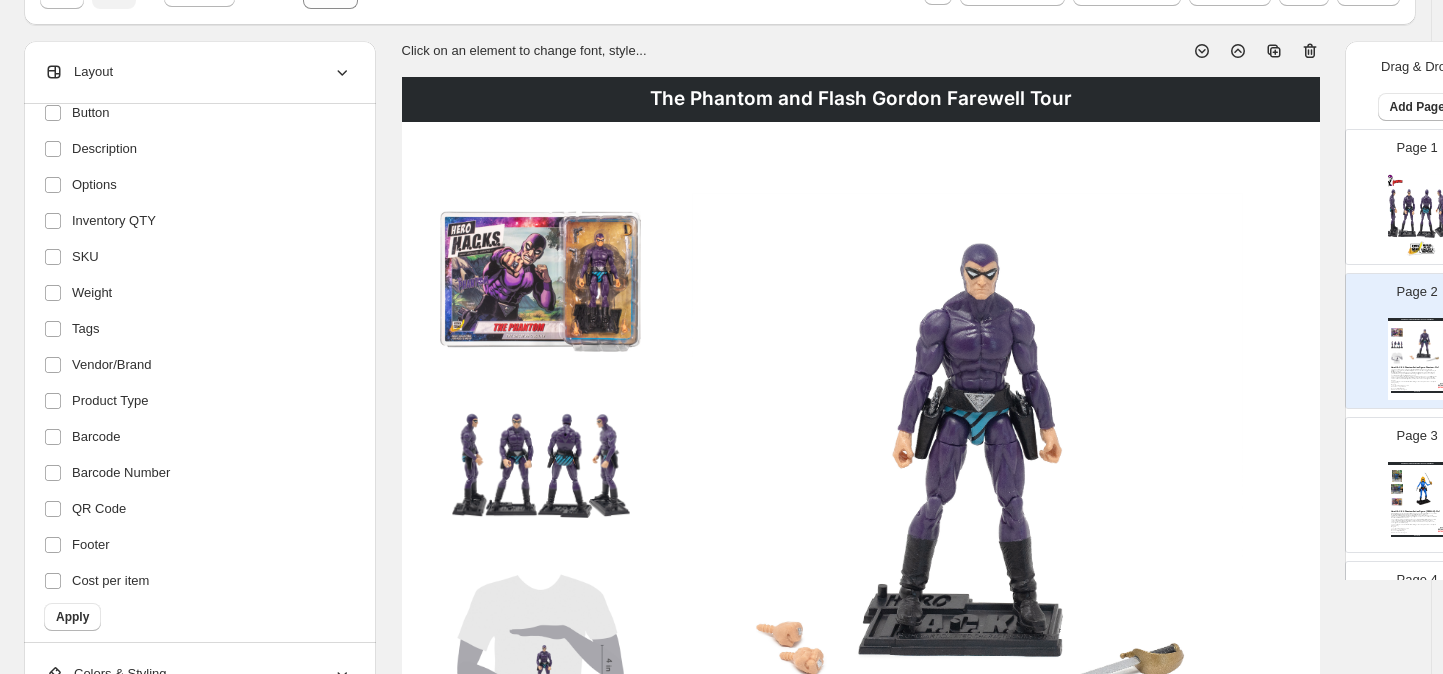 click on "The Phantom and Flash Gordon Farewell Tour" at bounding box center (861, 99) 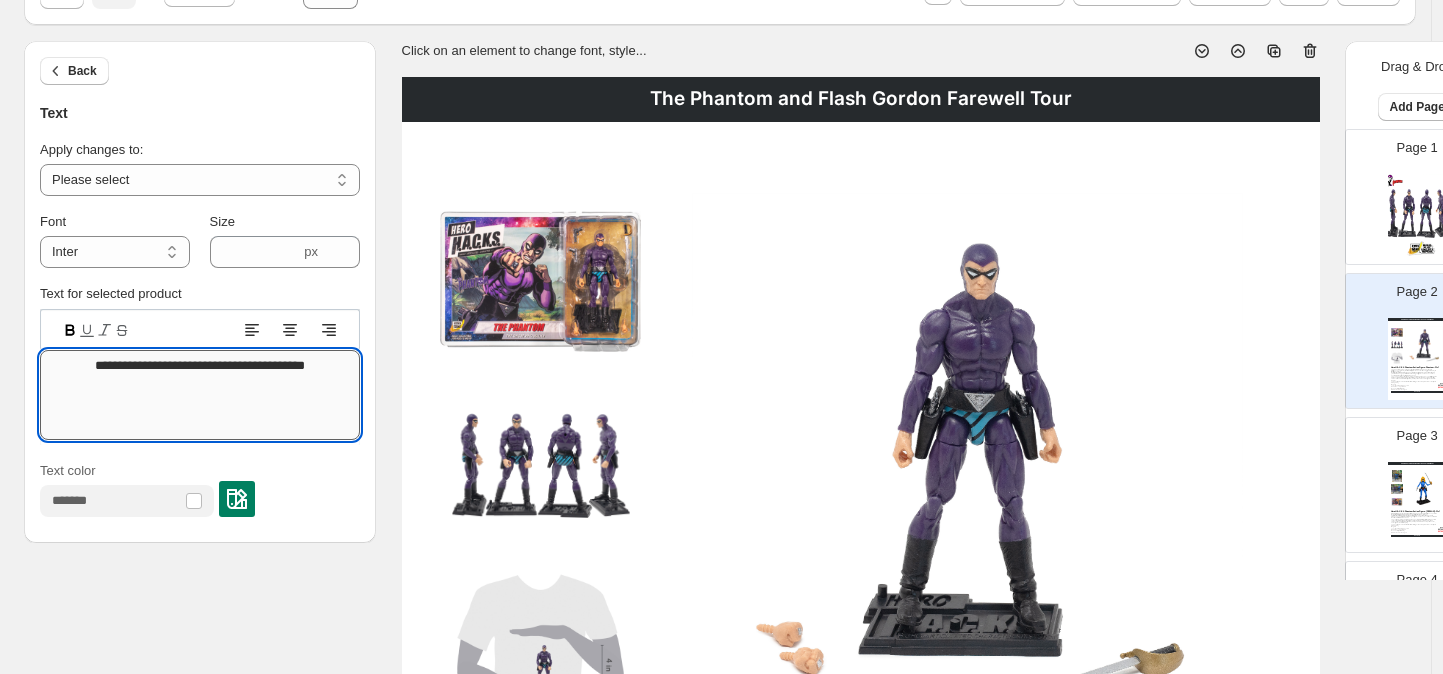 drag, startPoint x: 345, startPoint y: 366, endPoint x: 146, endPoint y: 366, distance: 199 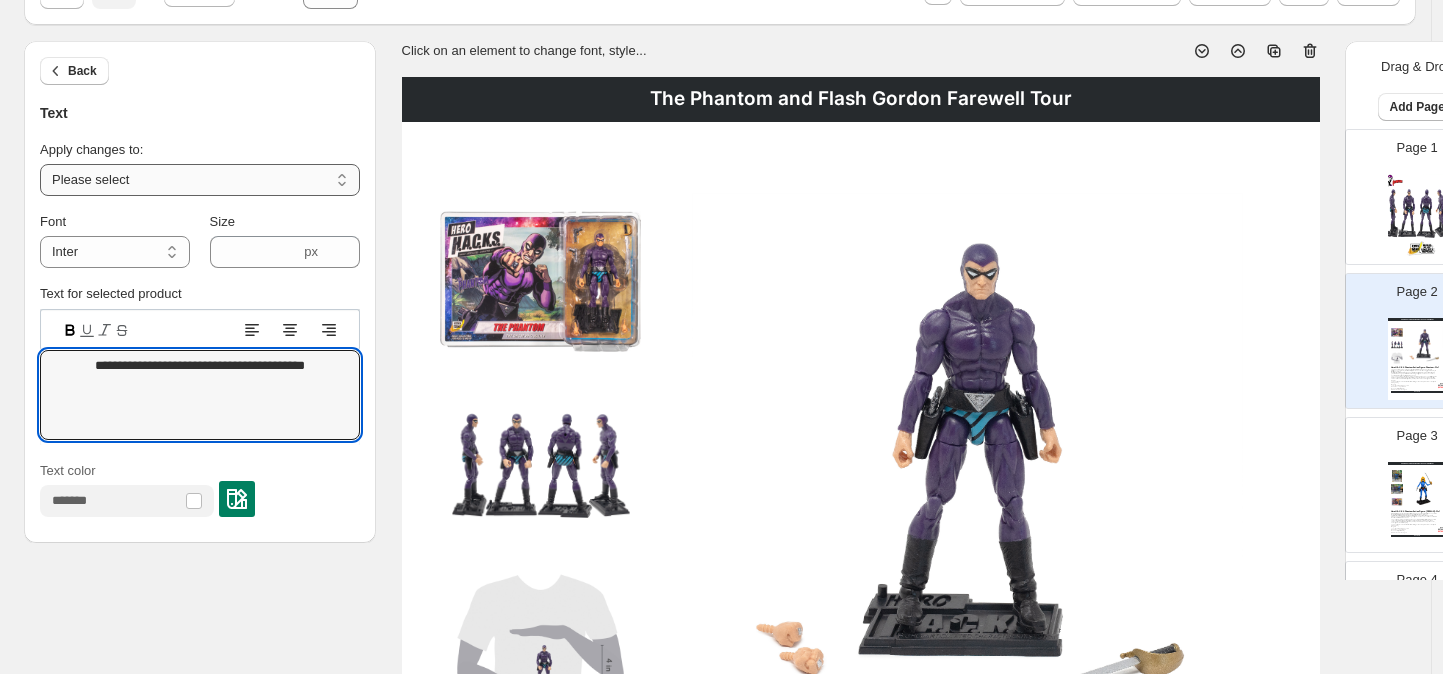 click on "**********" at bounding box center (200, 180) 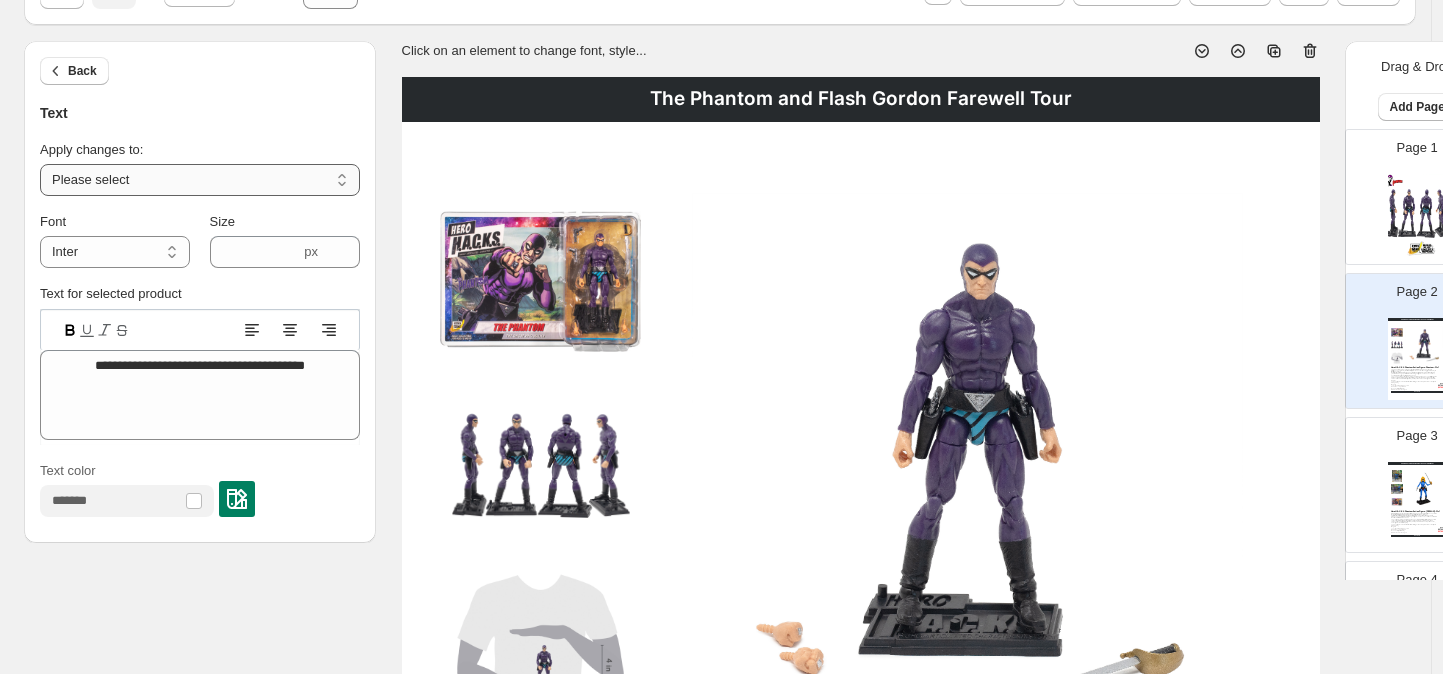 select on "**********" 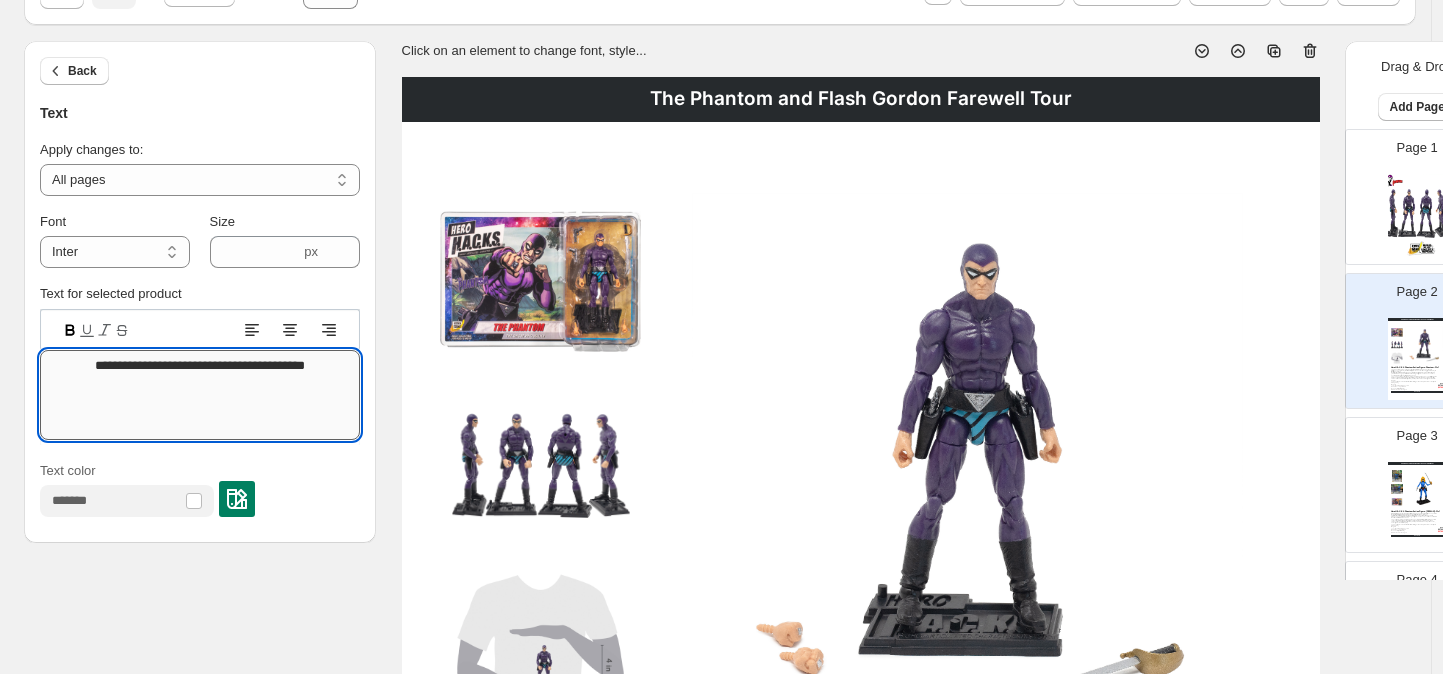 drag, startPoint x: 255, startPoint y: 365, endPoint x: 146, endPoint y: 363, distance: 109.01835 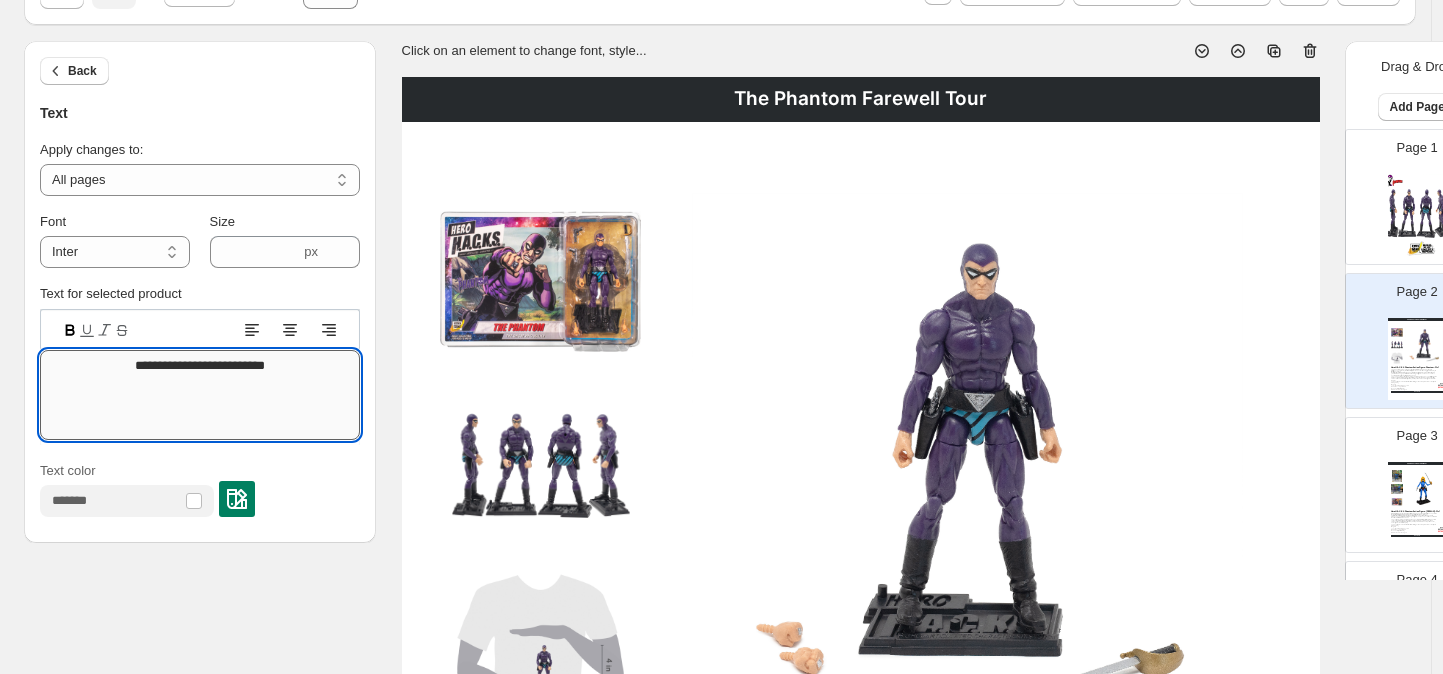click on "**********" at bounding box center (200, 395) 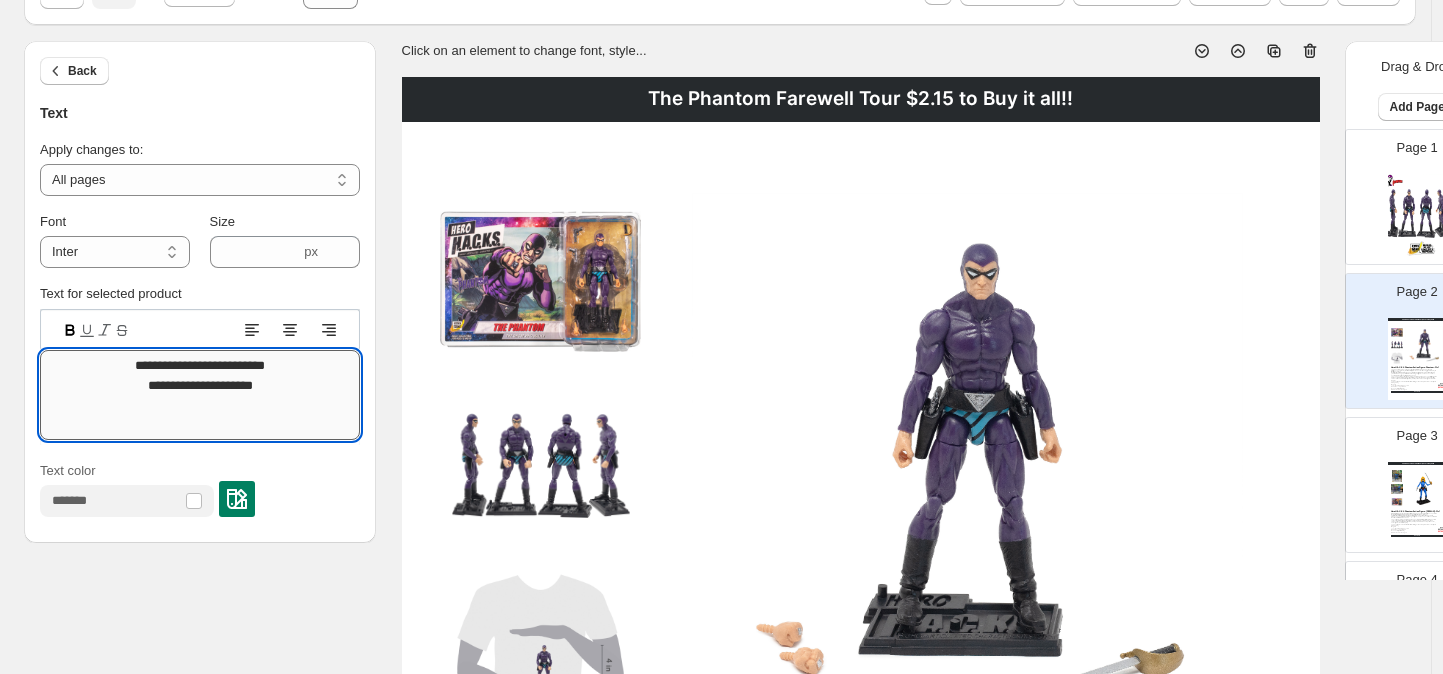 click on "**********" at bounding box center (200, 395) 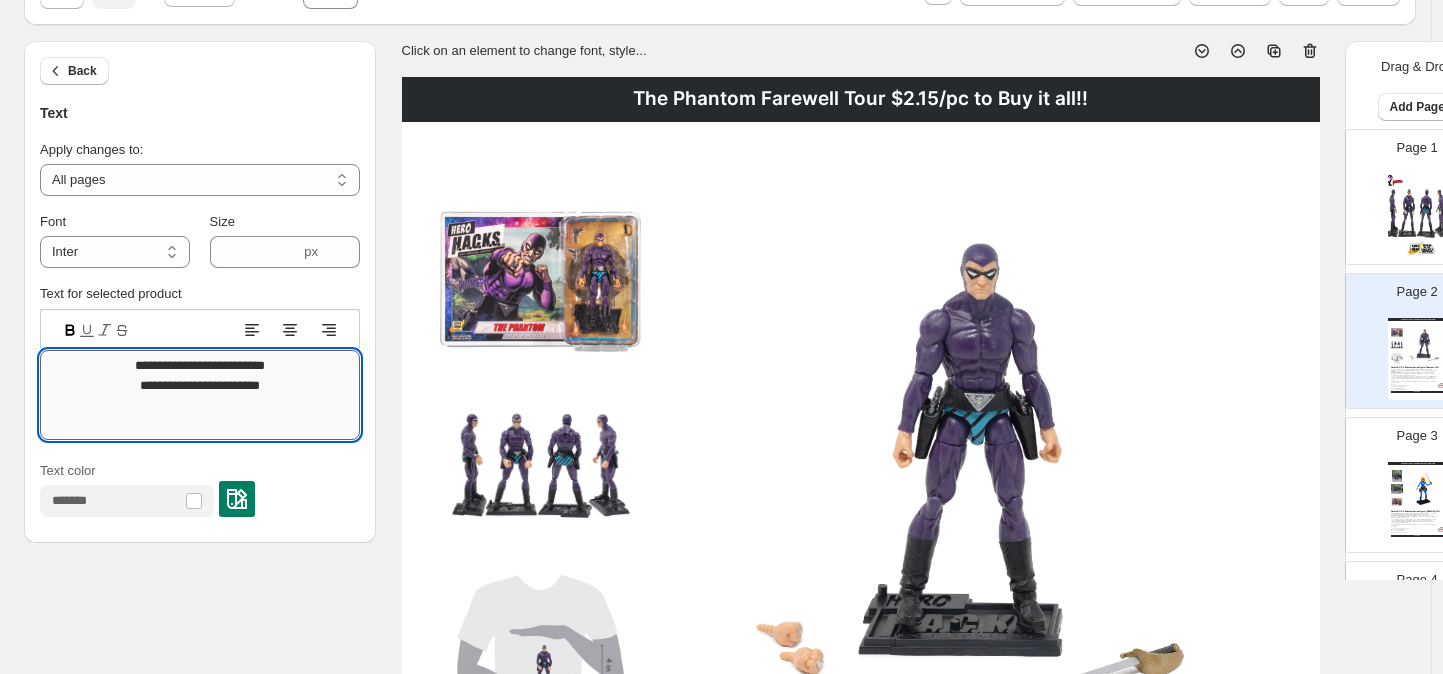 click on "**********" at bounding box center [200, 395] 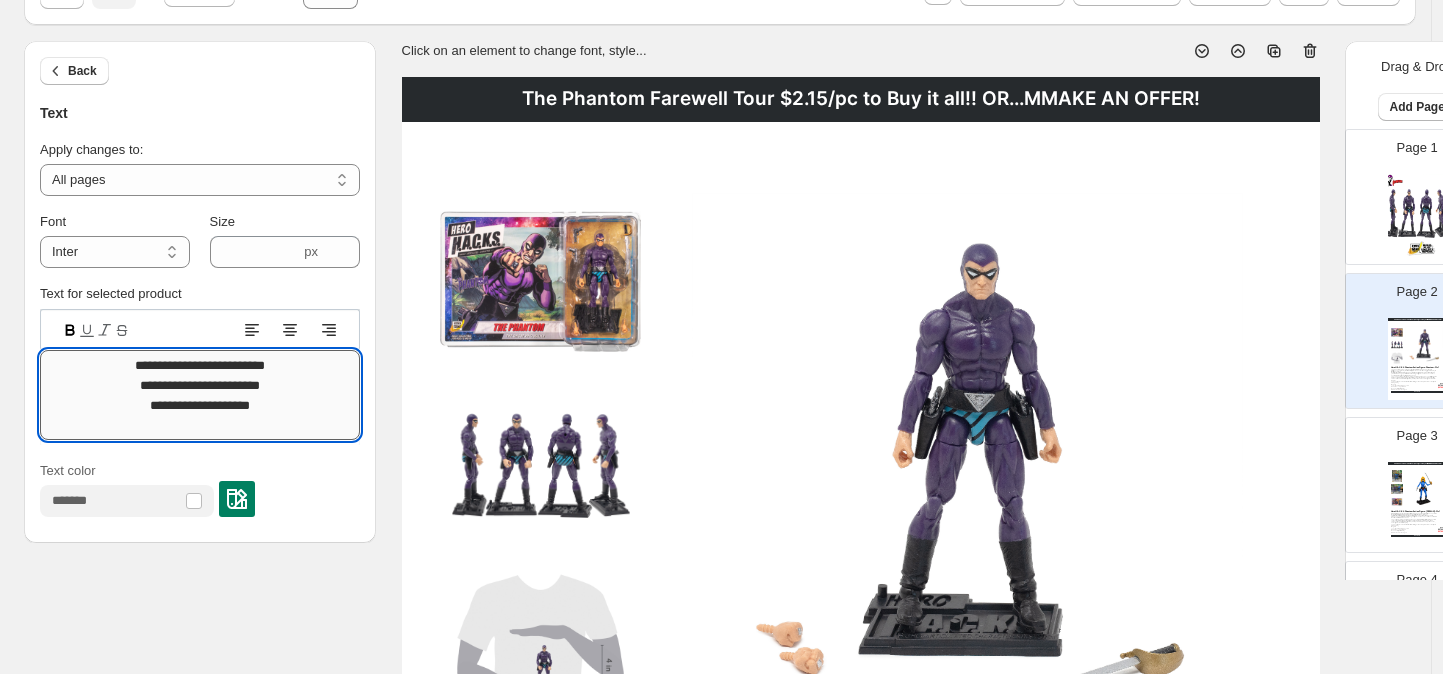 click on "**********" at bounding box center (200, 395) 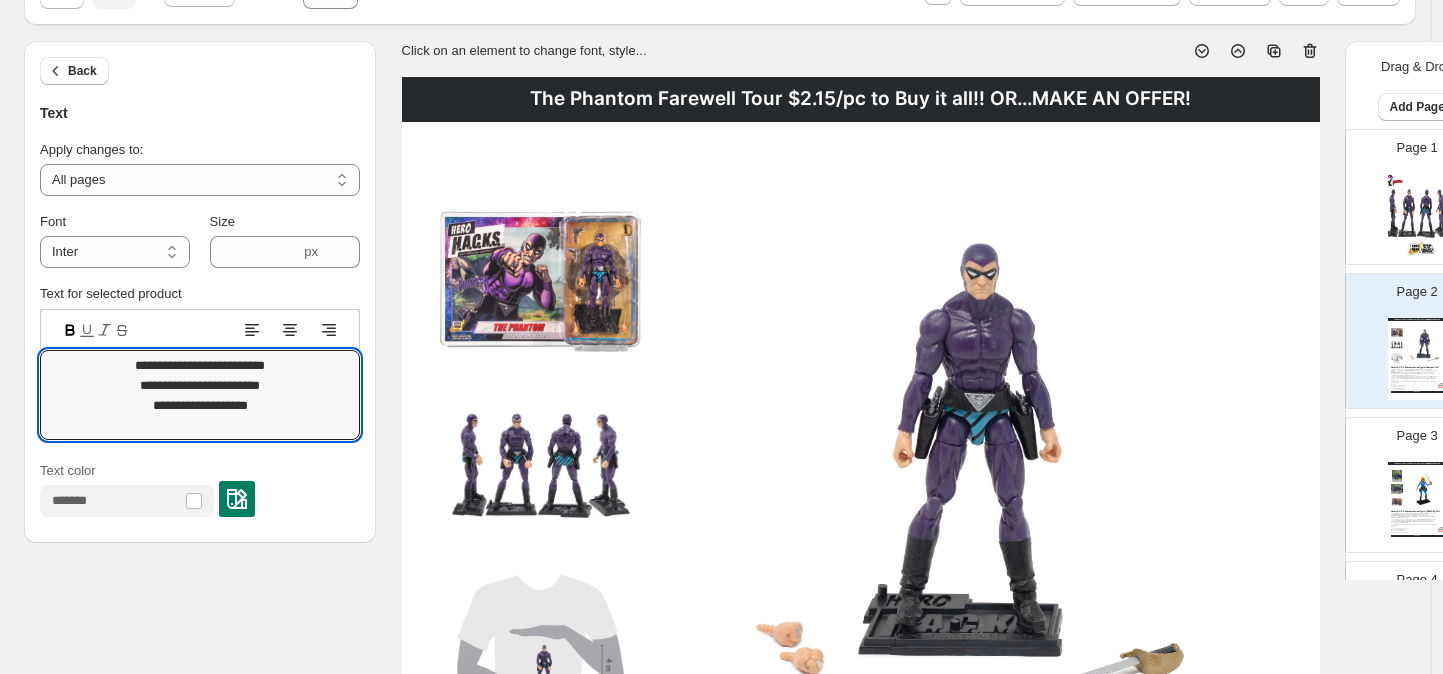 type on "**********" 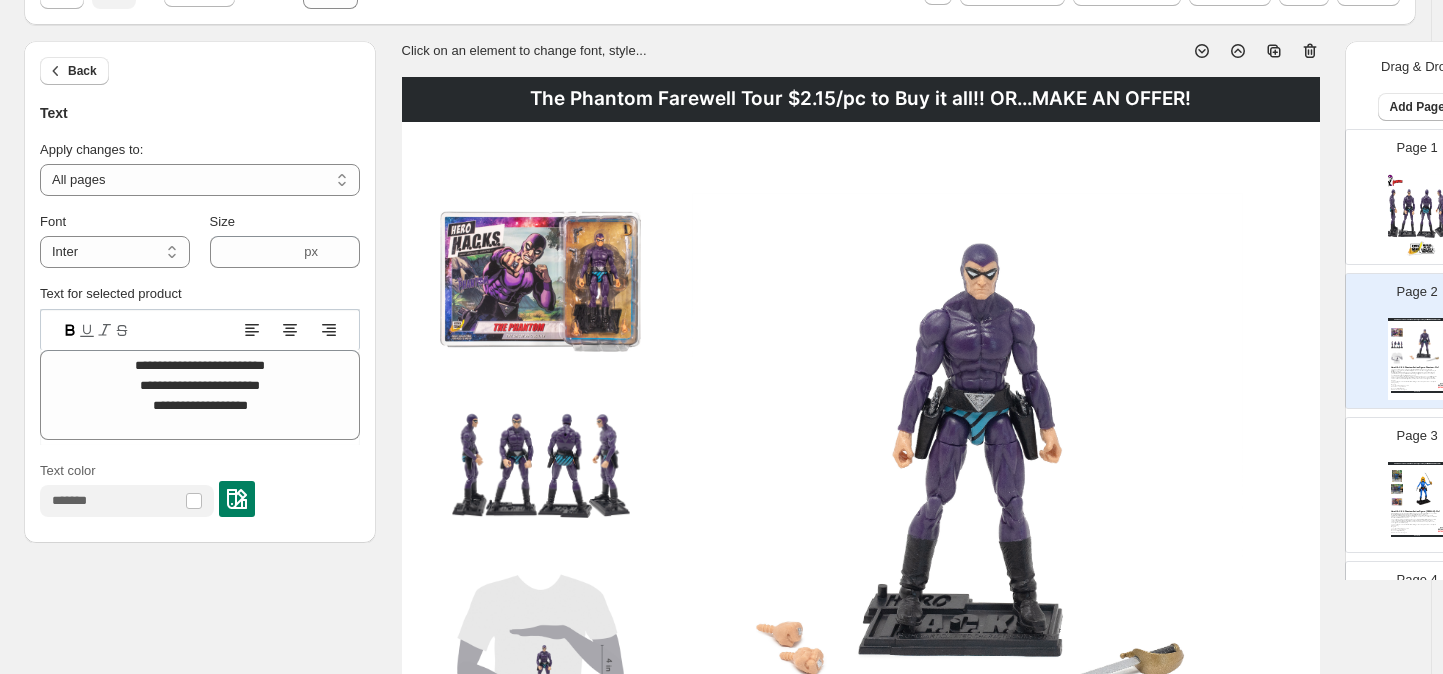 click at bounding box center (967, 468) 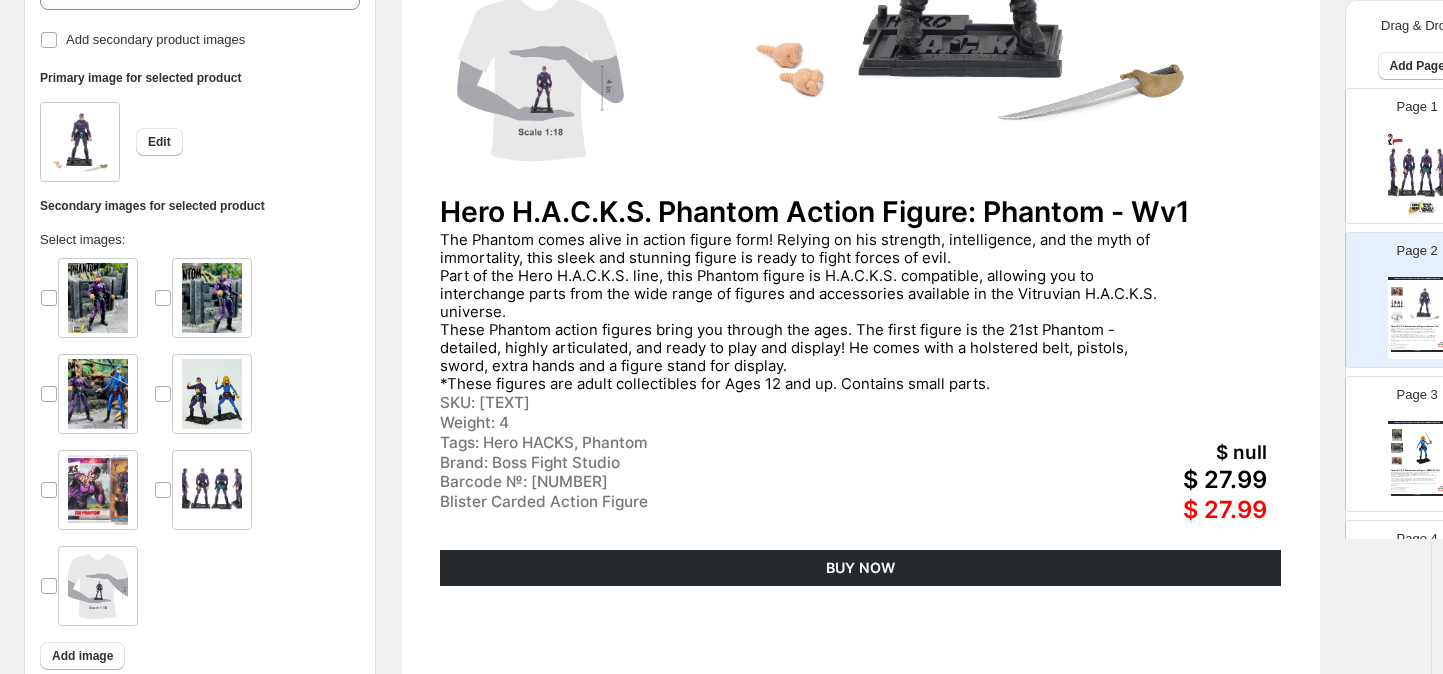 scroll, scrollTop: 751, scrollLeft: 0, axis: vertical 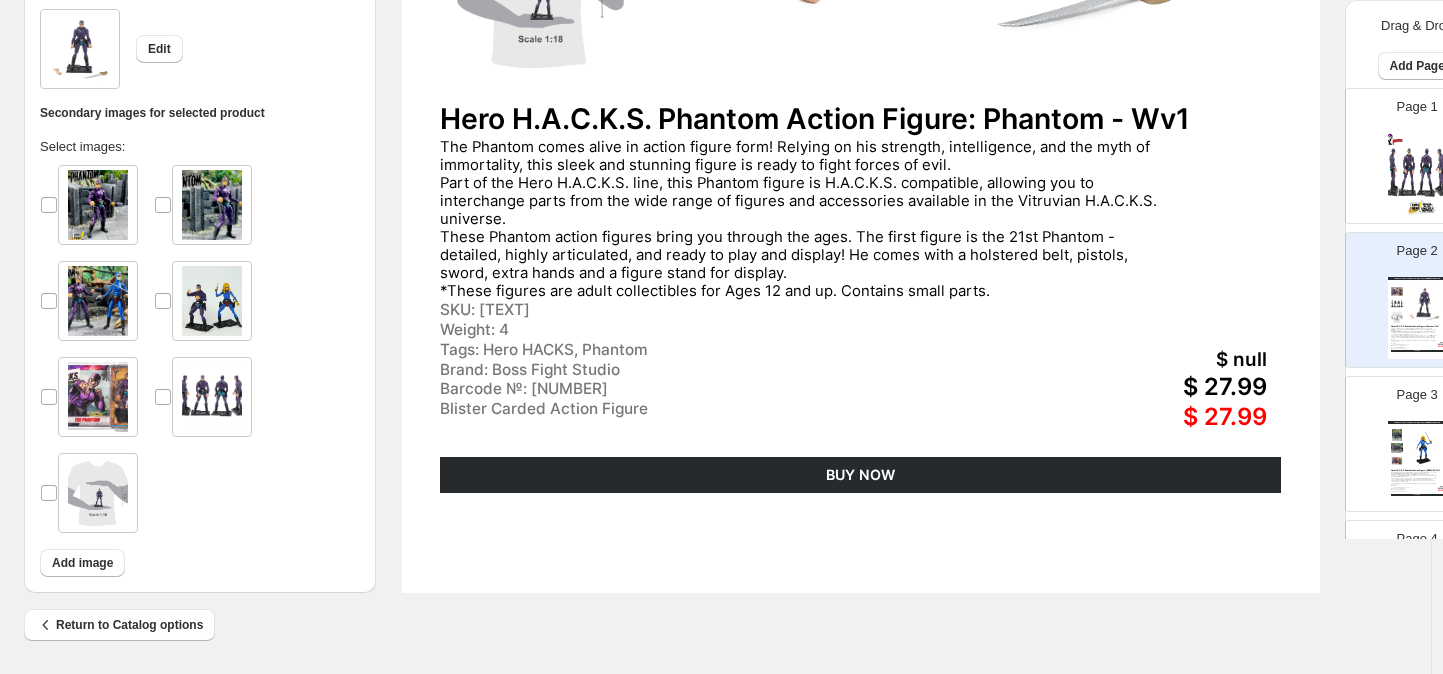 click on "BUY NOW" at bounding box center (860, 475) 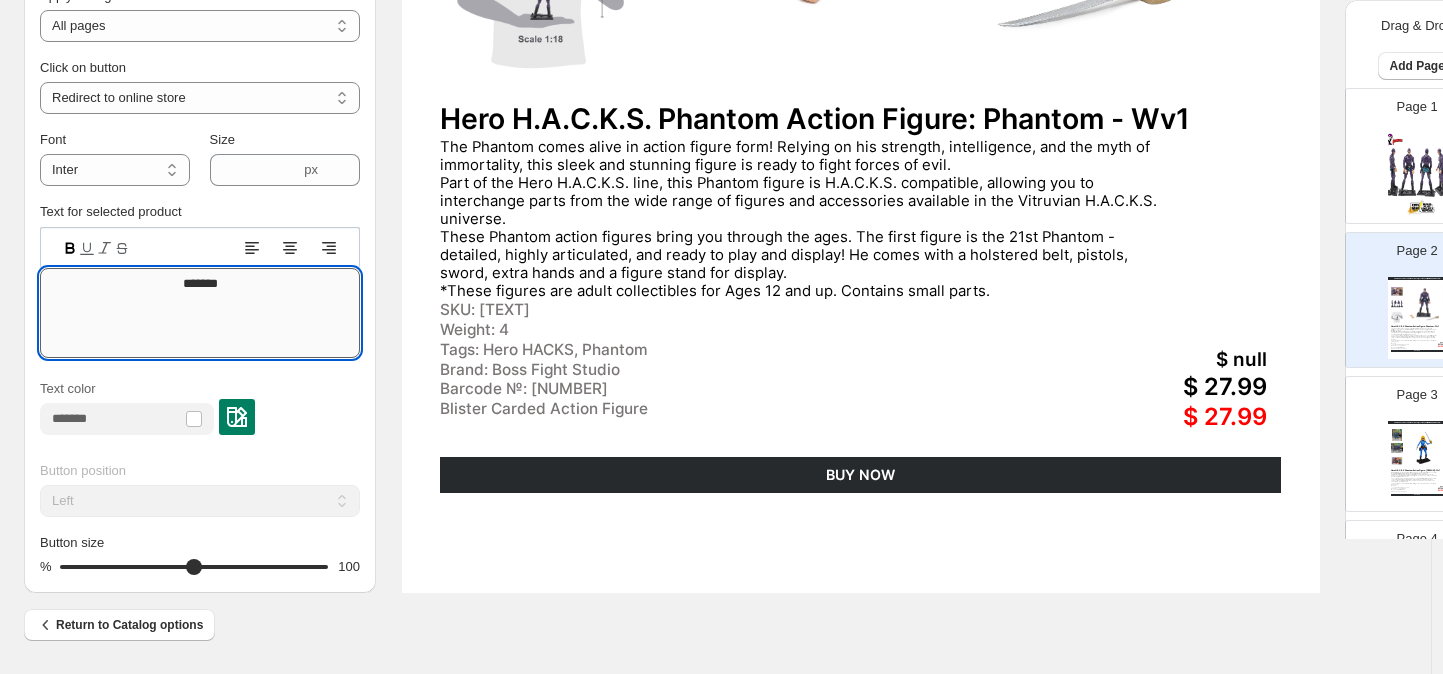 drag, startPoint x: 261, startPoint y: 286, endPoint x: 113, endPoint y: 267, distance: 149.21461 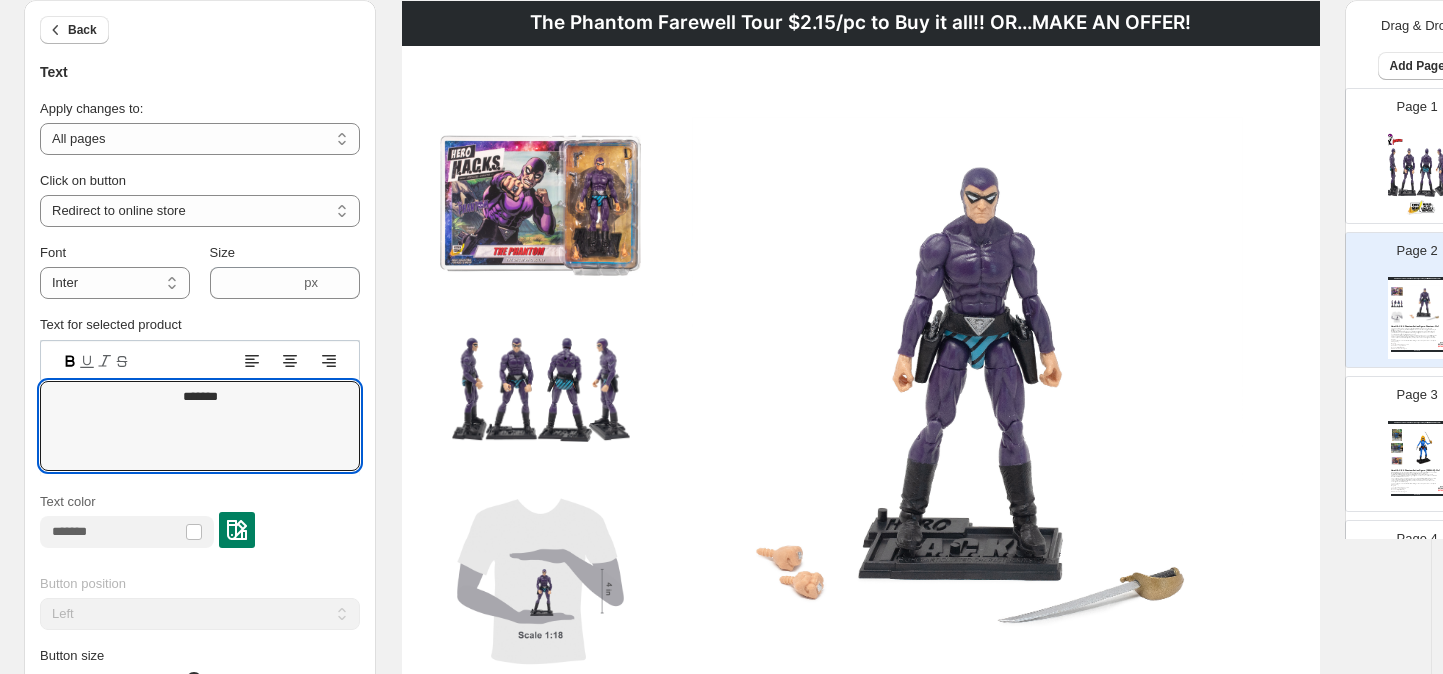 scroll, scrollTop: 147, scrollLeft: 0, axis: vertical 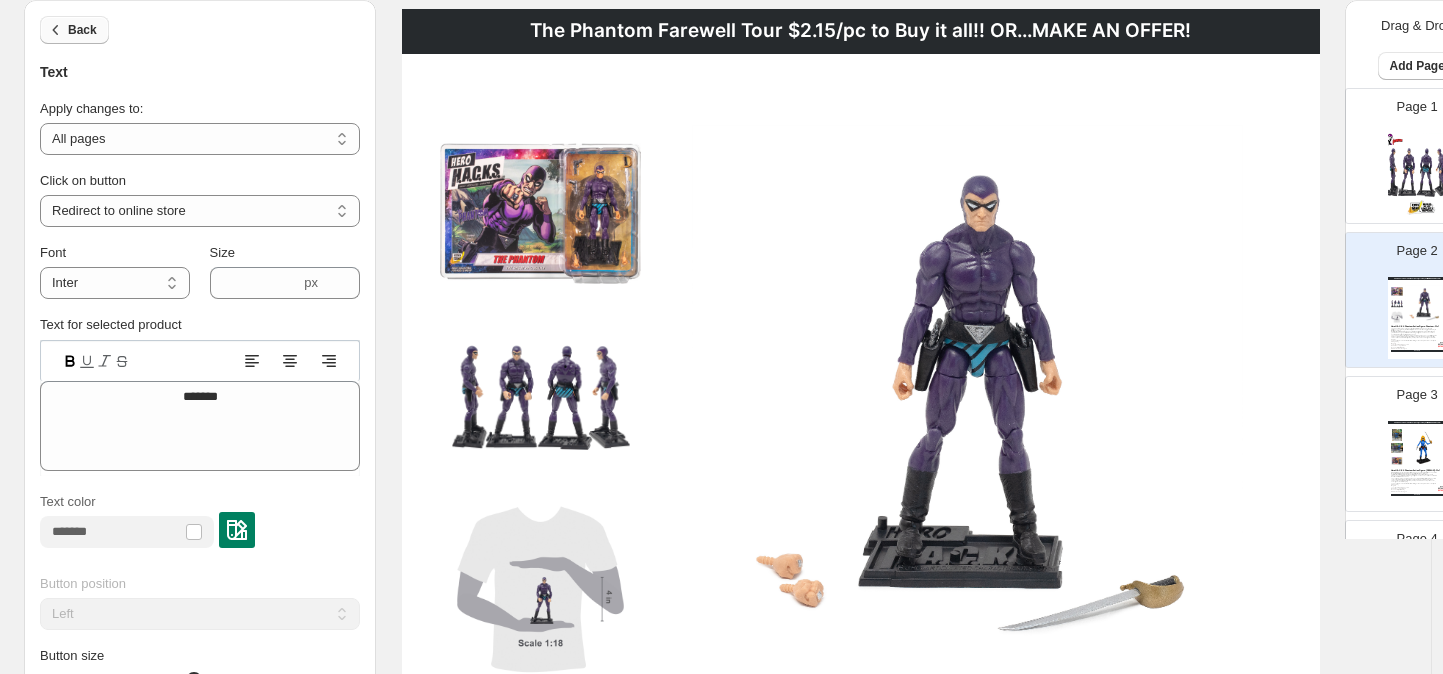 click on "Back" at bounding box center (82, 30) 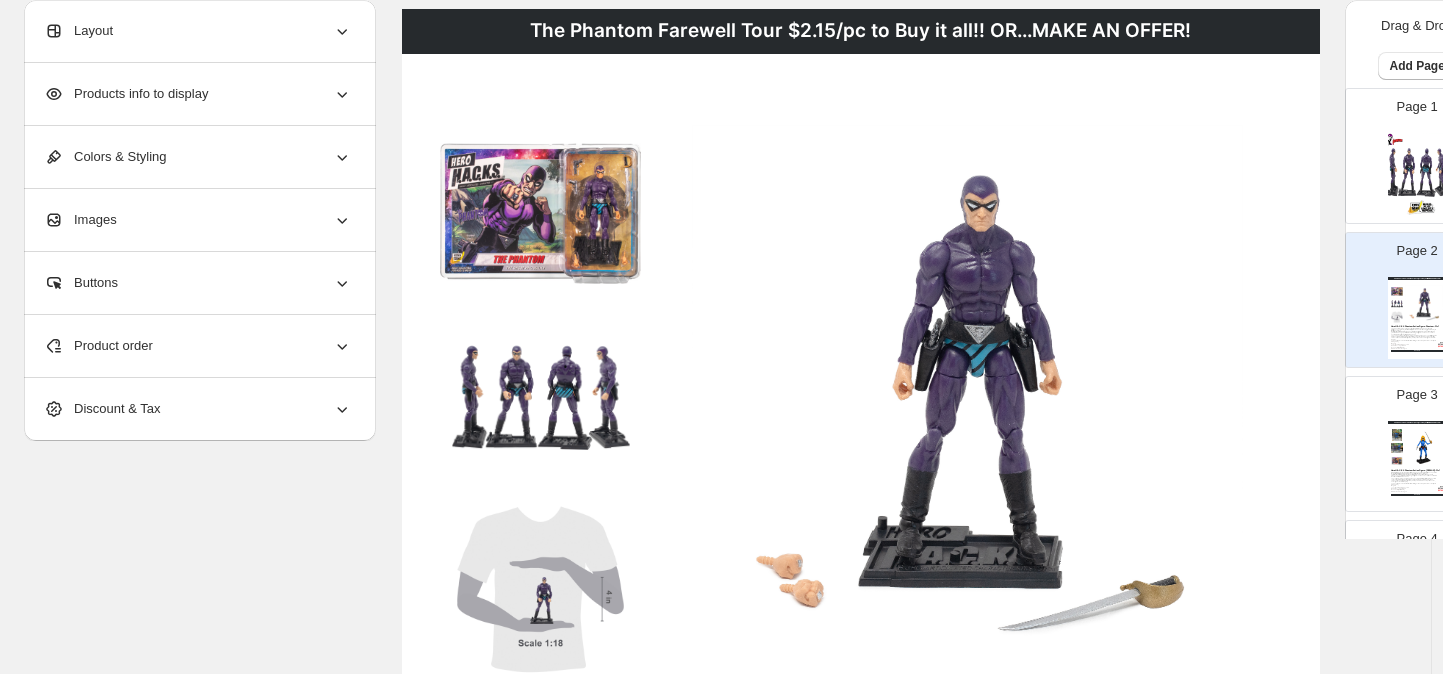 click on "The [LAST] Farewell Tour
$[PRICE]/pc to Buy it all!!
OR...MAKE AN OFFER!" at bounding box center (861, 31) 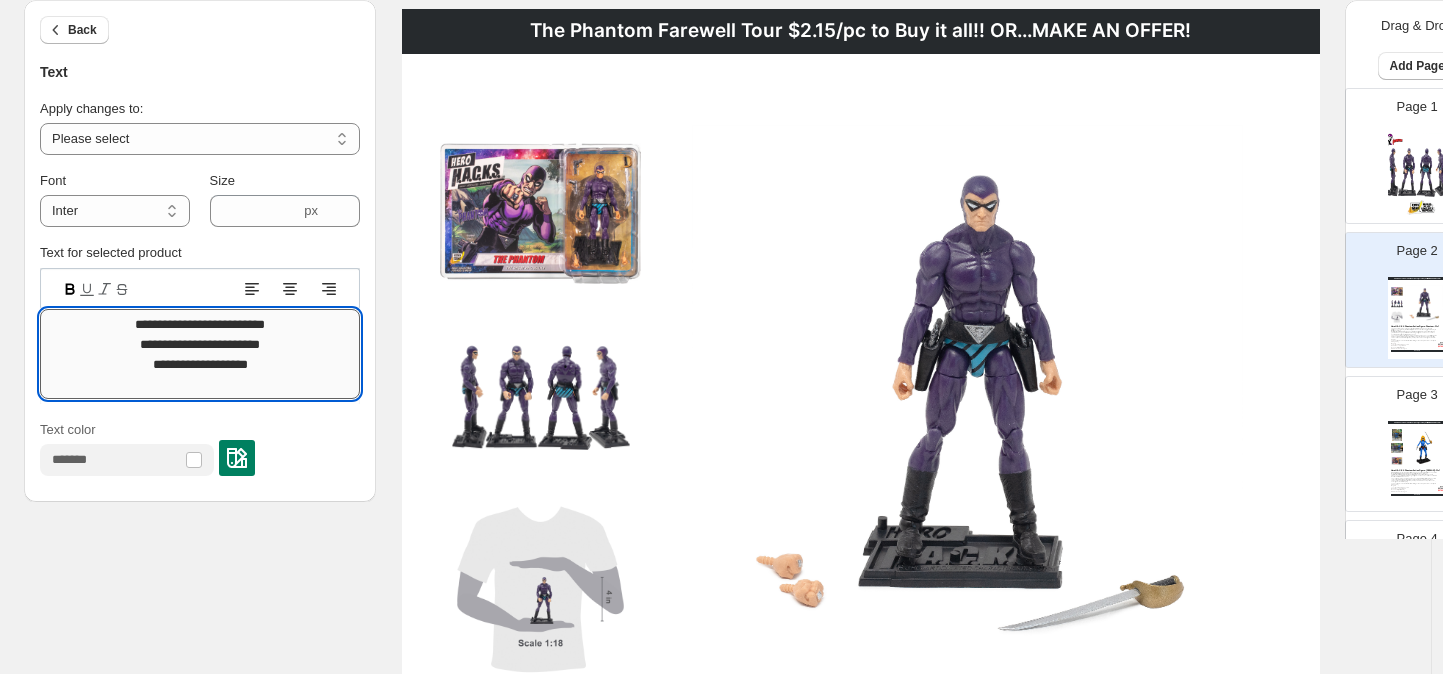 drag, startPoint x: 284, startPoint y: 363, endPoint x: 144, endPoint y: 328, distance: 144.3087 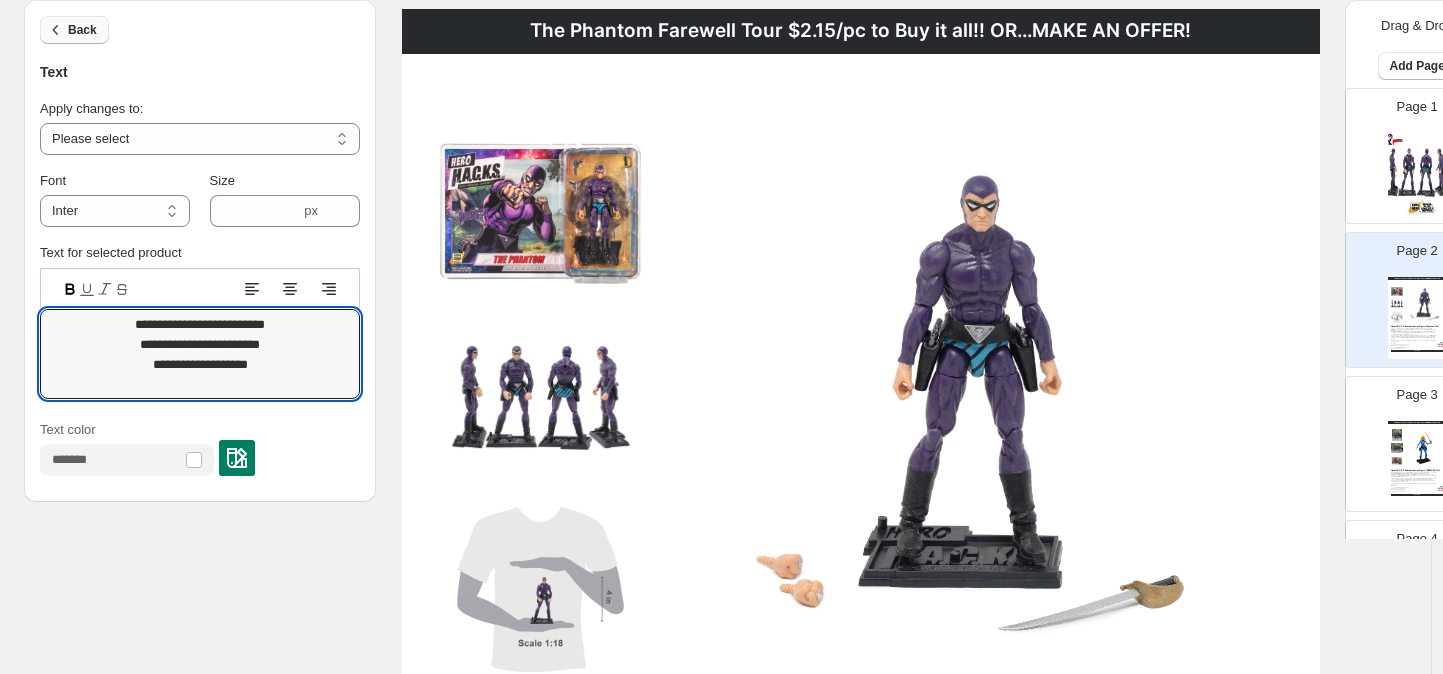 click on "Back" at bounding box center (82, 30) 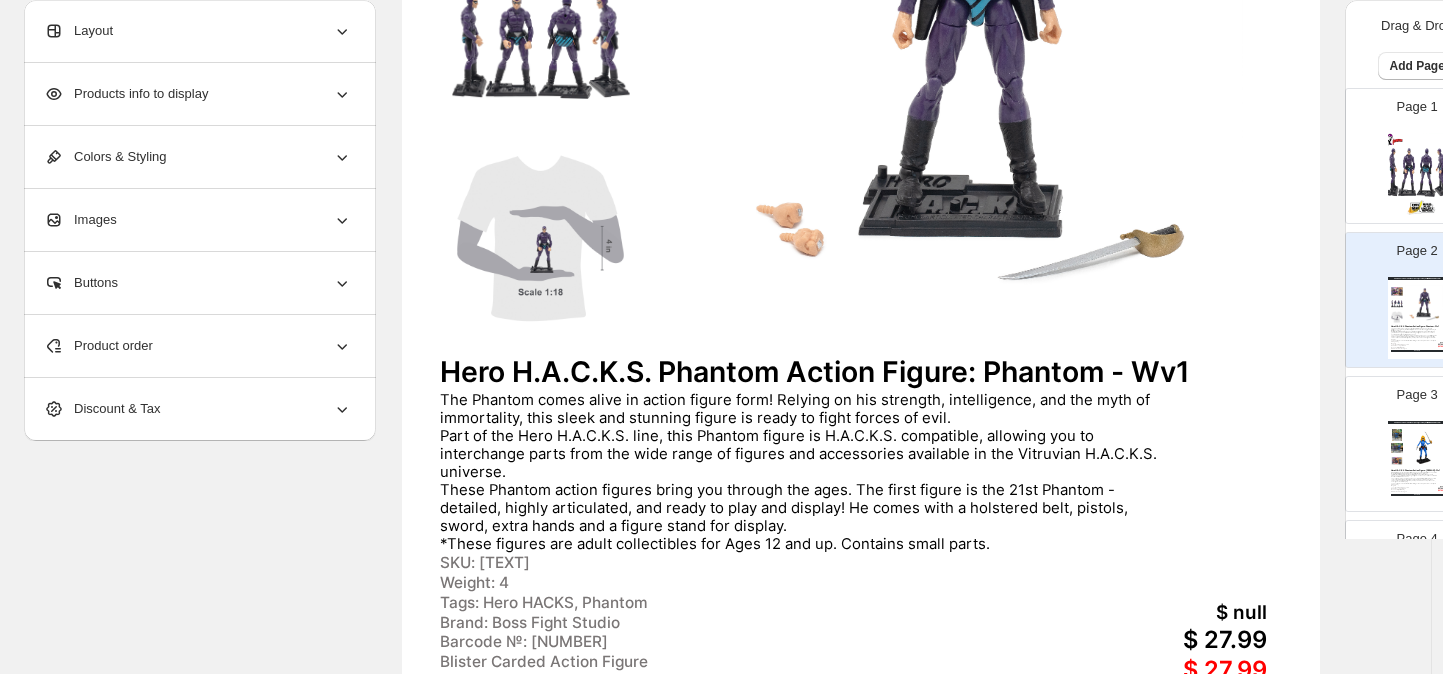 scroll, scrollTop: 671, scrollLeft: 0, axis: vertical 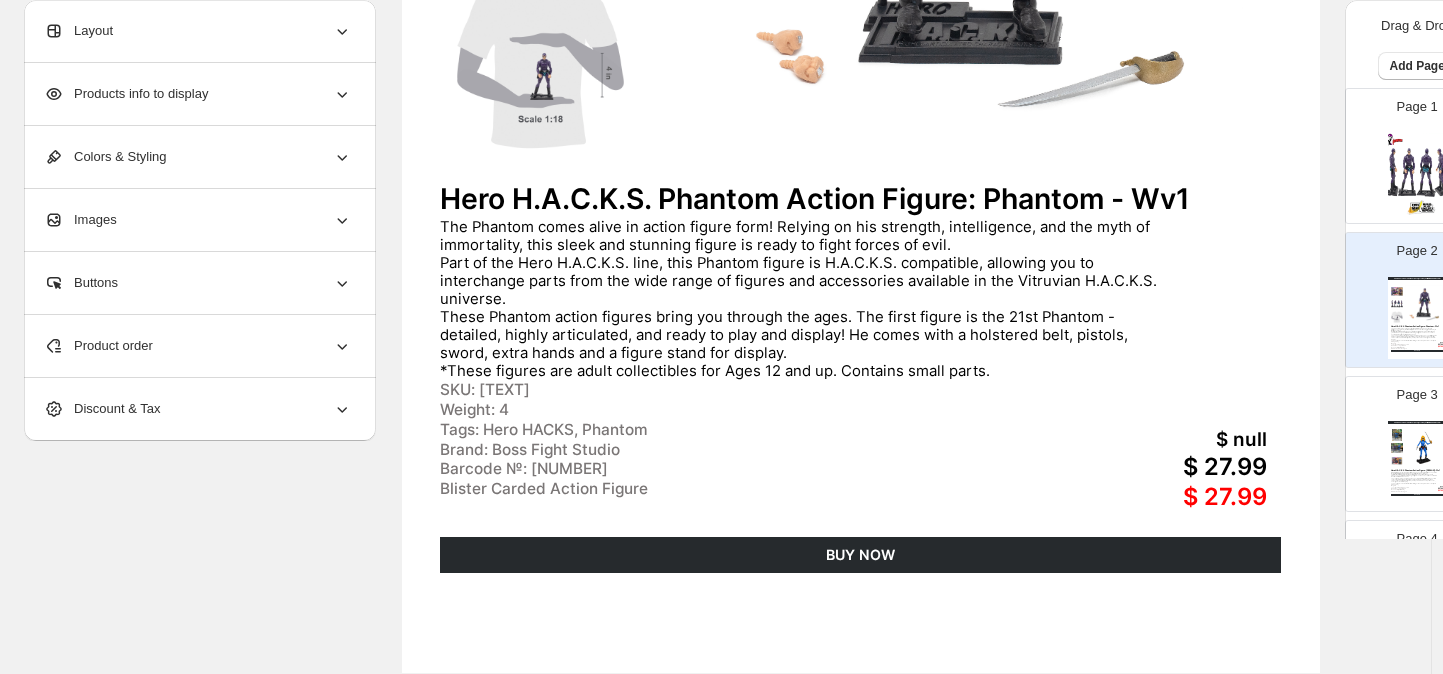 click on "BUY NOW" at bounding box center (860, 555) 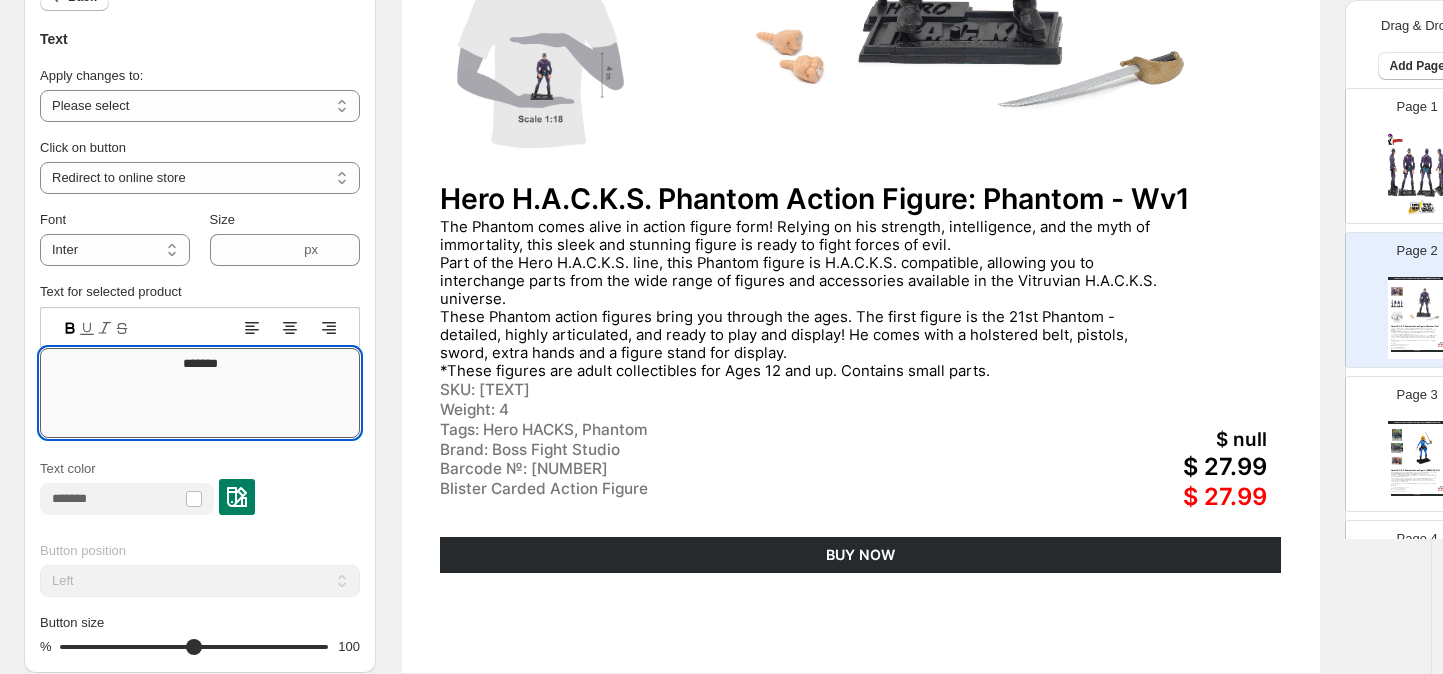 drag, startPoint x: 275, startPoint y: 364, endPoint x: 144, endPoint y: 364, distance: 131 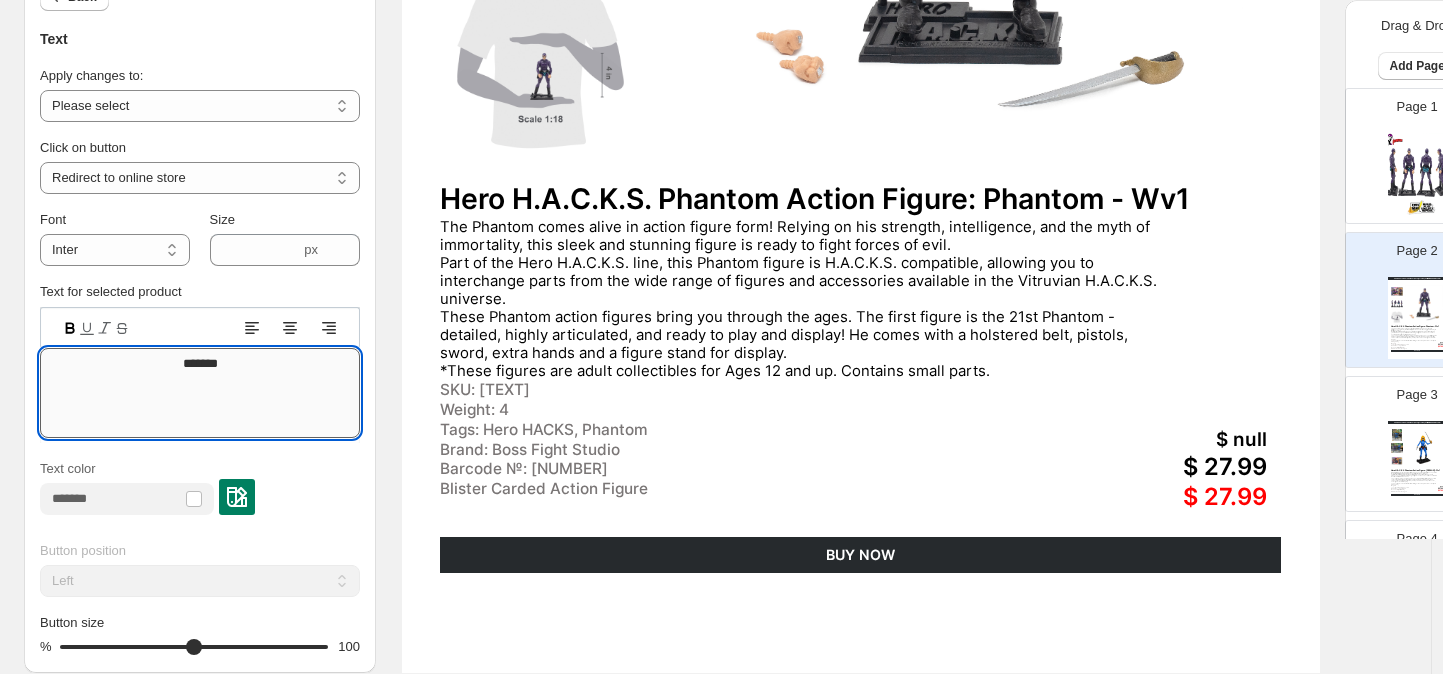 paste 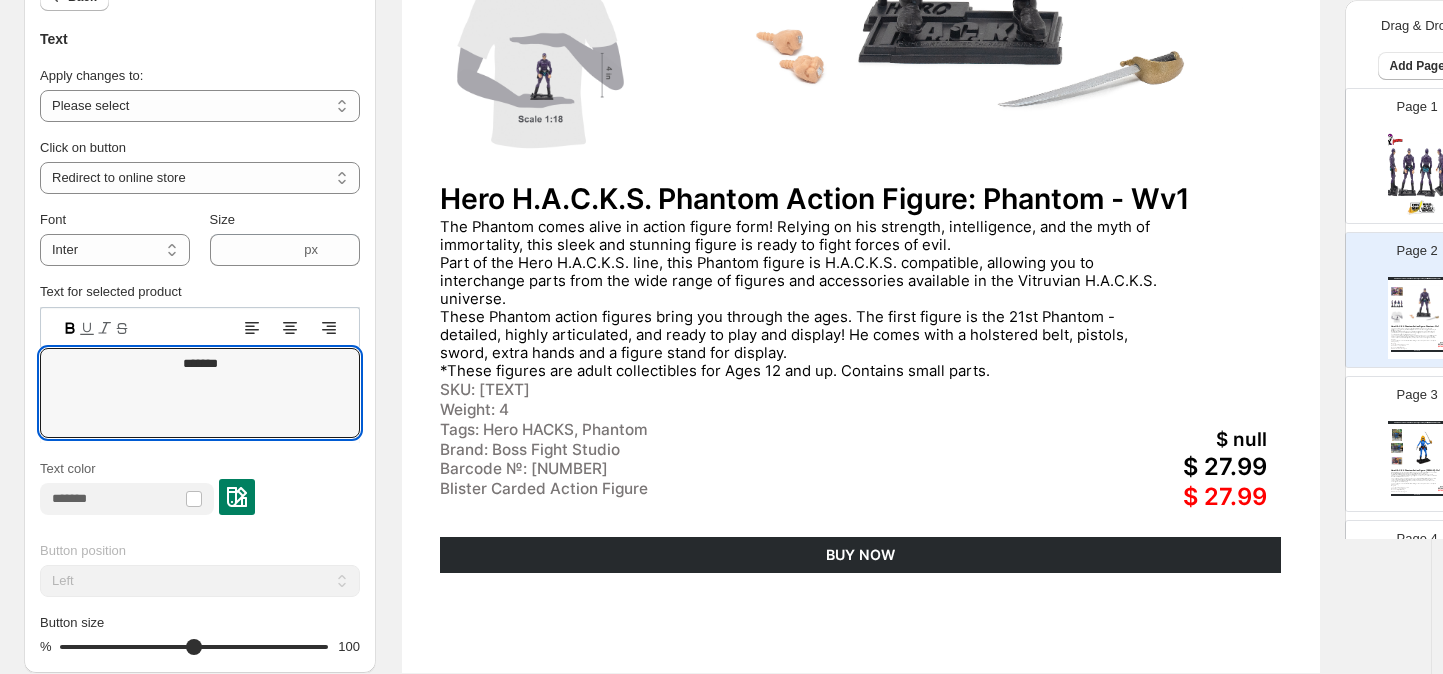 type on "*******" 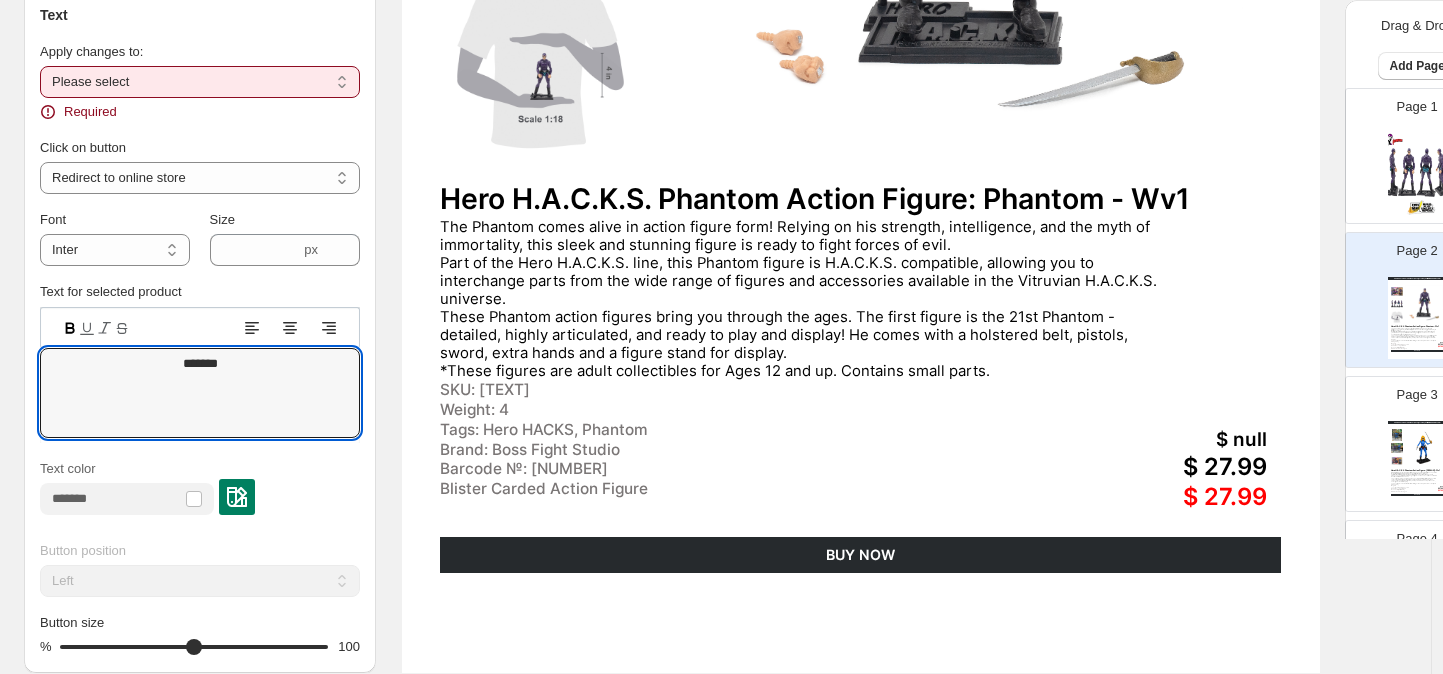 click on "**********" at bounding box center (200, 82) 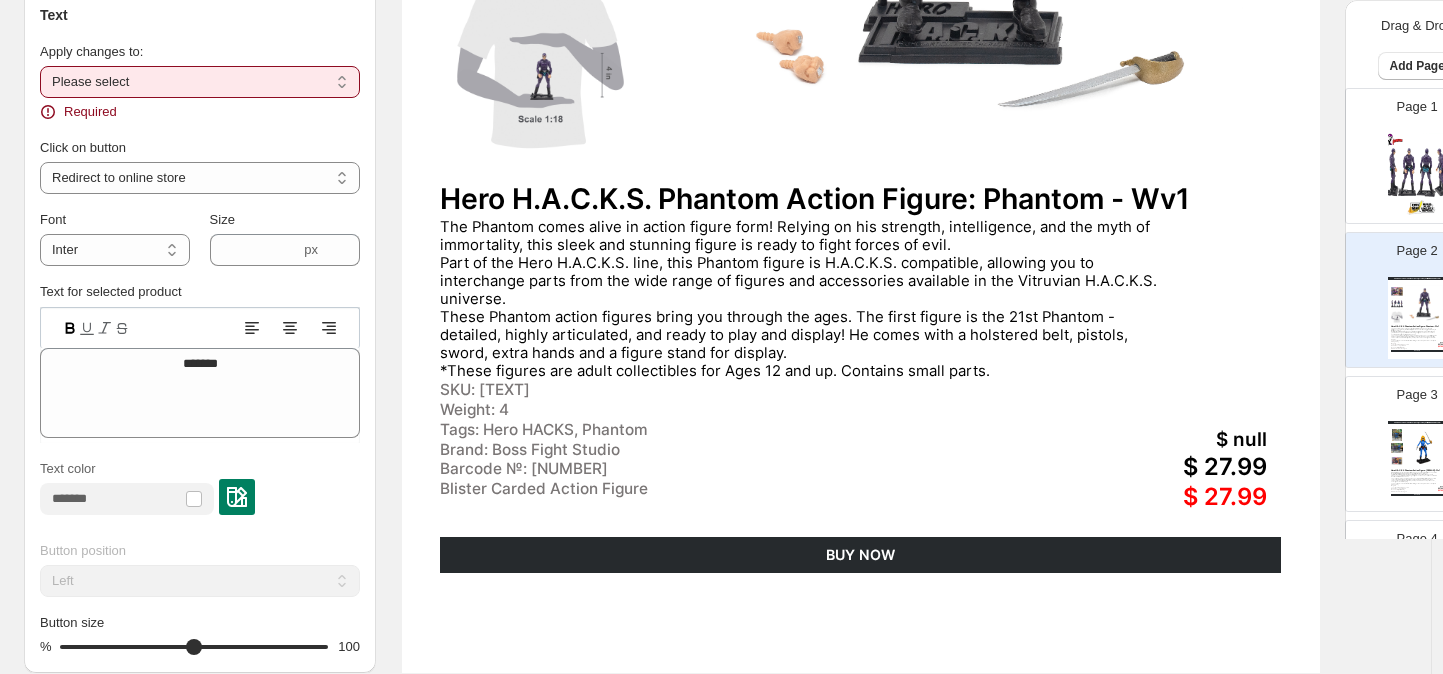 select on "**********" 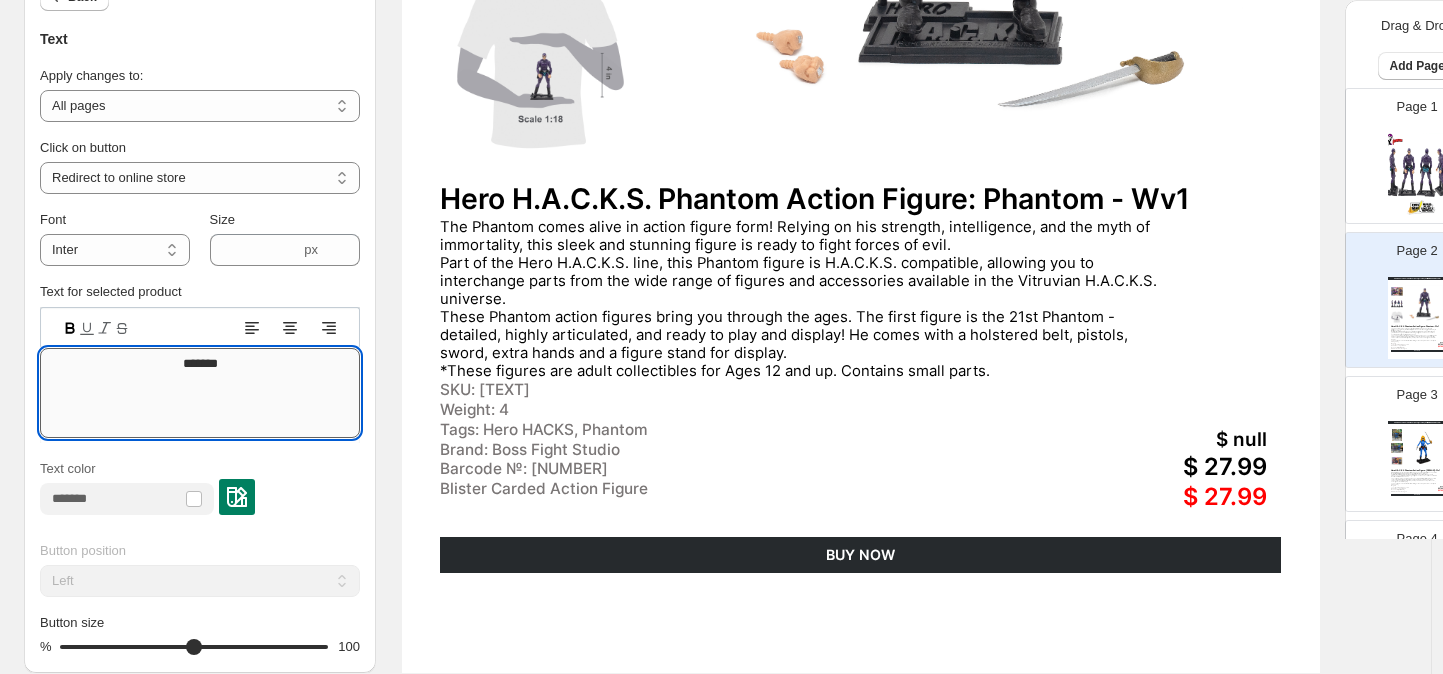 drag, startPoint x: 254, startPoint y: 359, endPoint x: 163, endPoint y: 360, distance: 91.00549 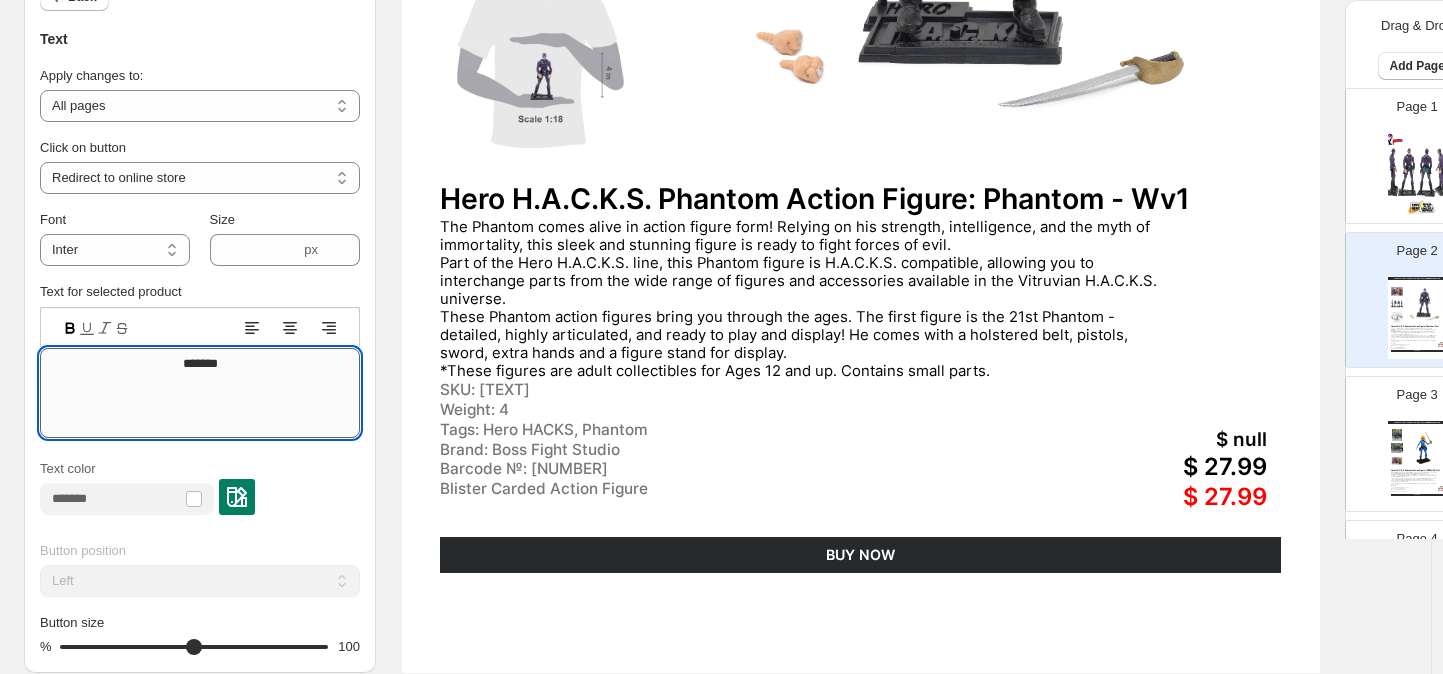 click on "*******" at bounding box center (200, 393) 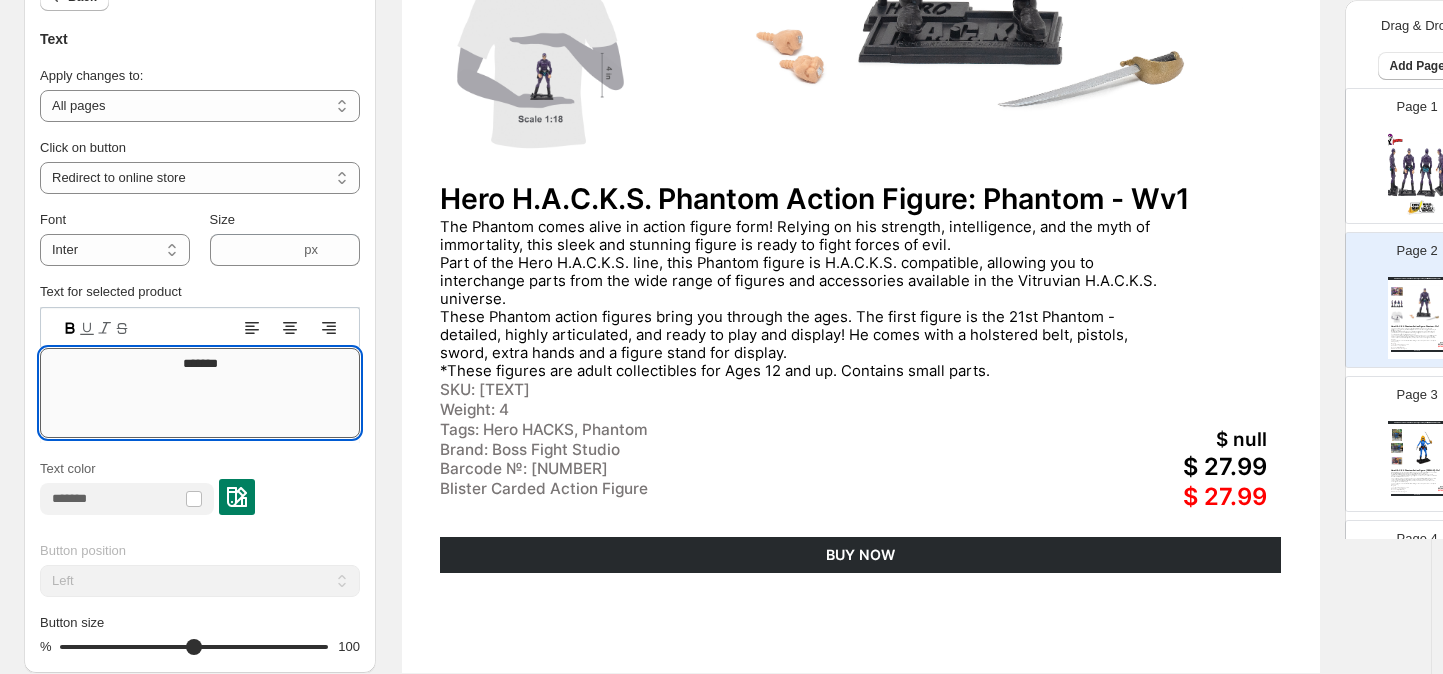paste on "**********" 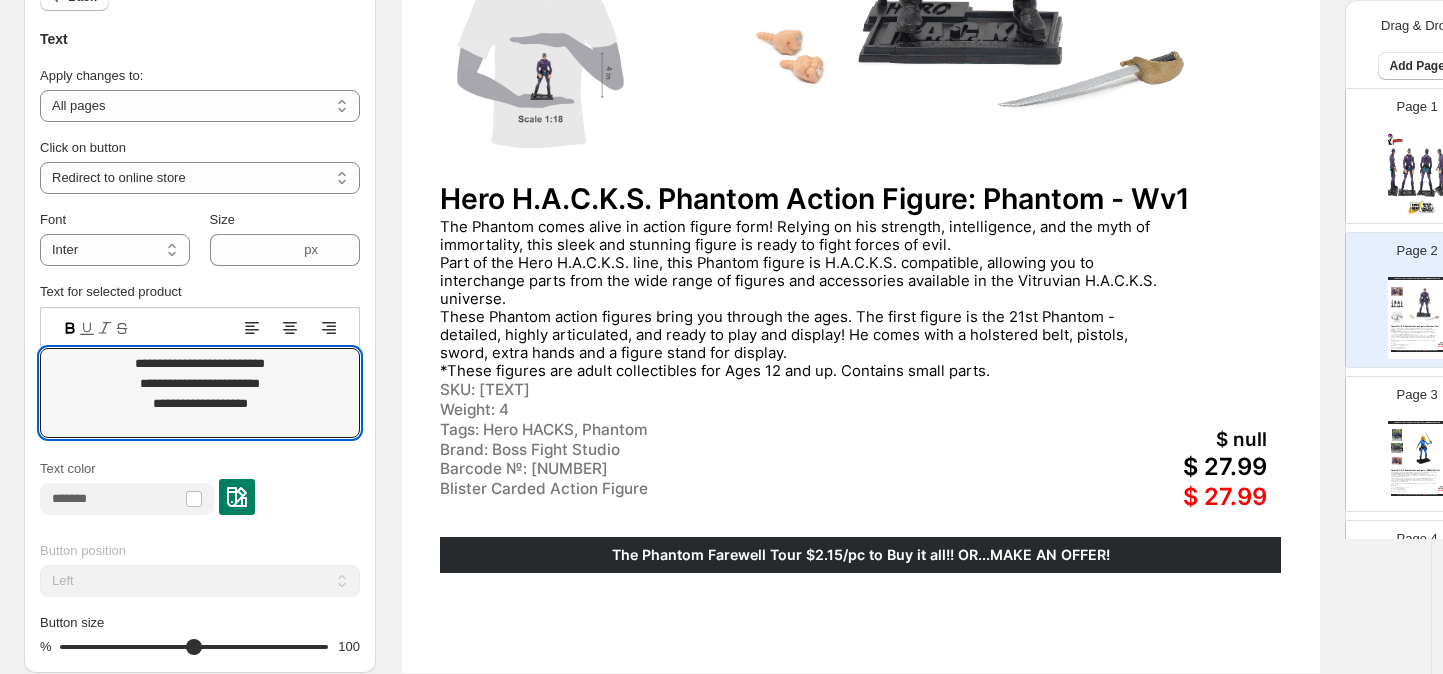 scroll, scrollTop: 266, scrollLeft: 0, axis: vertical 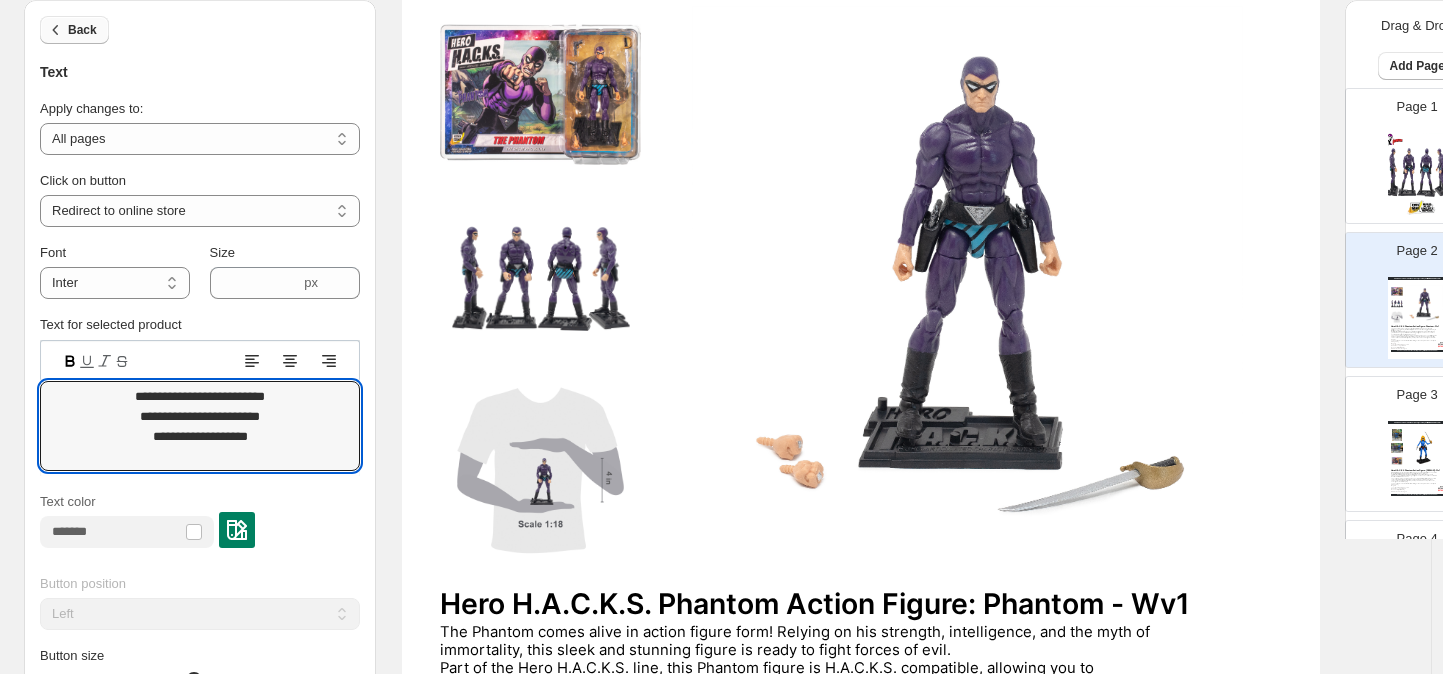 type on "**********" 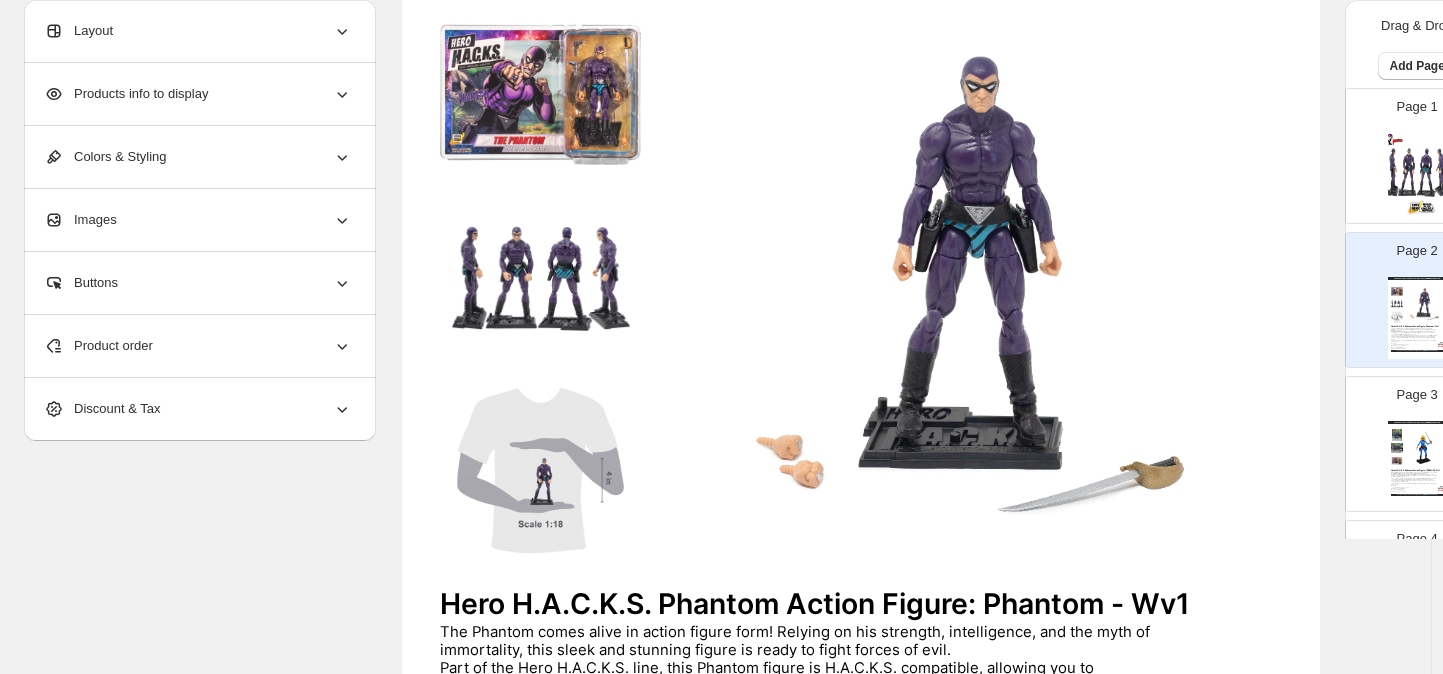 click 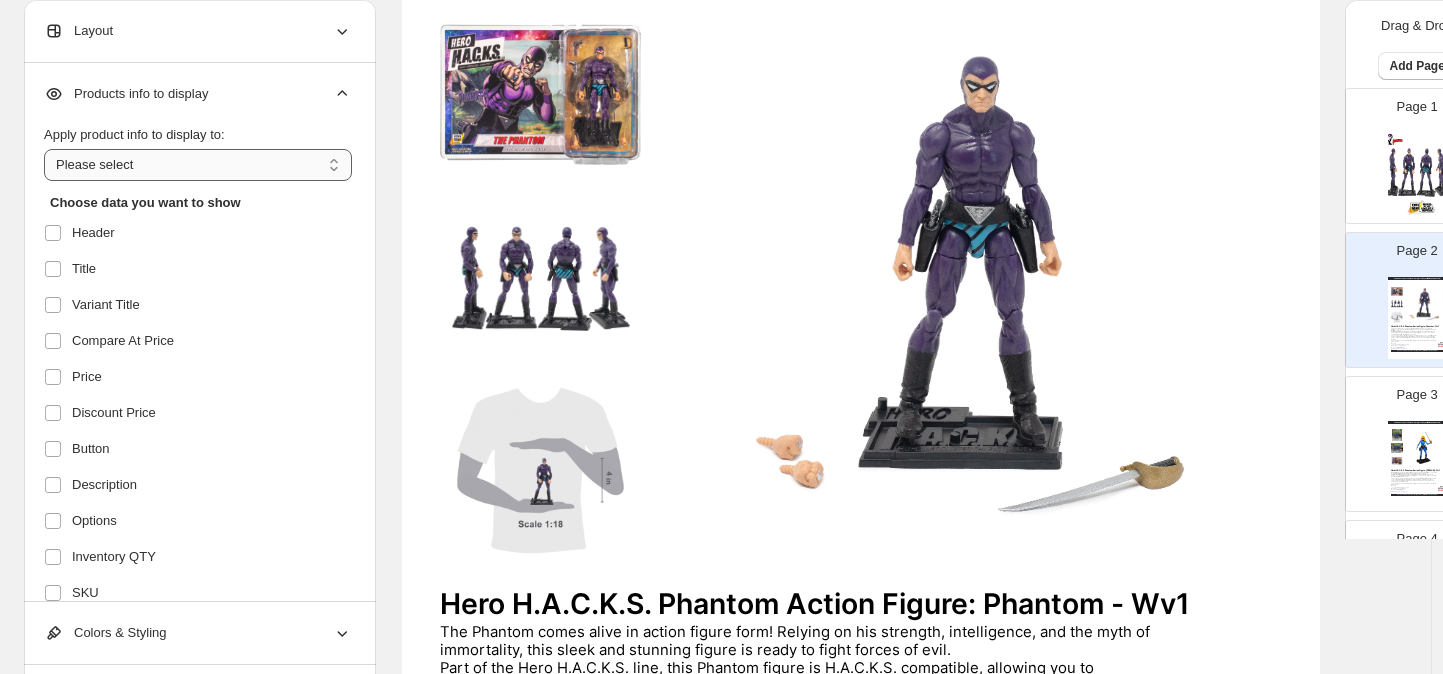 click on "**********" at bounding box center [198, 165] 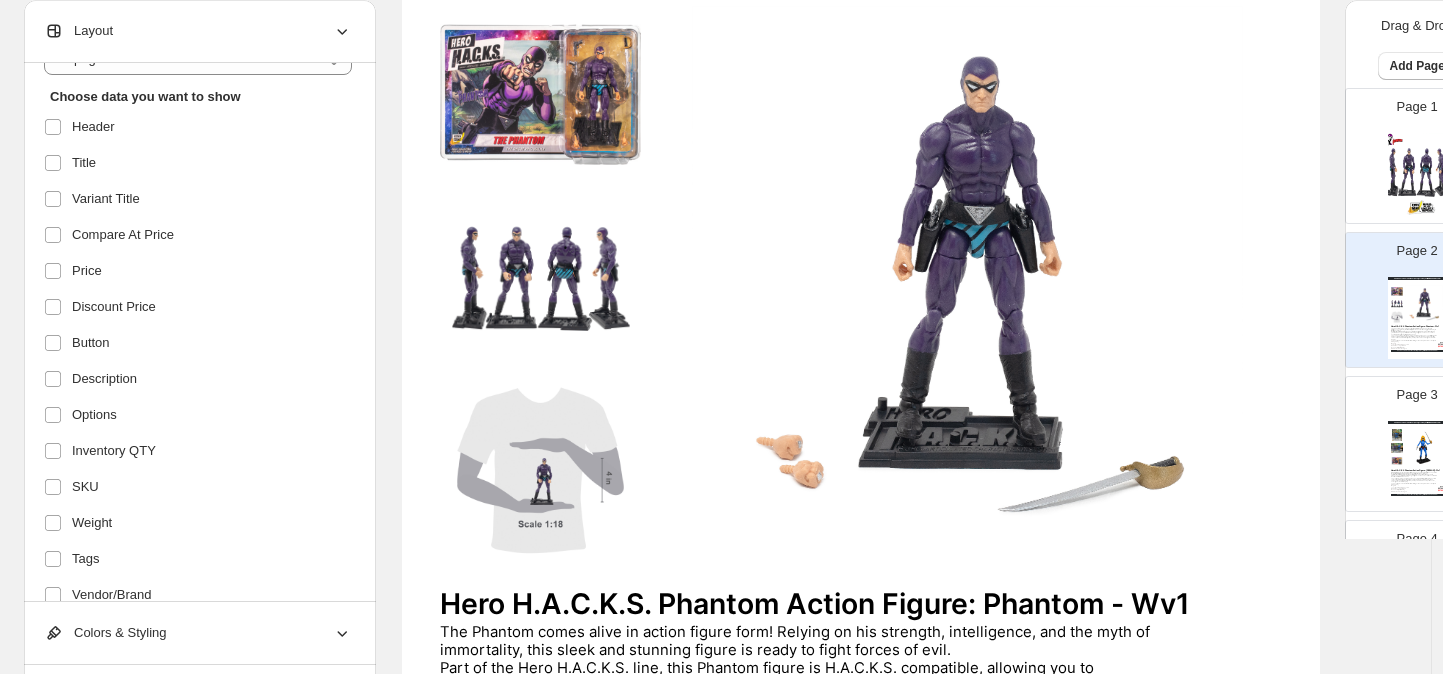 scroll, scrollTop: 116, scrollLeft: 0, axis: vertical 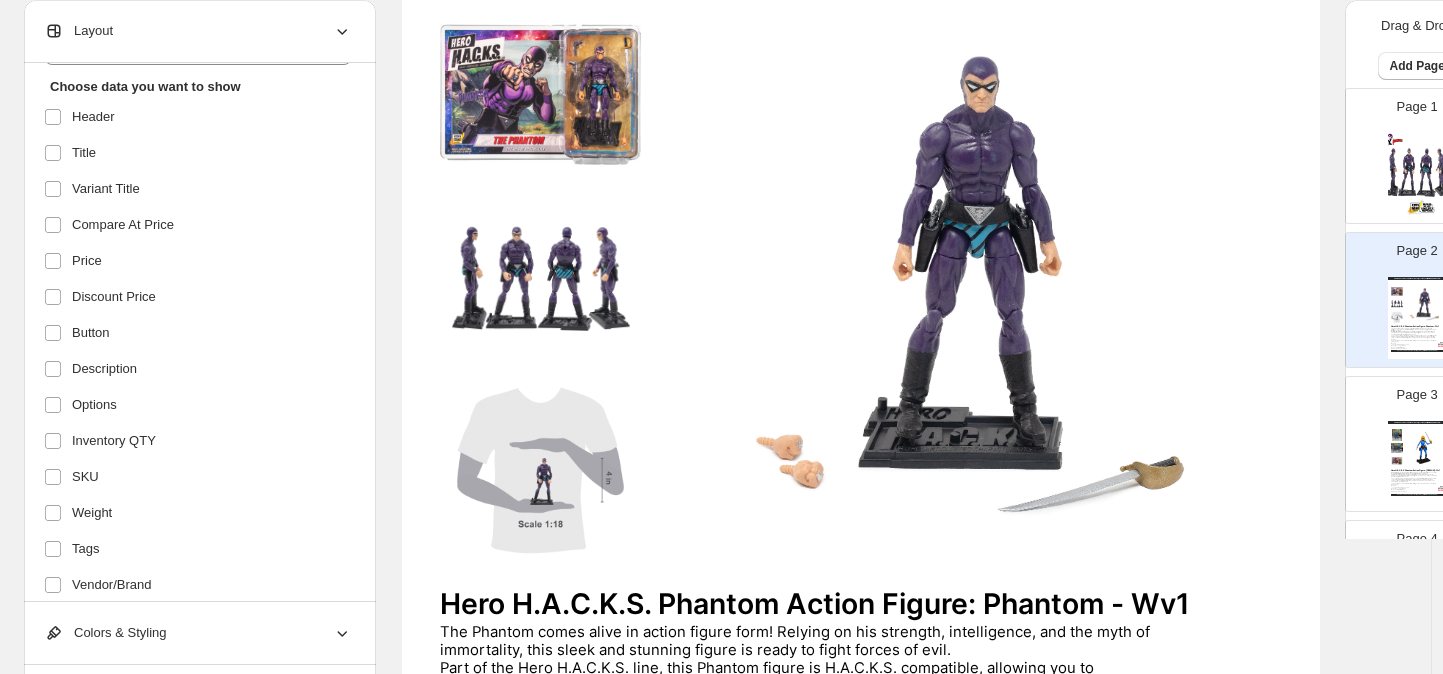 click at bounding box center (1424, 448) 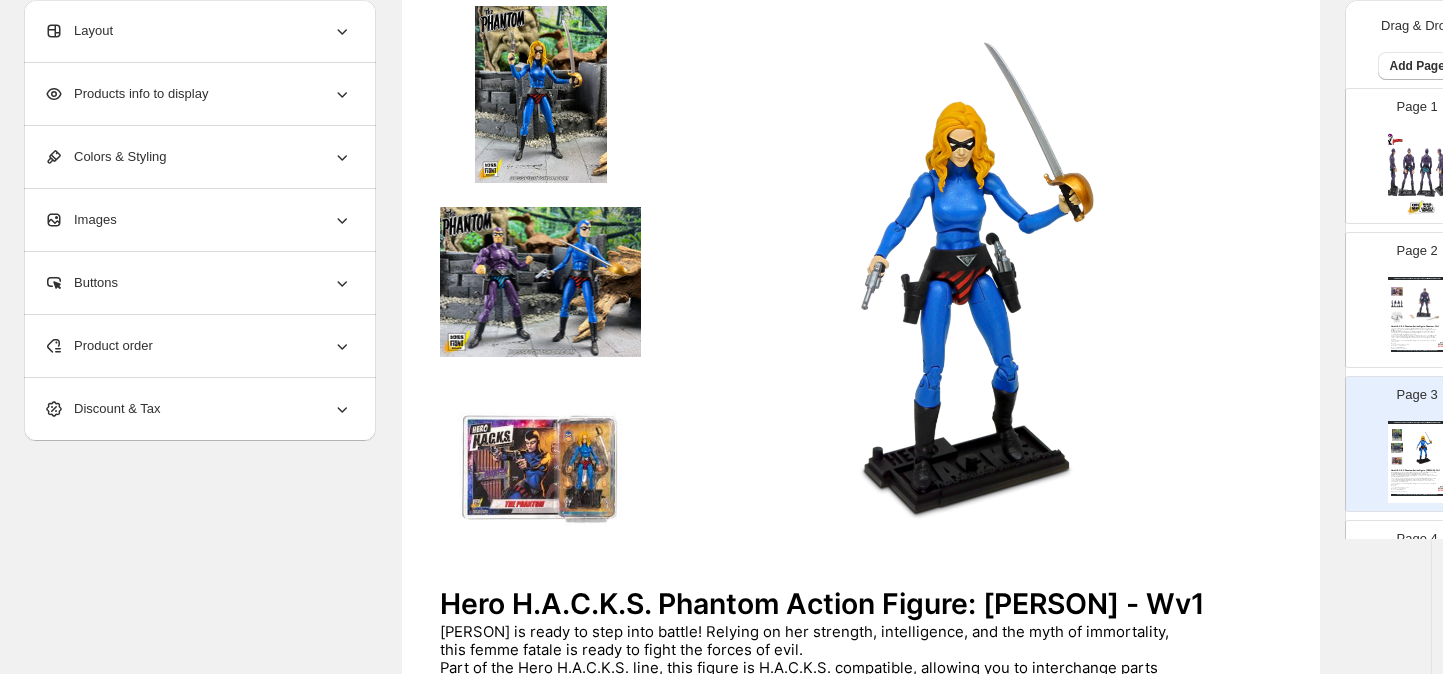 scroll, scrollTop: 0, scrollLeft: 0, axis: both 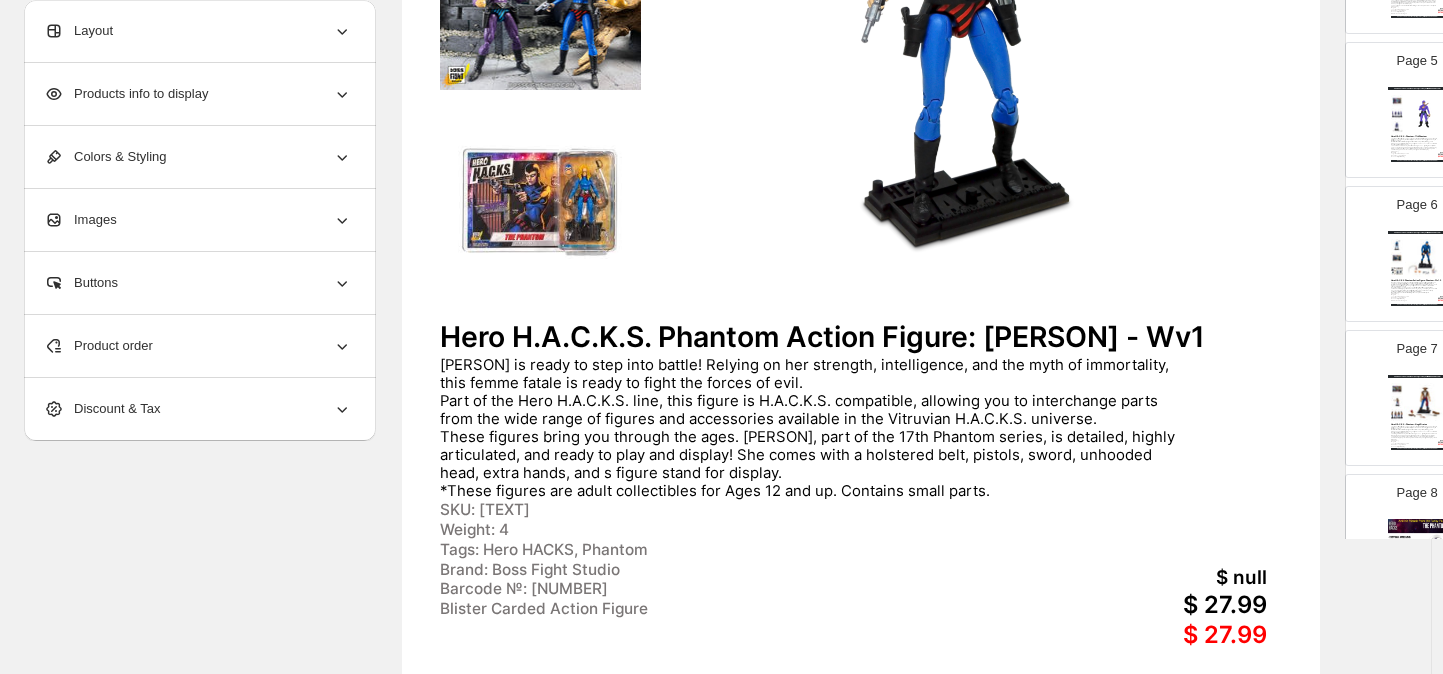 click at bounding box center (1424, 402) 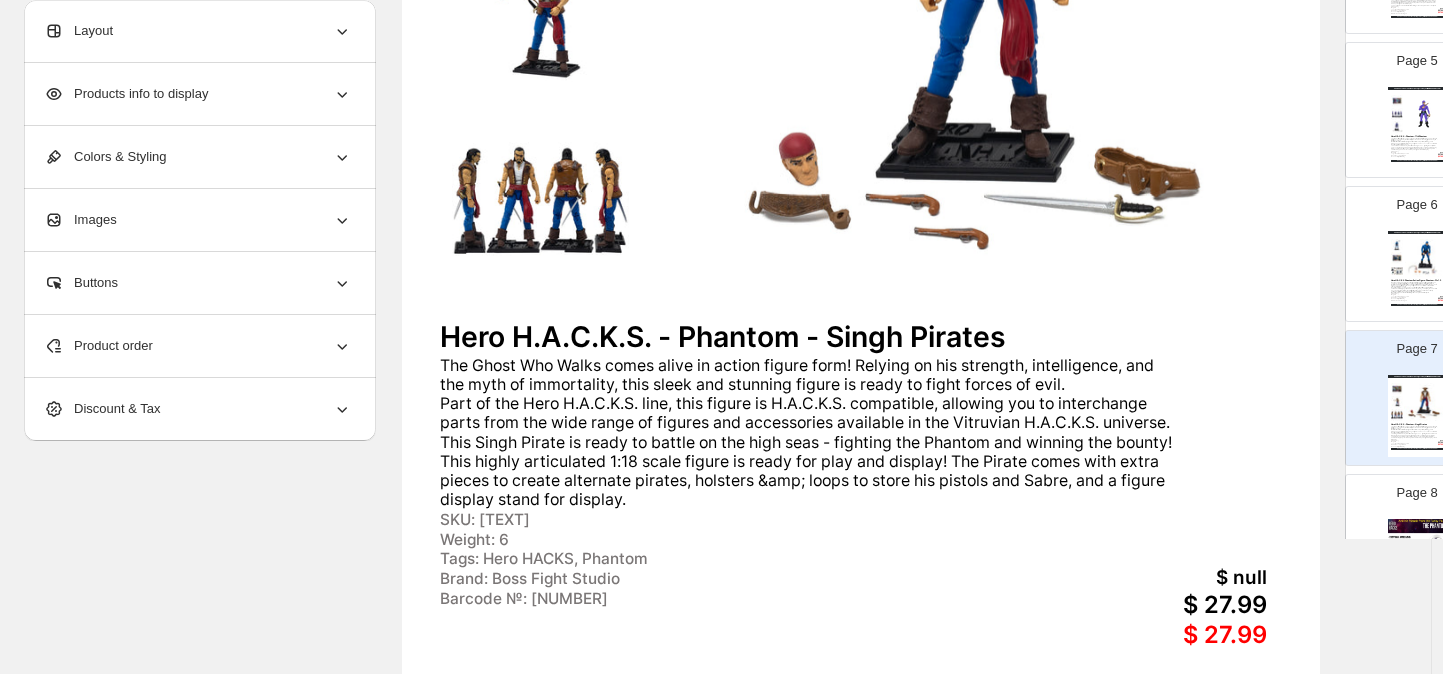 click on "$ null" at bounding box center [1059, 578] 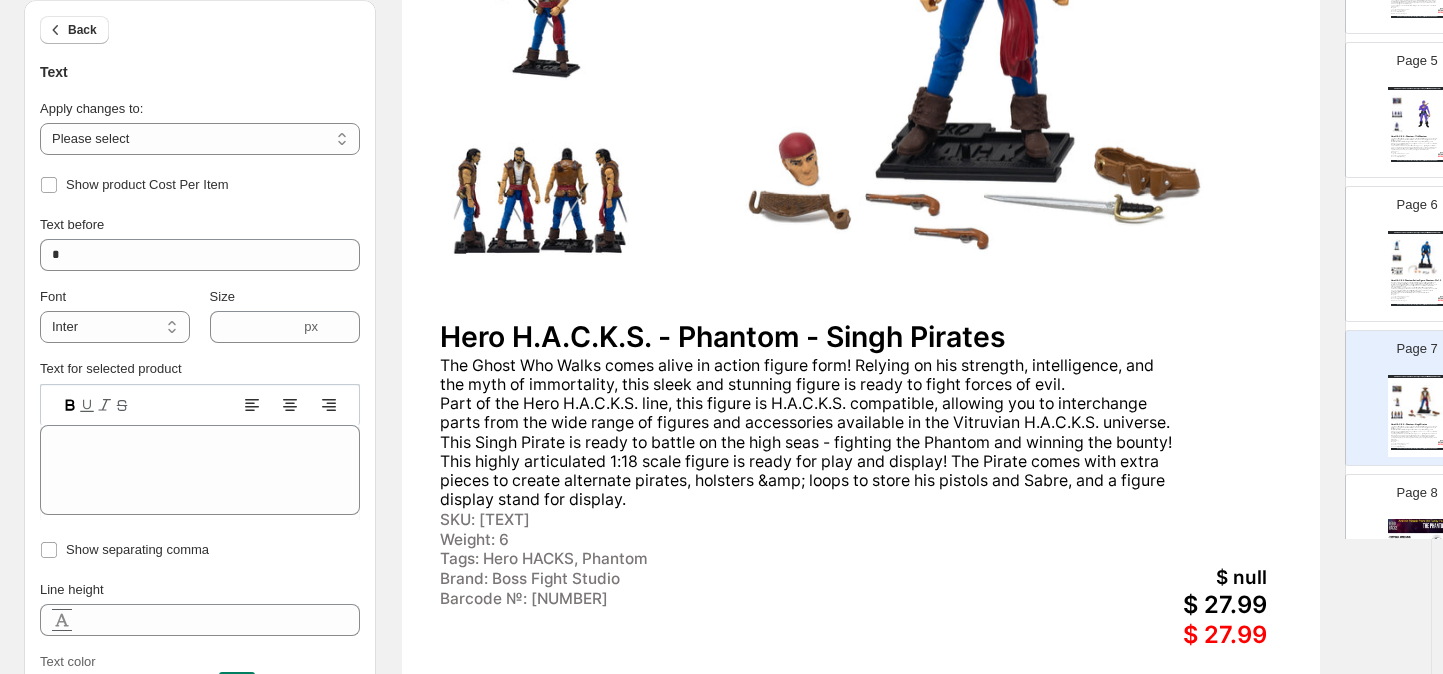 click on "$ null" at bounding box center [1059, 578] 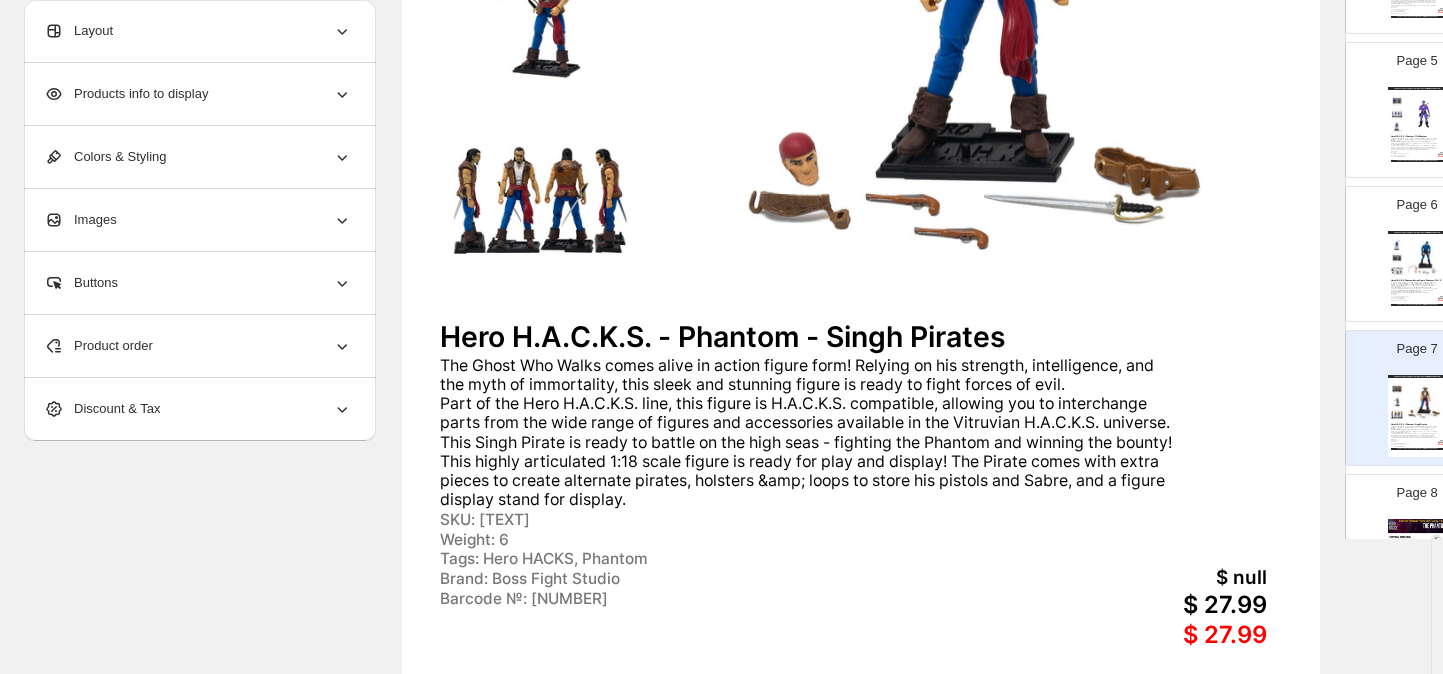 click on "$ null" at bounding box center (1059, 578) 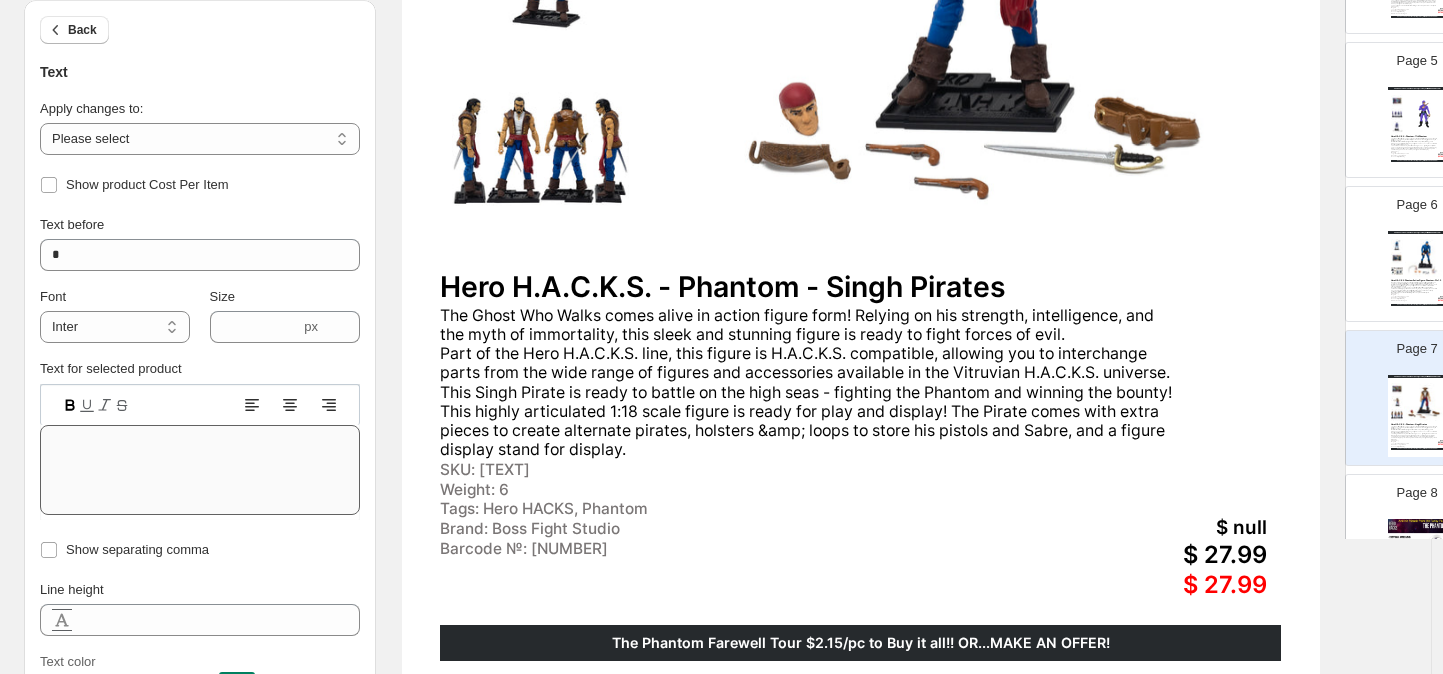 scroll, scrollTop: 534, scrollLeft: 0, axis: vertical 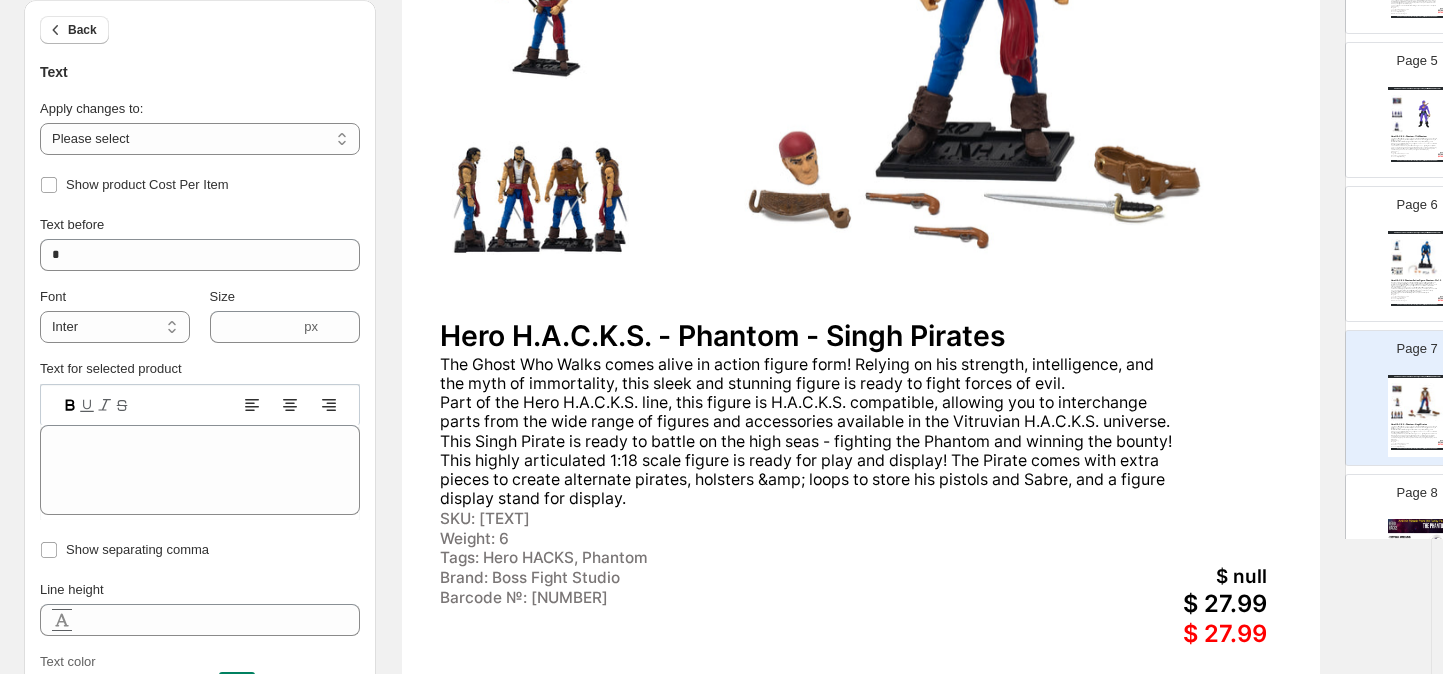 click on "Hero H.A.C.K.S. - Phantom - Singh Pirates" at bounding box center [860, 336] 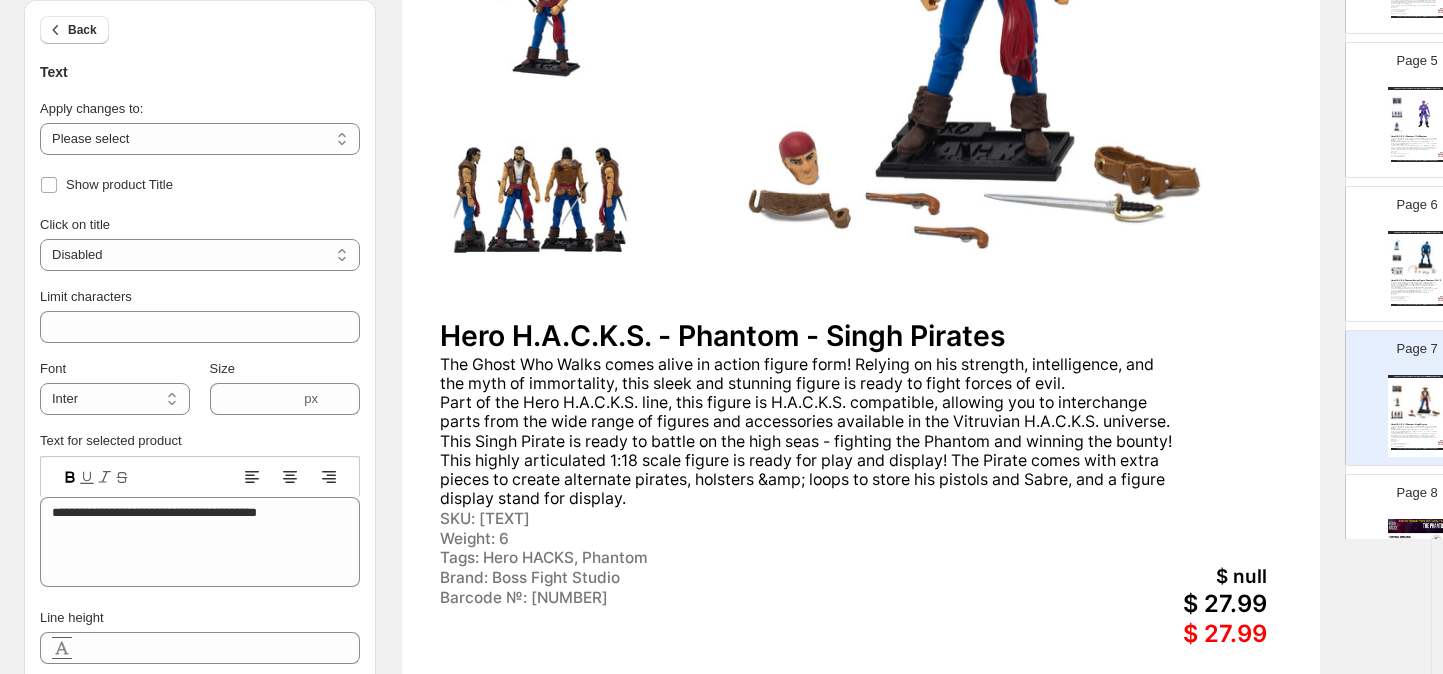 click on "Hero H.A.C.K.S. - Phantom - Singh Pirates" at bounding box center [860, 336] 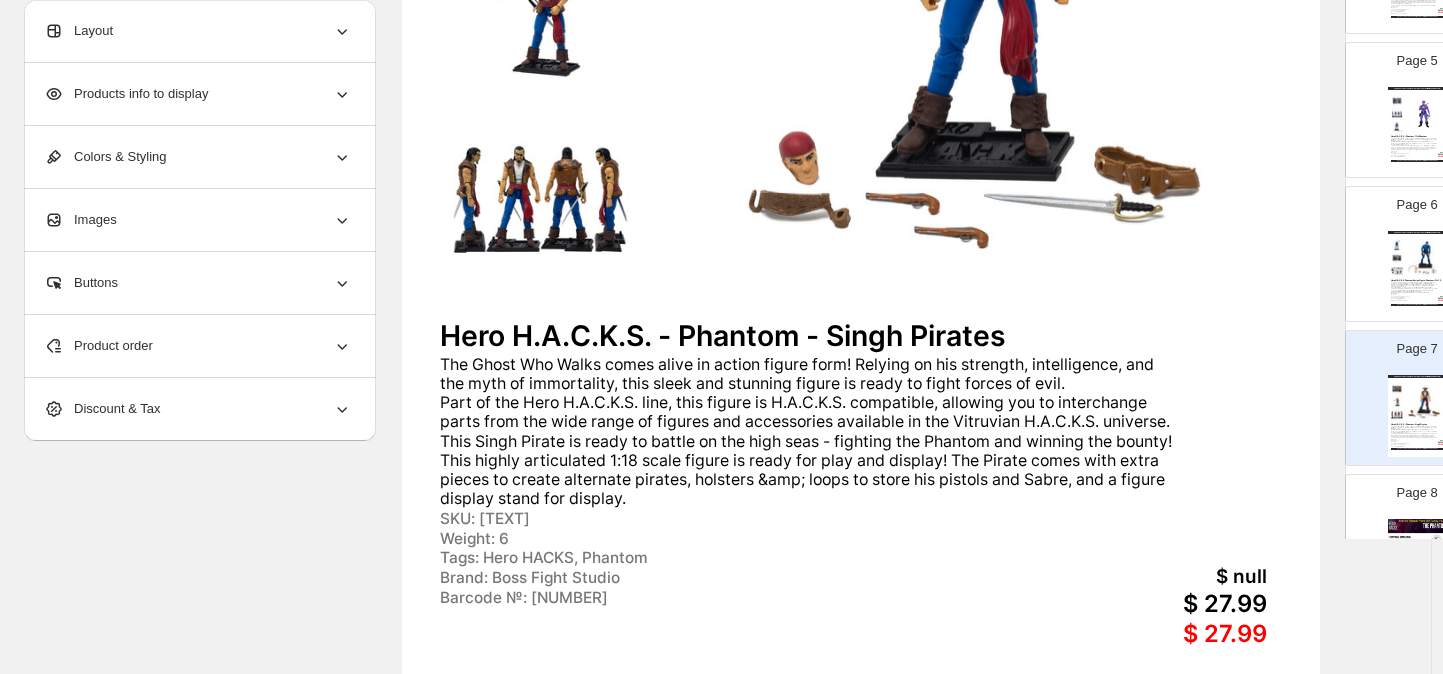 click on "Hero H.A.C.K.S. - Phantom - Singh Pirates" at bounding box center [860, 336] 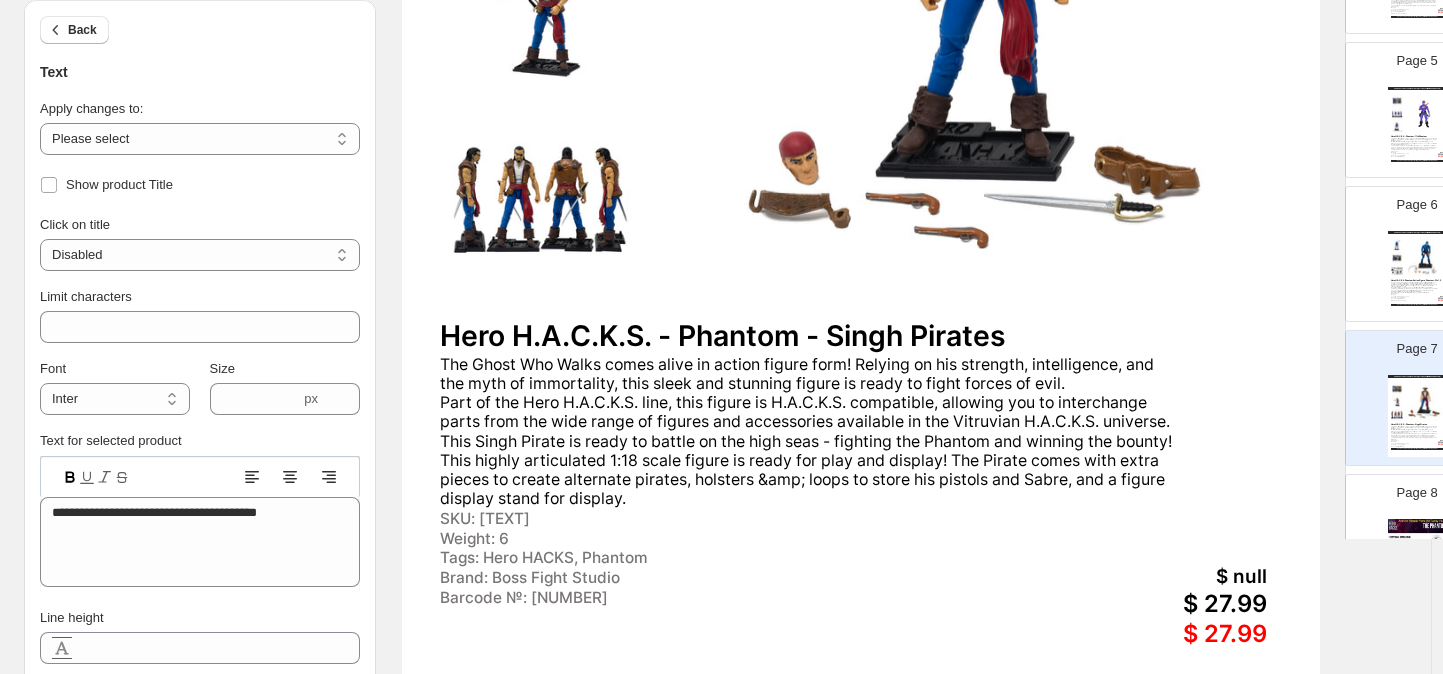 click on "The Ghost Who Walks comes alive in action figure form! Relying on his strength, intelligence, and the myth of immortality, this sleek and stunning figure is ready to fight forces of evil.
Part of the Hero H.A.C.K.S. line, this figure is H.A.C.K.S. compatible, allowing you to interchange parts from the wide range of figures and accessories available in the Vitruvian H.A.C.K.S. universe.
This [LAST] [LAST] is ready to battle on the high seas - fighting the [LAST] and winning the bounty! This highly articulated 1:18 scale figure is ready for play and display! The [LAST] comes with extra pieces to create alternate [LAST], holsters &amp; loops to store his pistols and Sabre, and a figure display stand for display." at bounding box center [810, 432] 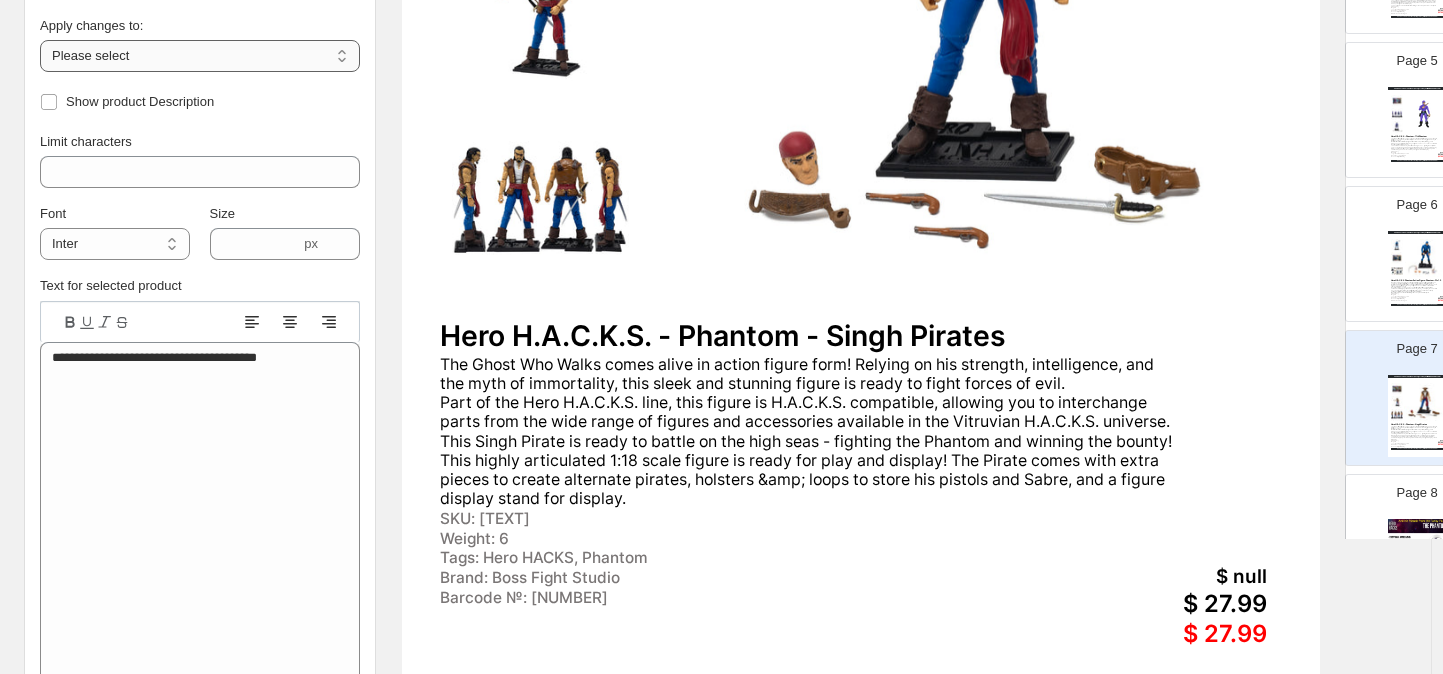 click on "**********" at bounding box center (200, 56) 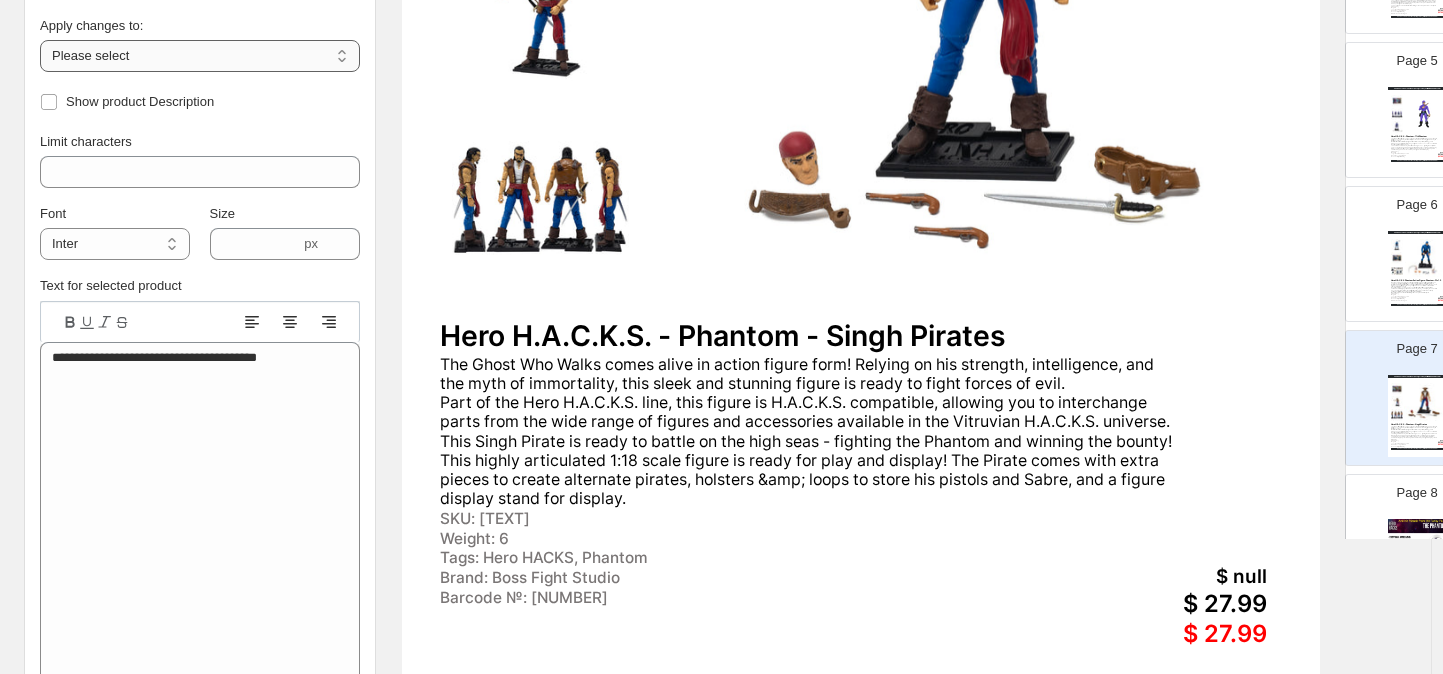 select on "**********" 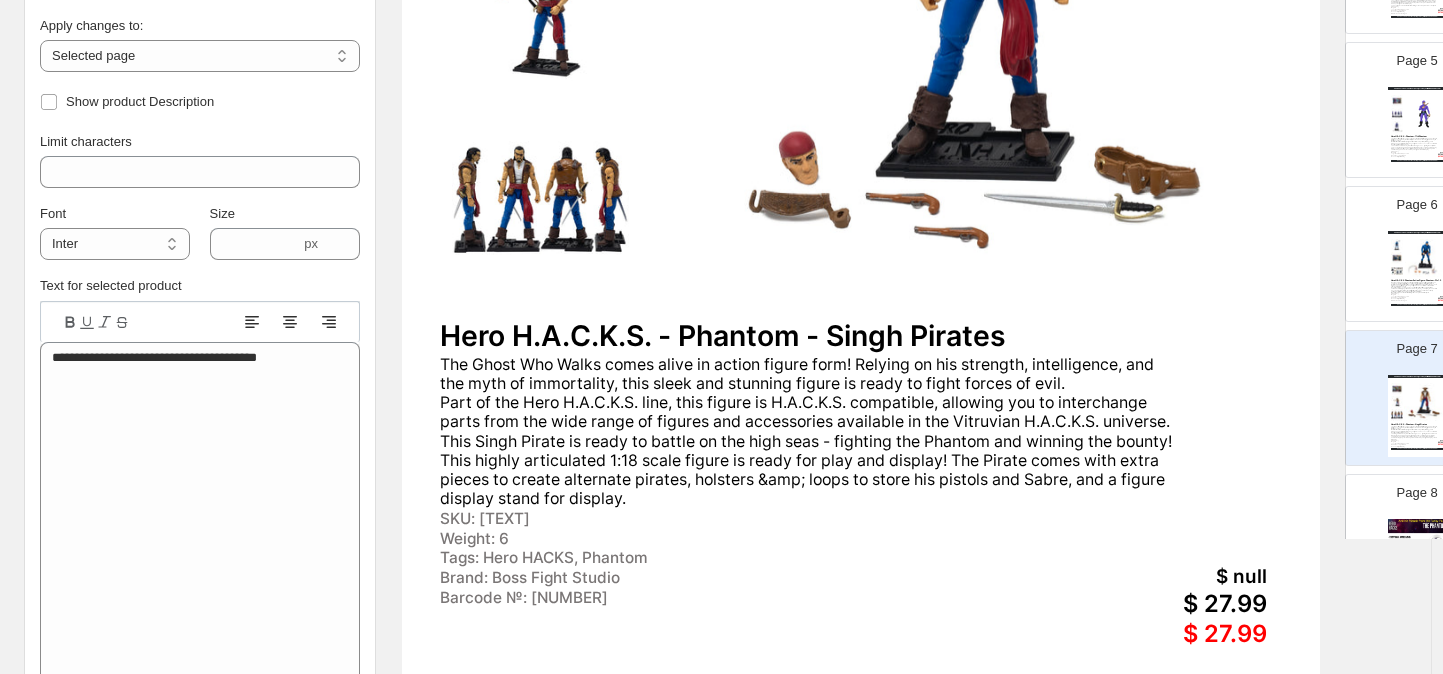 click on "Hero H.A.C.K.S. - Phantom - Singh Pirates" at bounding box center [860, 336] 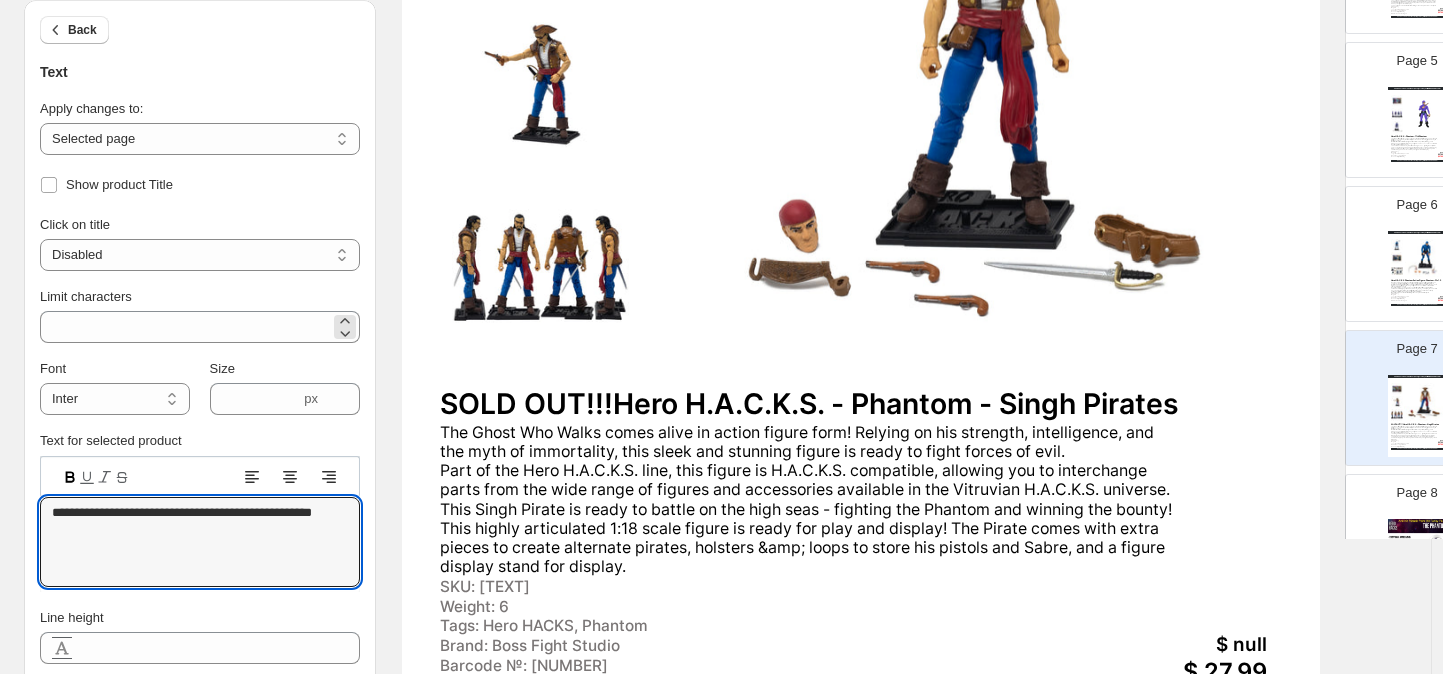 scroll, scrollTop: 376, scrollLeft: 0, axis: vertical 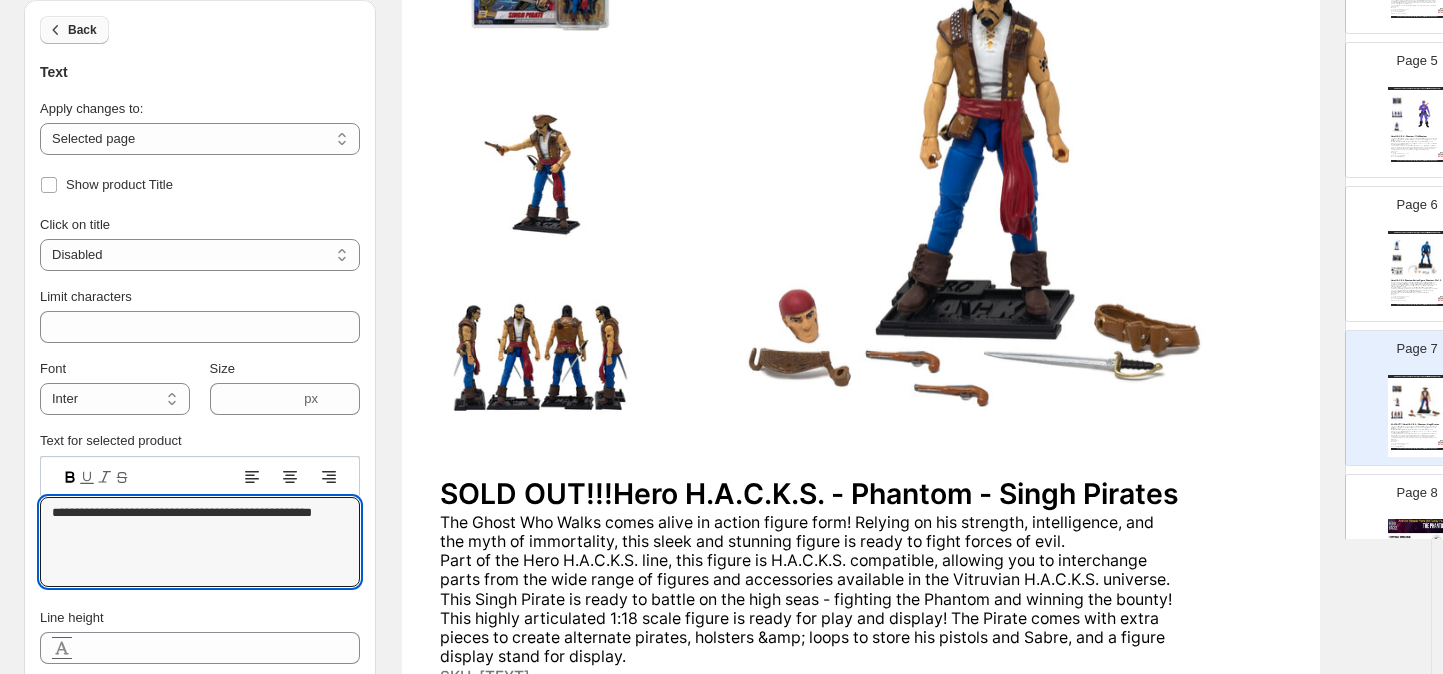 type on "**********" 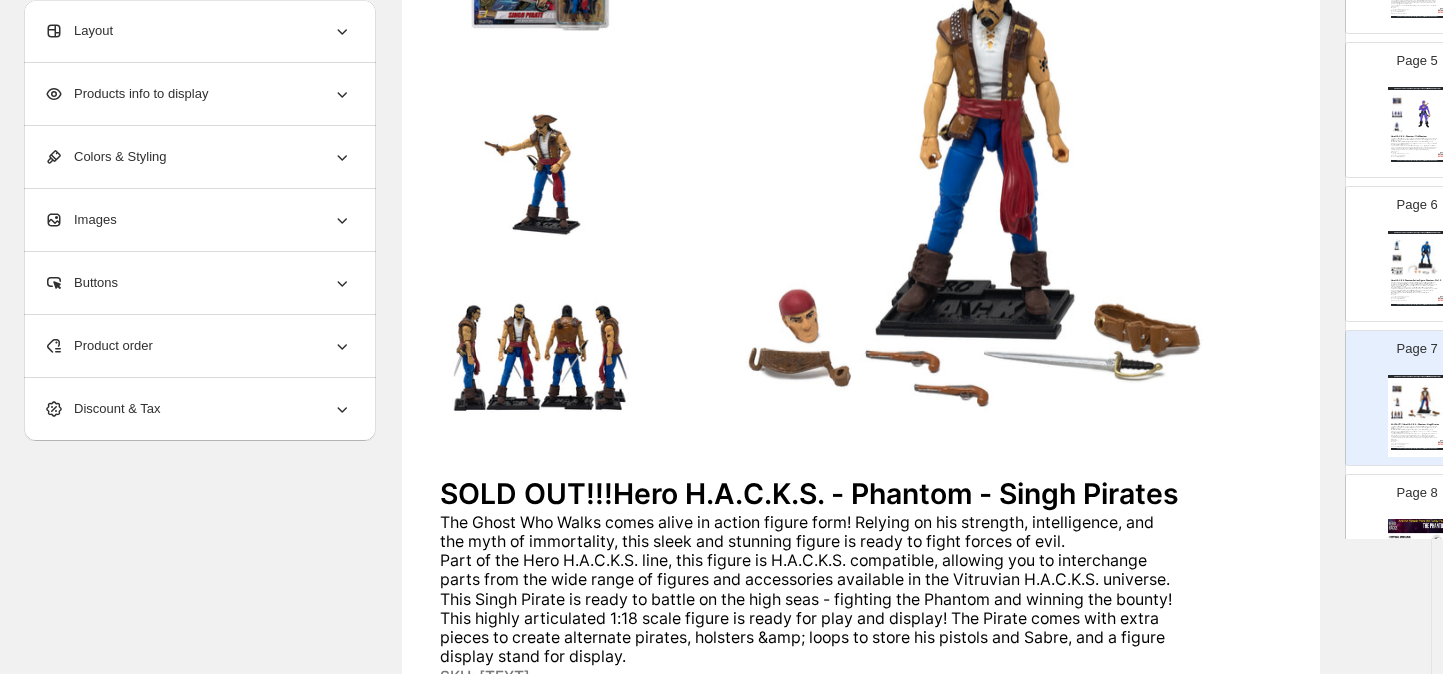 click on "Layout" at bounding box center [198, 31] 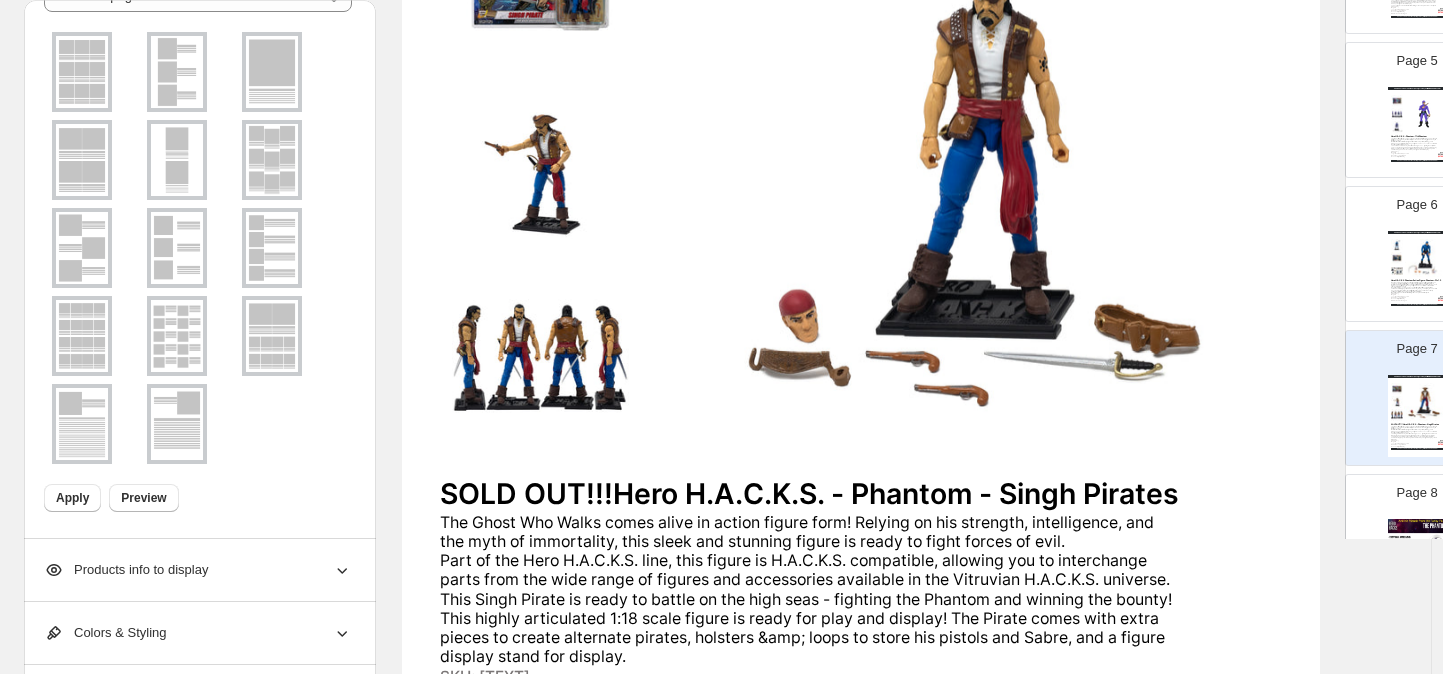 scroll, scrollTop: 107, scrollLeft: 0, axis: vertical 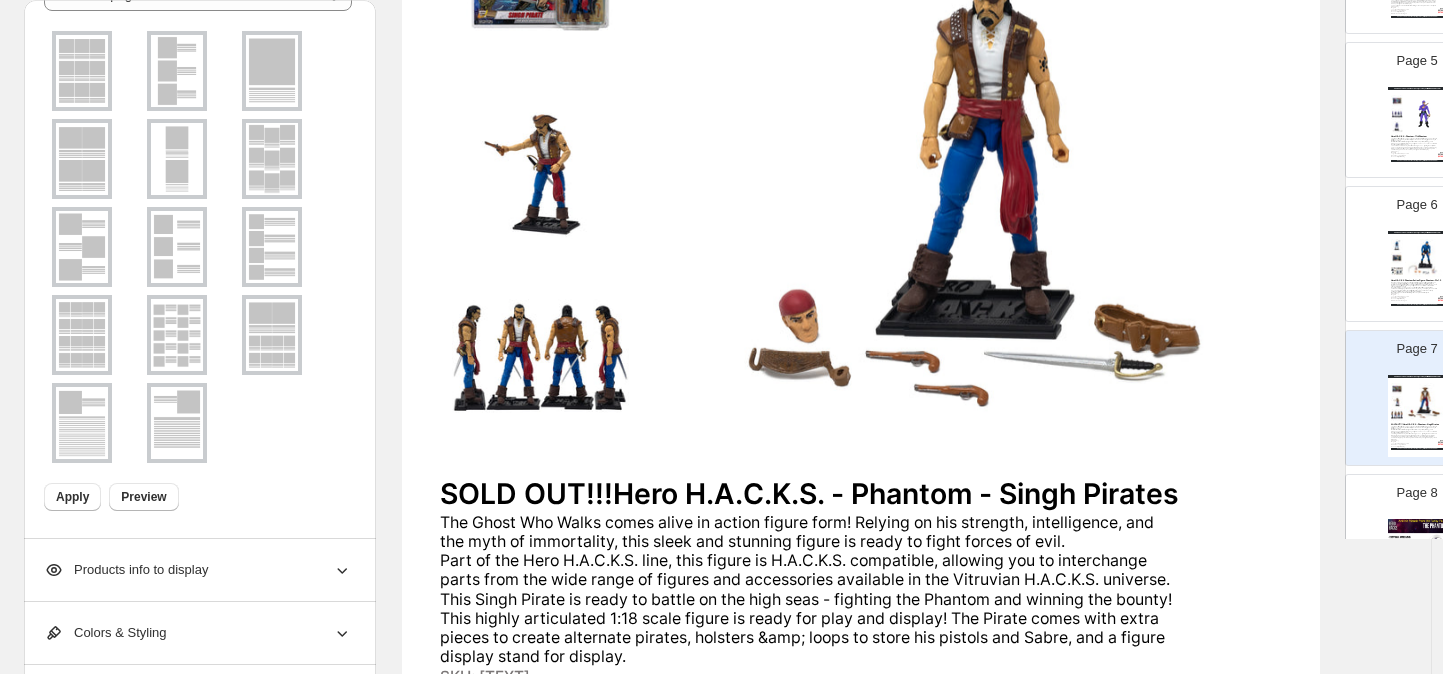 click 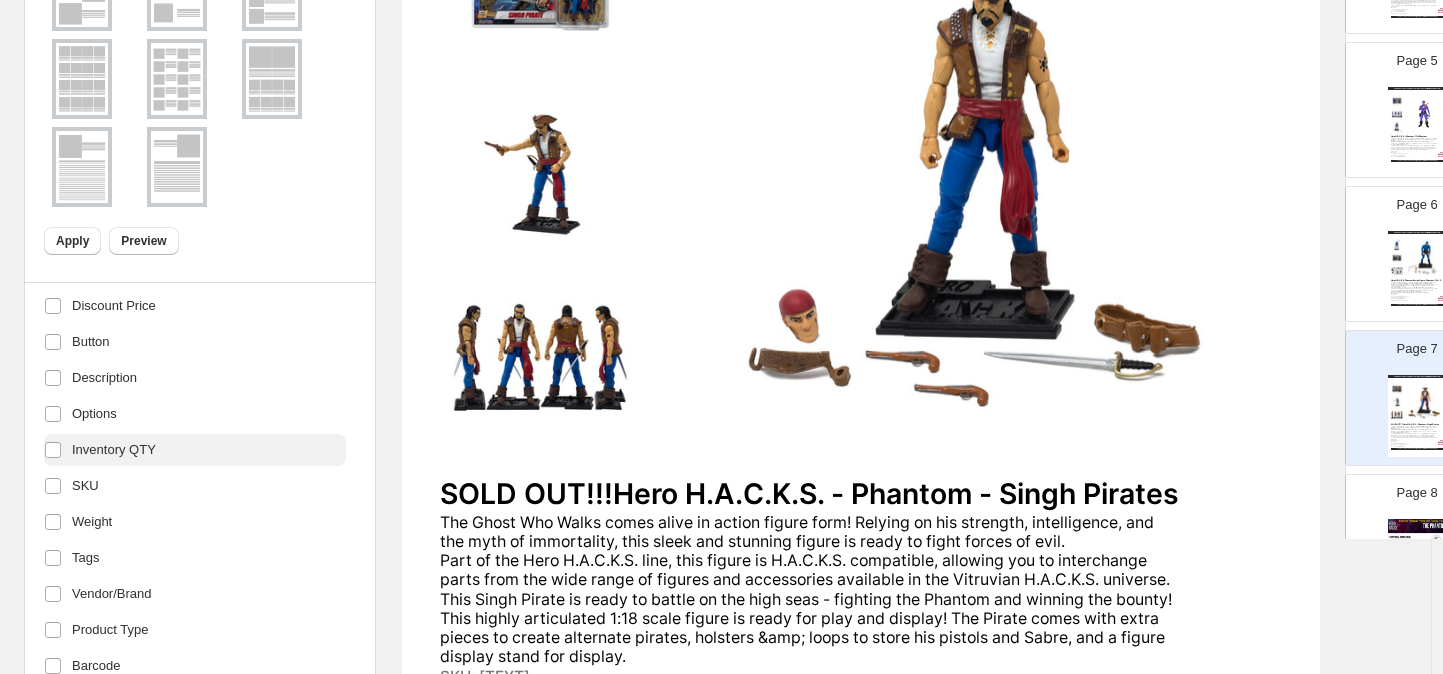 scroll, scrollTop: 212, scrollLeft: 0, axis: vertical 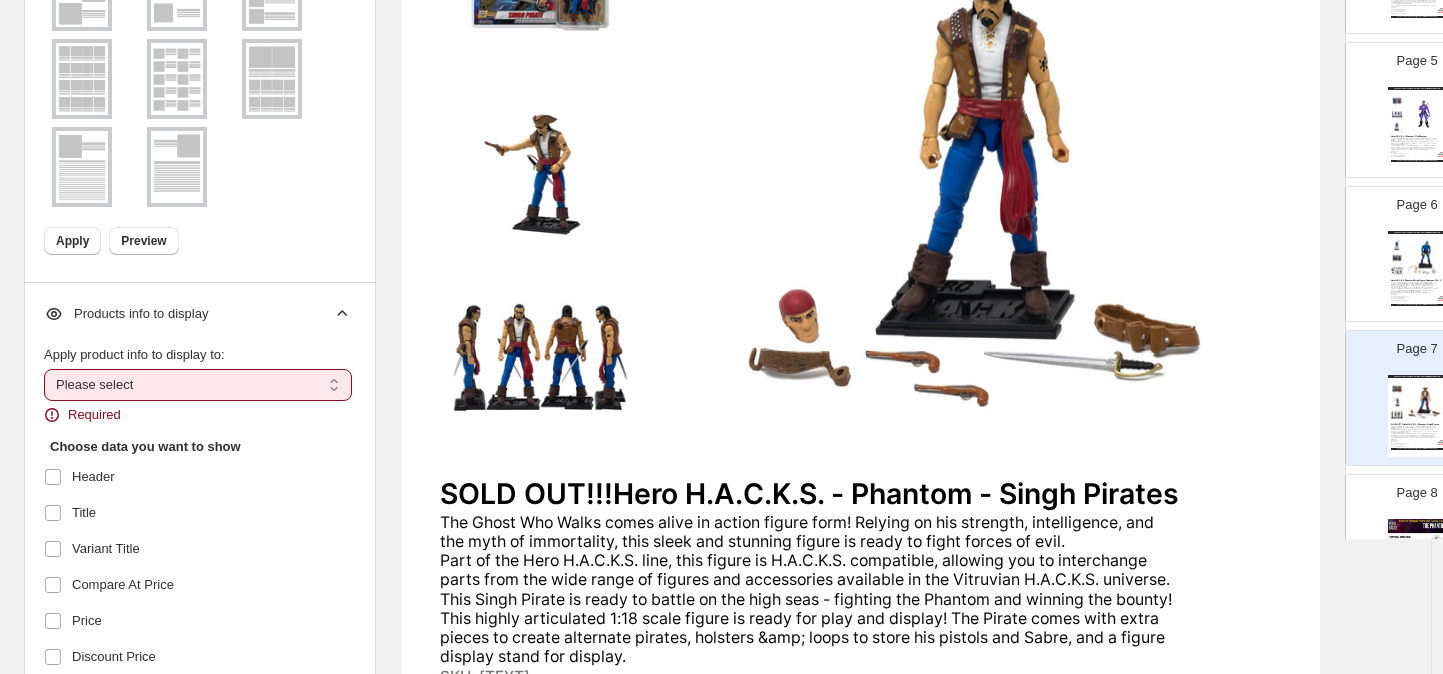 click on "**********" at bounding box center (198, 385) 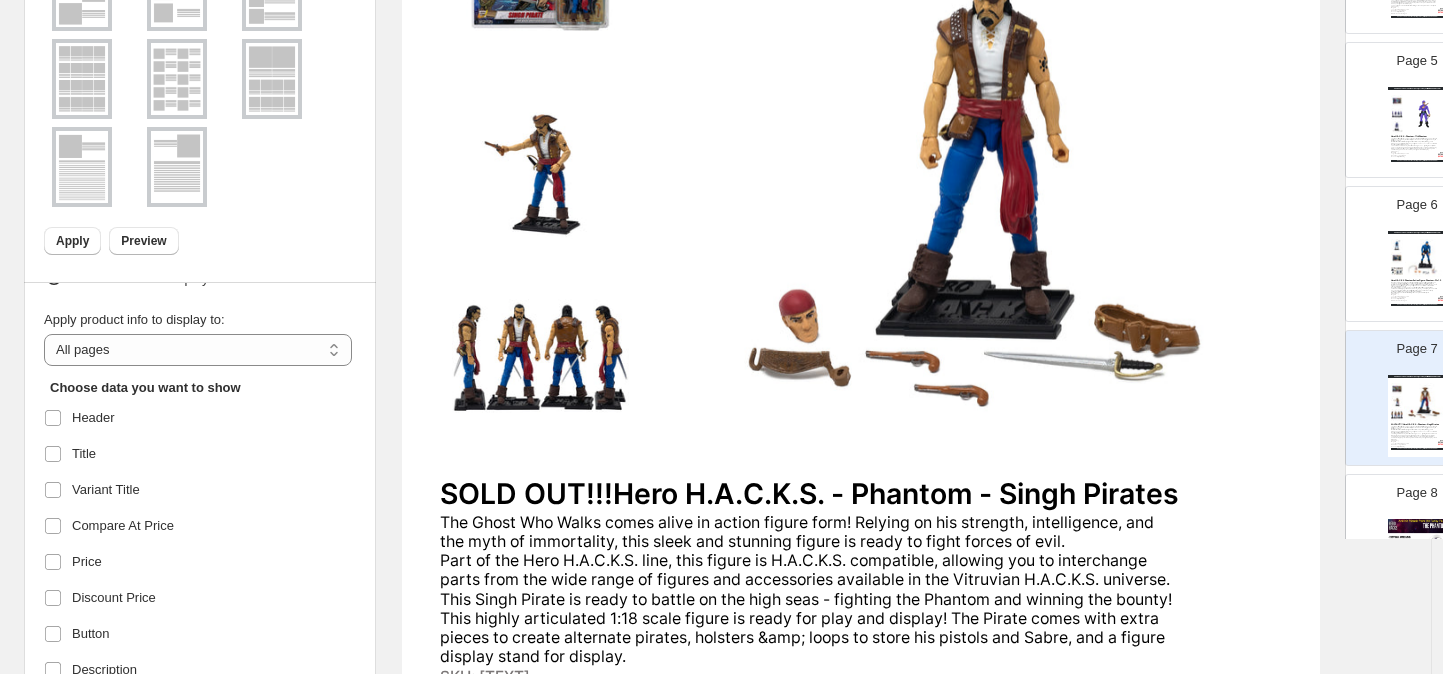 scroll, scrollTop: 35, scrollLeft: 0, axis: vertical 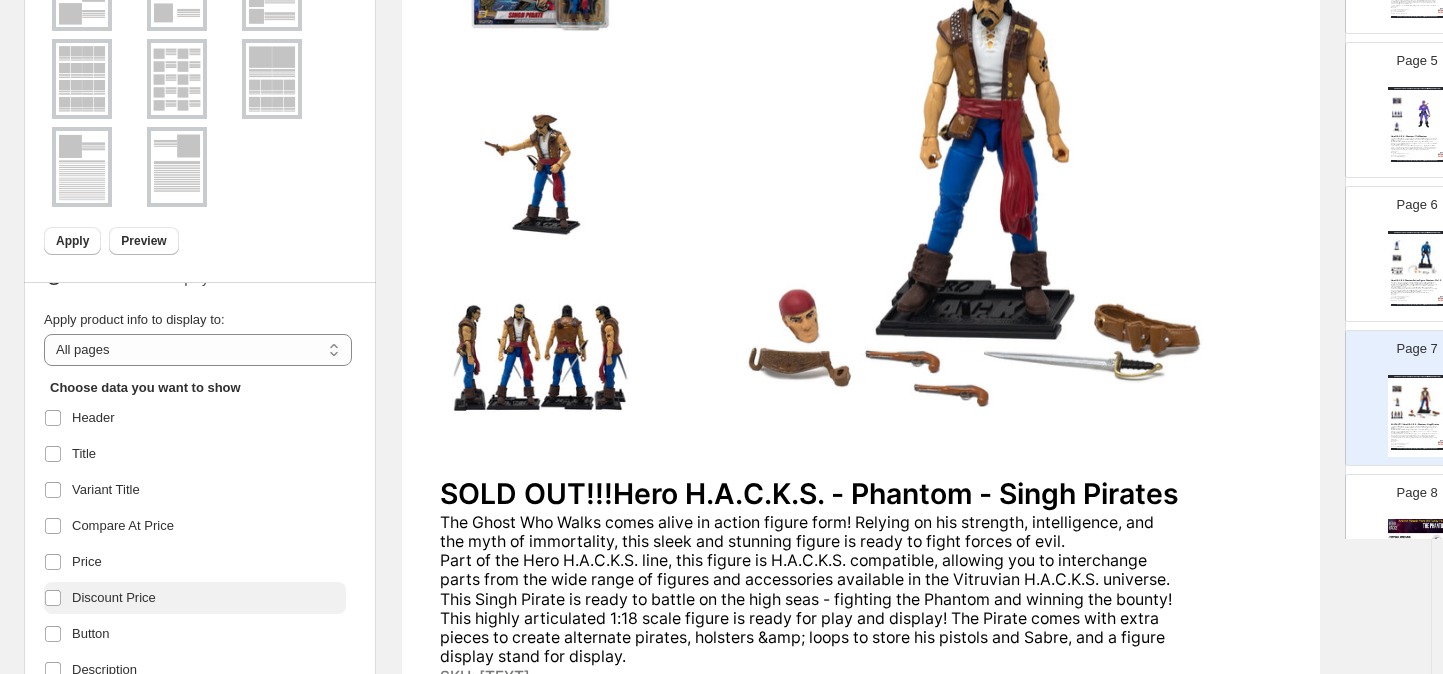 click on "Discount Price" at bounding box center (114, 598) 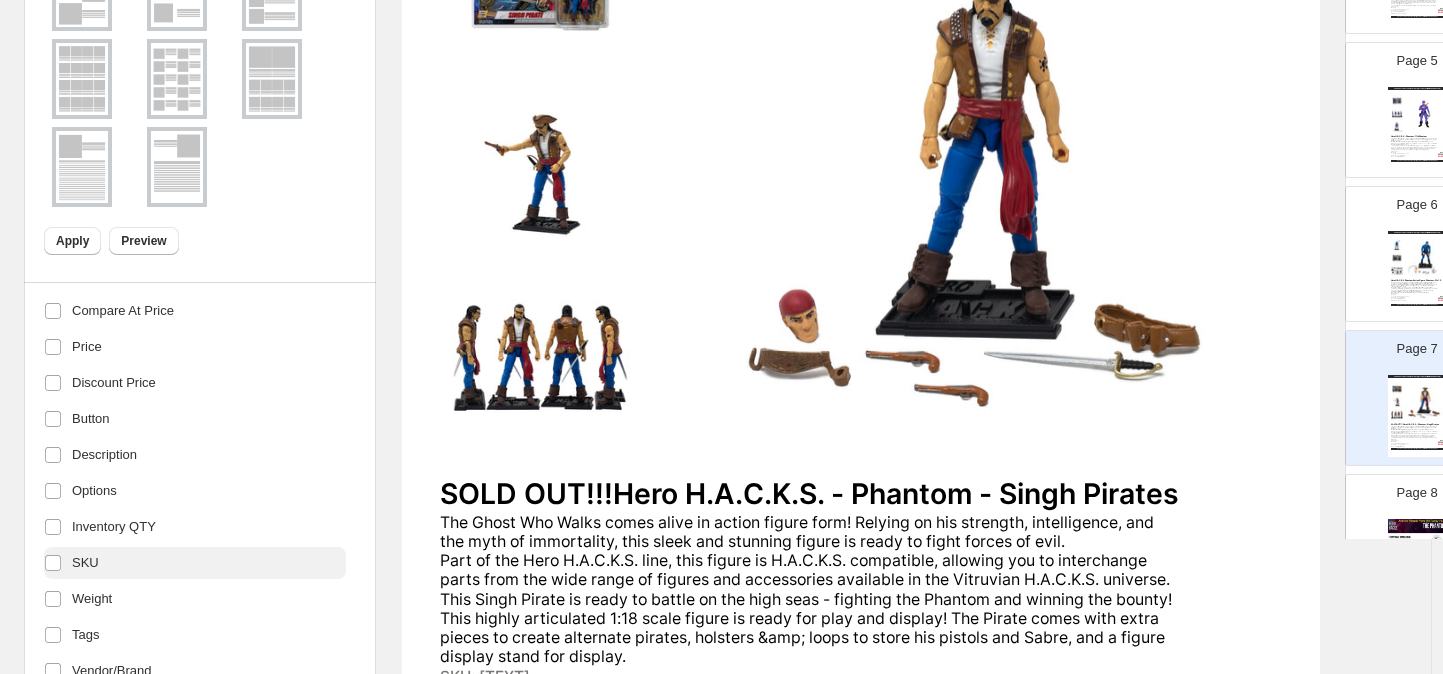 scroll, scrollTop: 288, scrollLeft: 0, axis: vertical 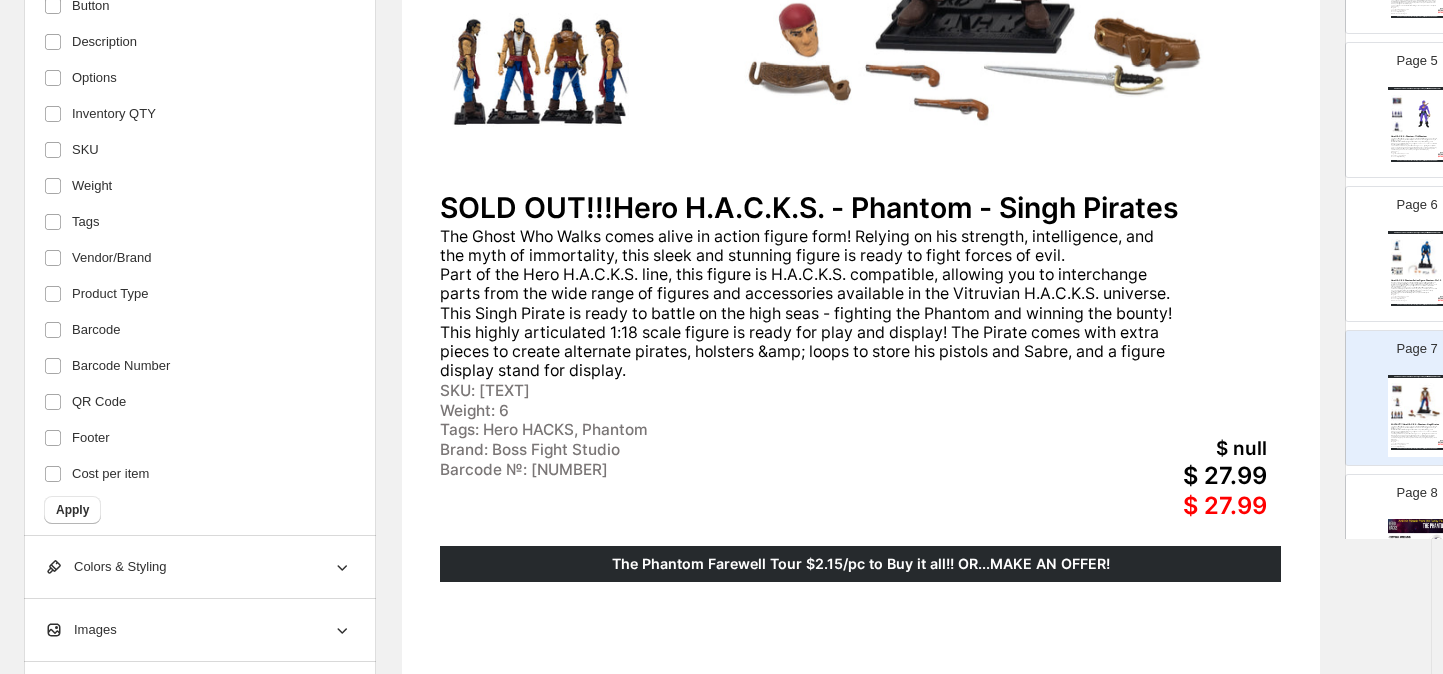click on "Apply" at bounding box center [72, 510] 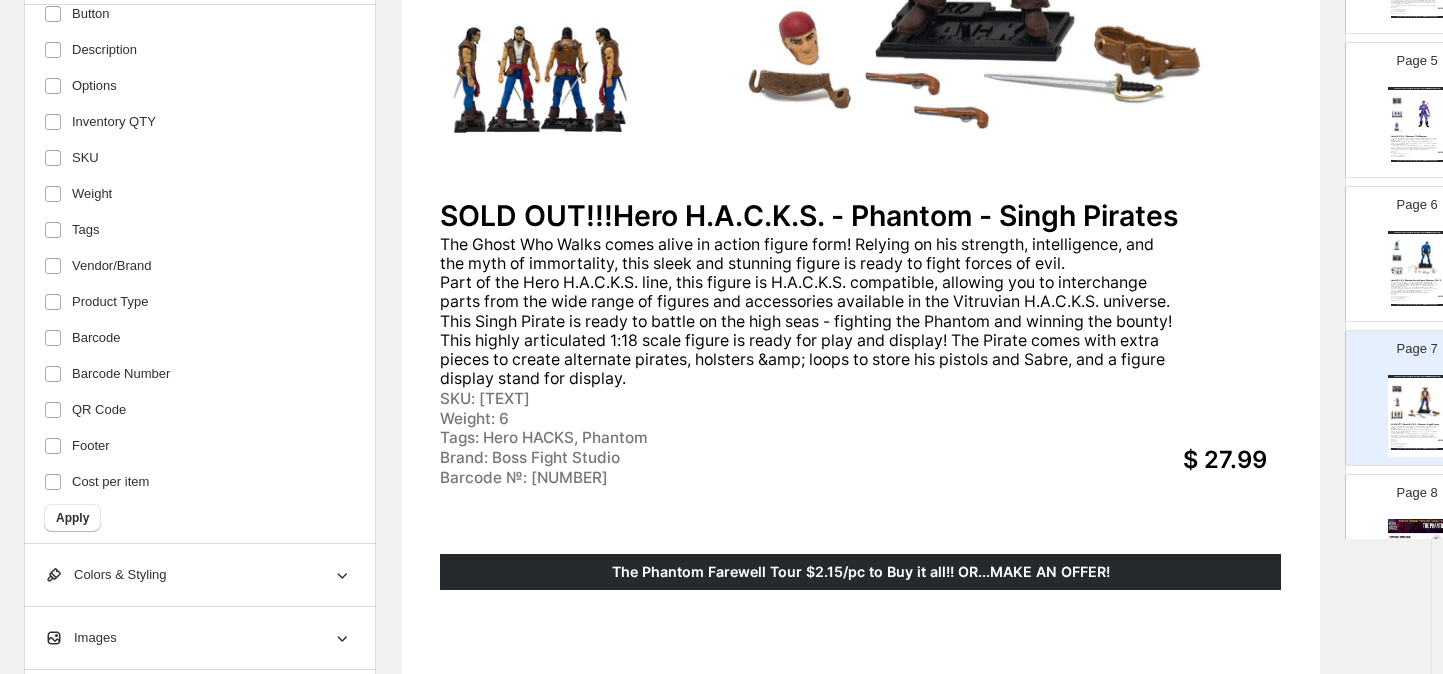 scroll, scrollTop: 654, scrollLeft: 0, axis: vertical 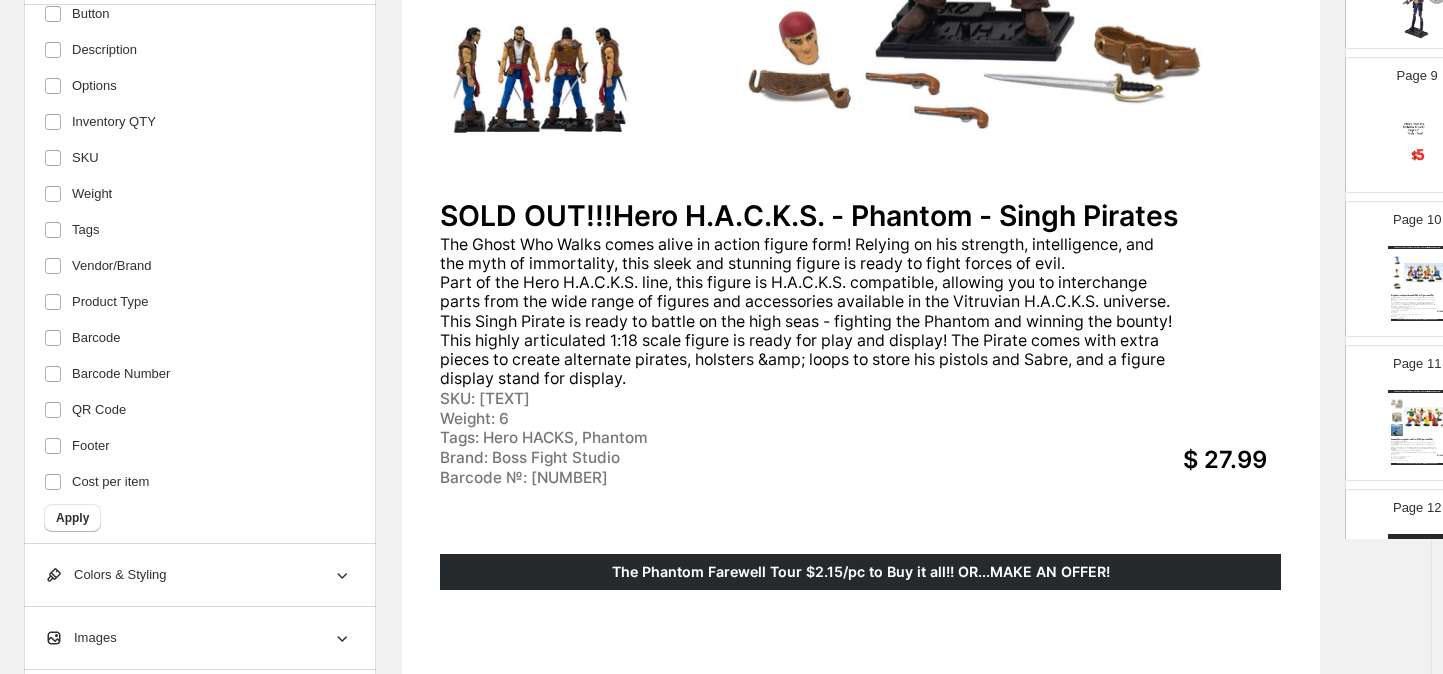click at bounding box center (1417, 143) 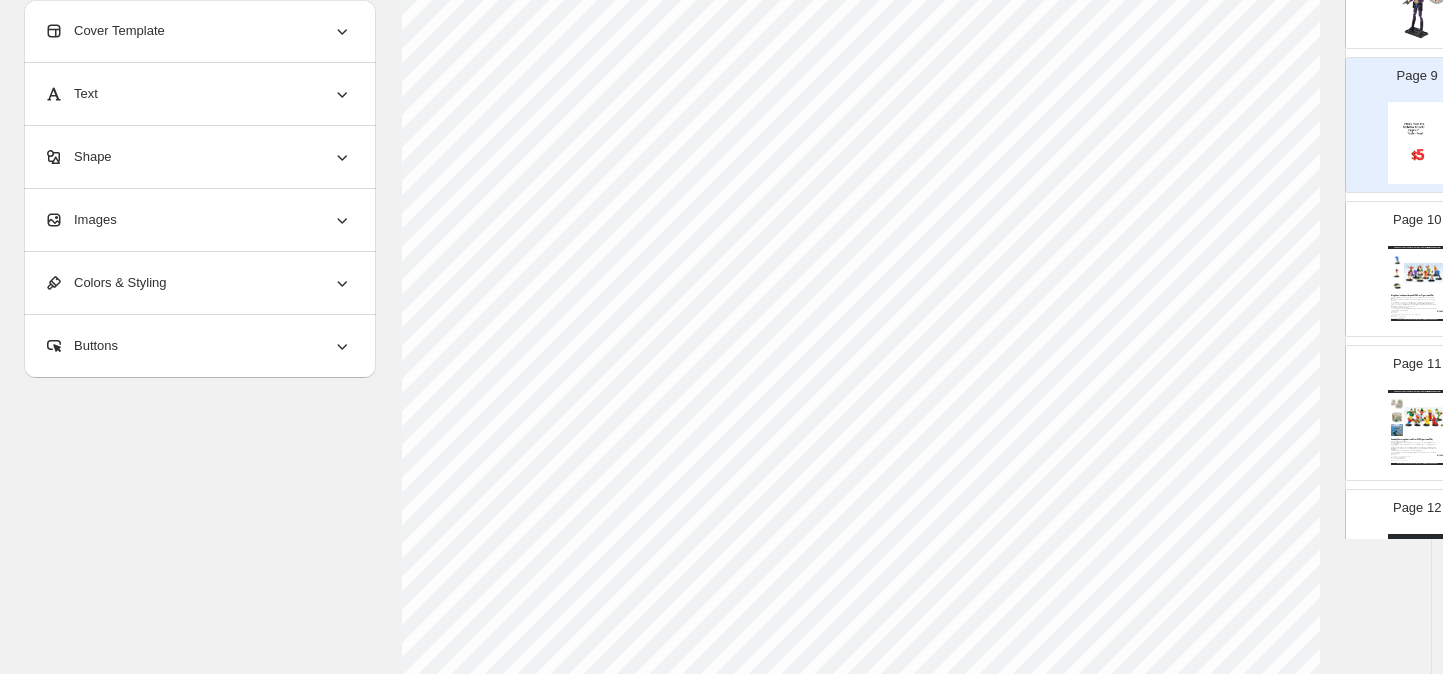 scroll, scrollTop: 0, scrollLeft: 0, axis: both 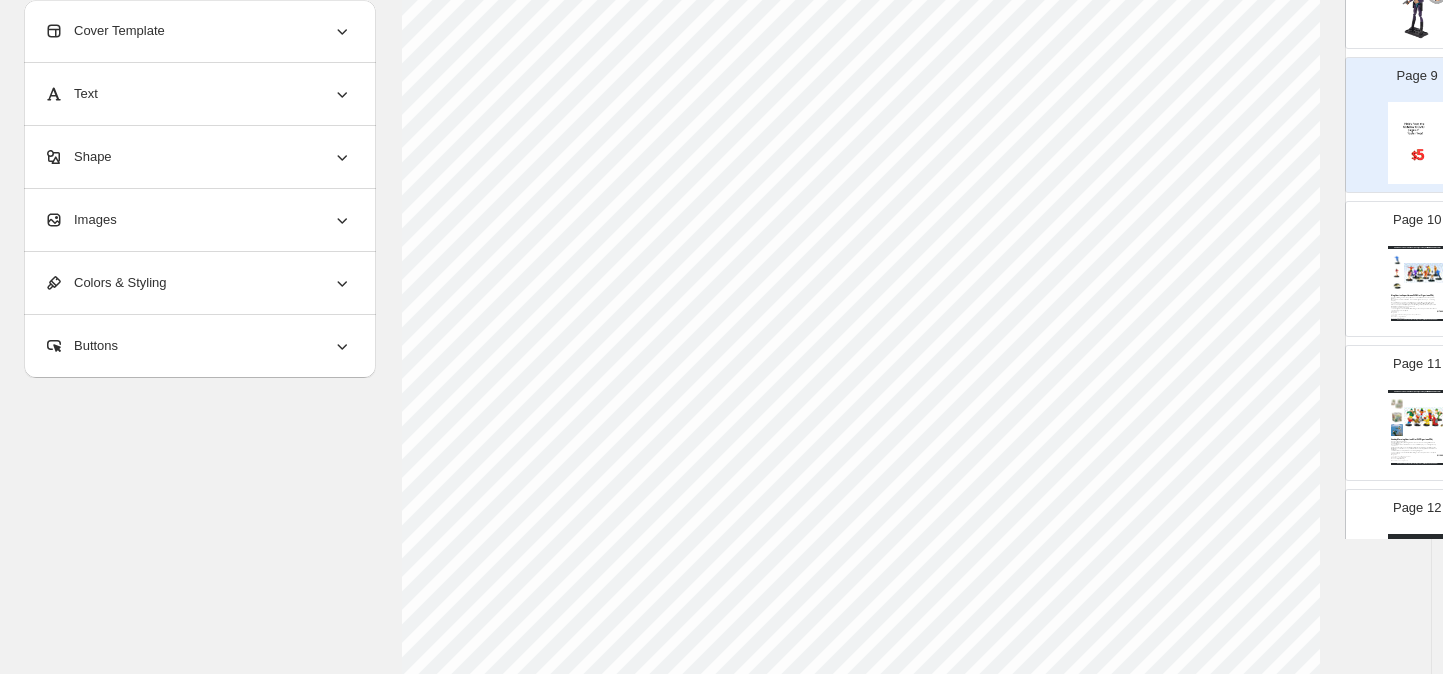 click at bounding box center [1424, 273] 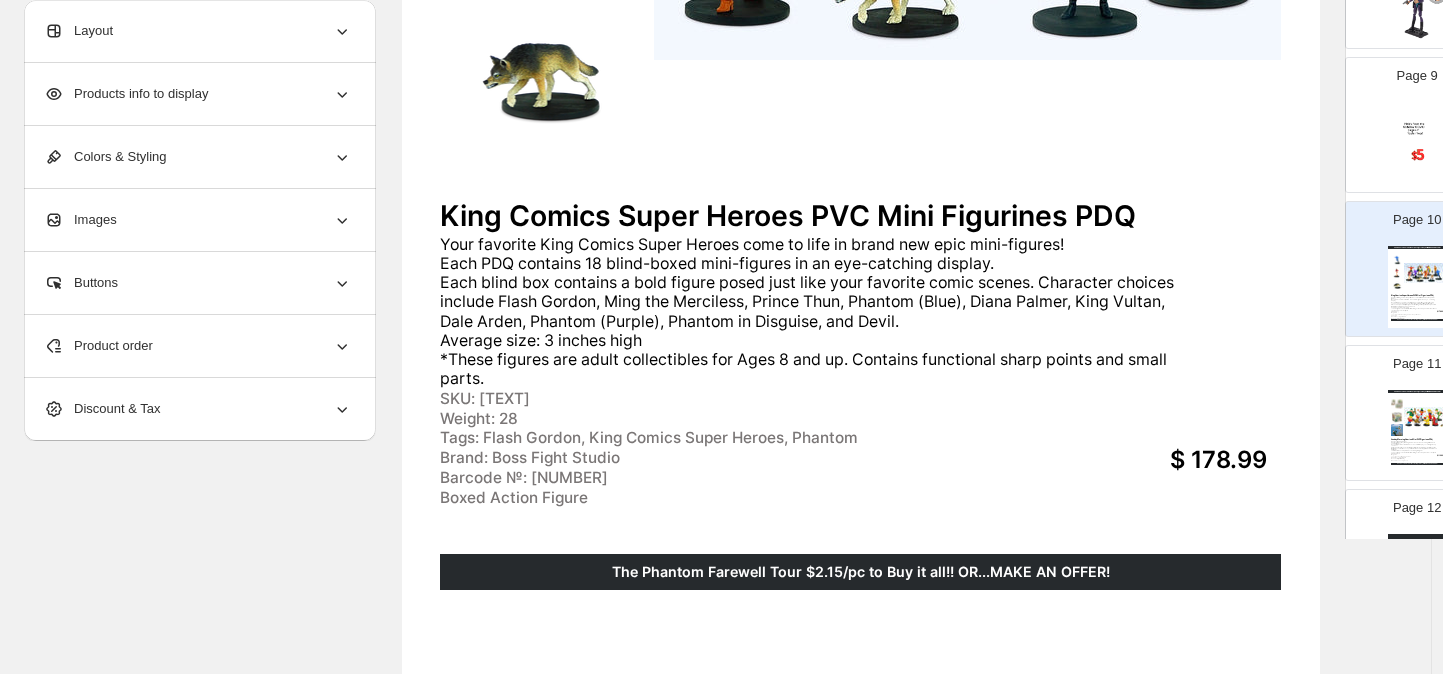 click at bounding box center [1397, 417] 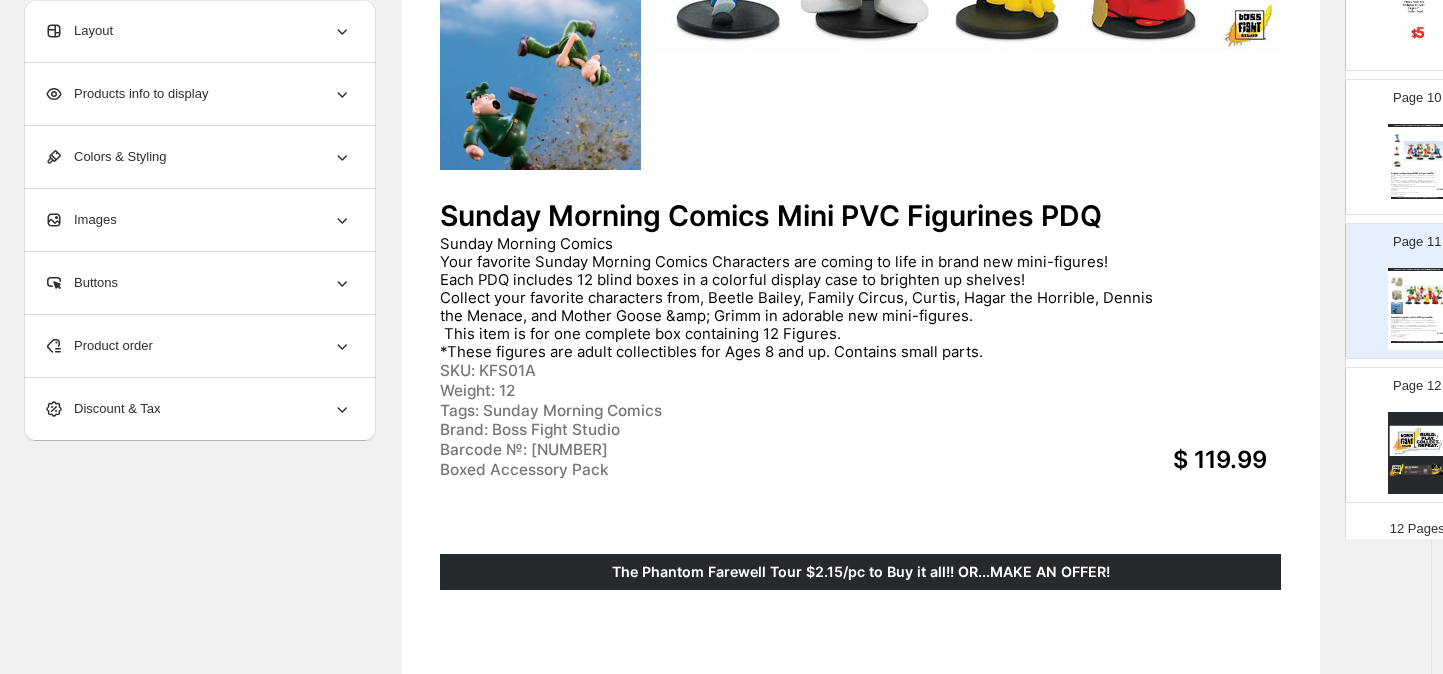 scroll, scrollTop: 1312, scrollLeft: 0, axis: vertical 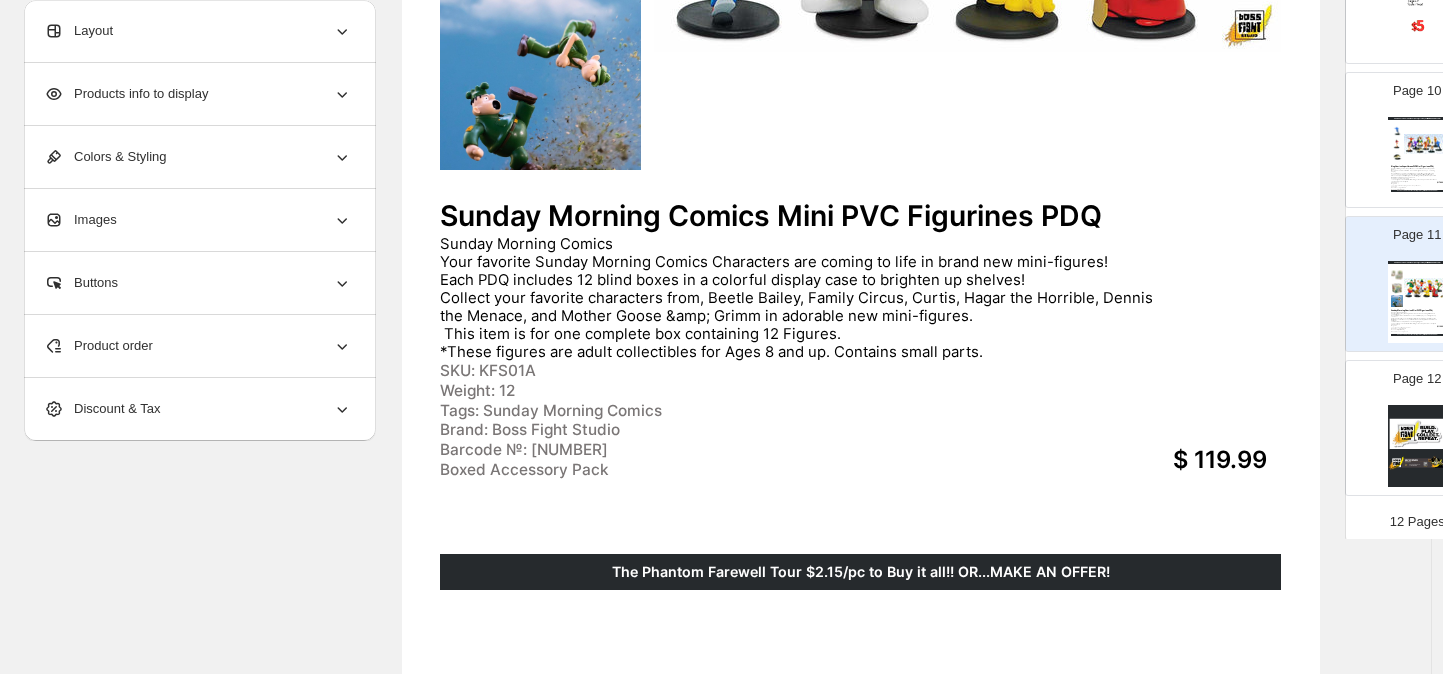 click at bounding box center [1424, 288] 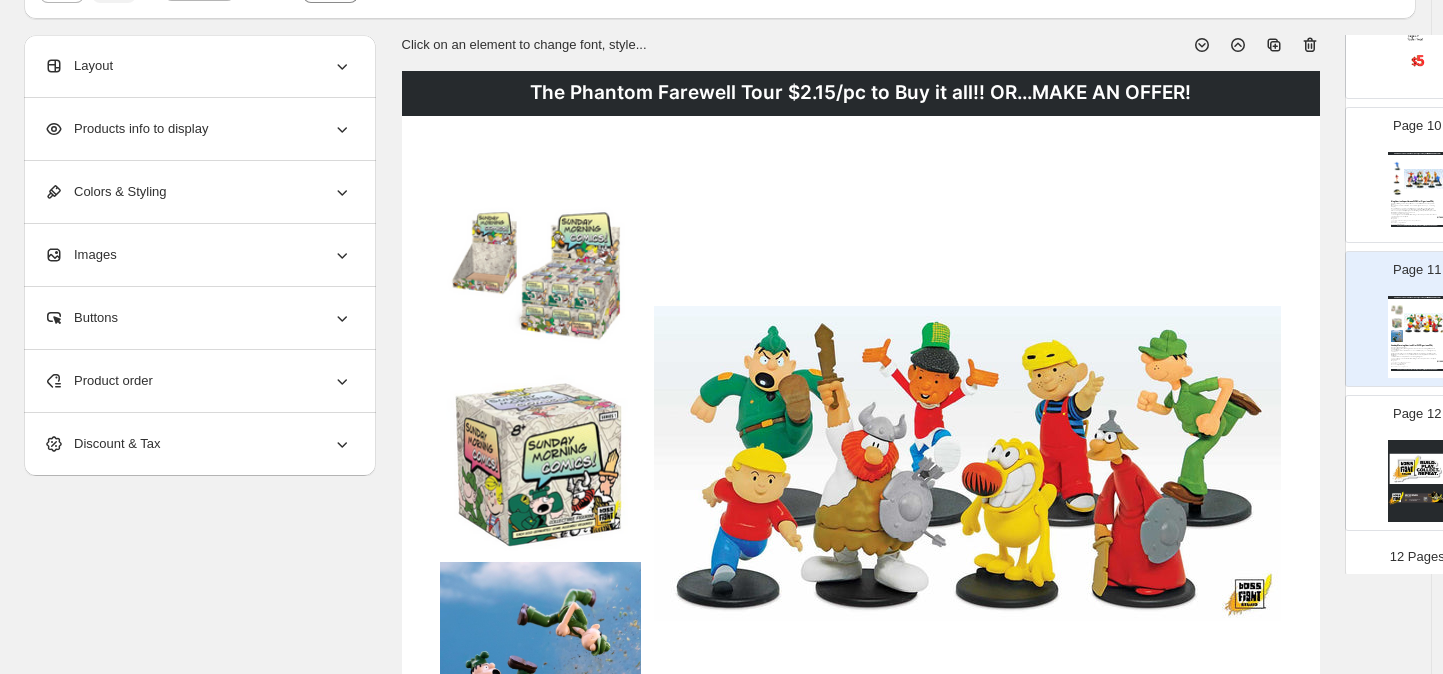 scroll, scrollTop: 76, scrollLeft: 0, axis: vertical 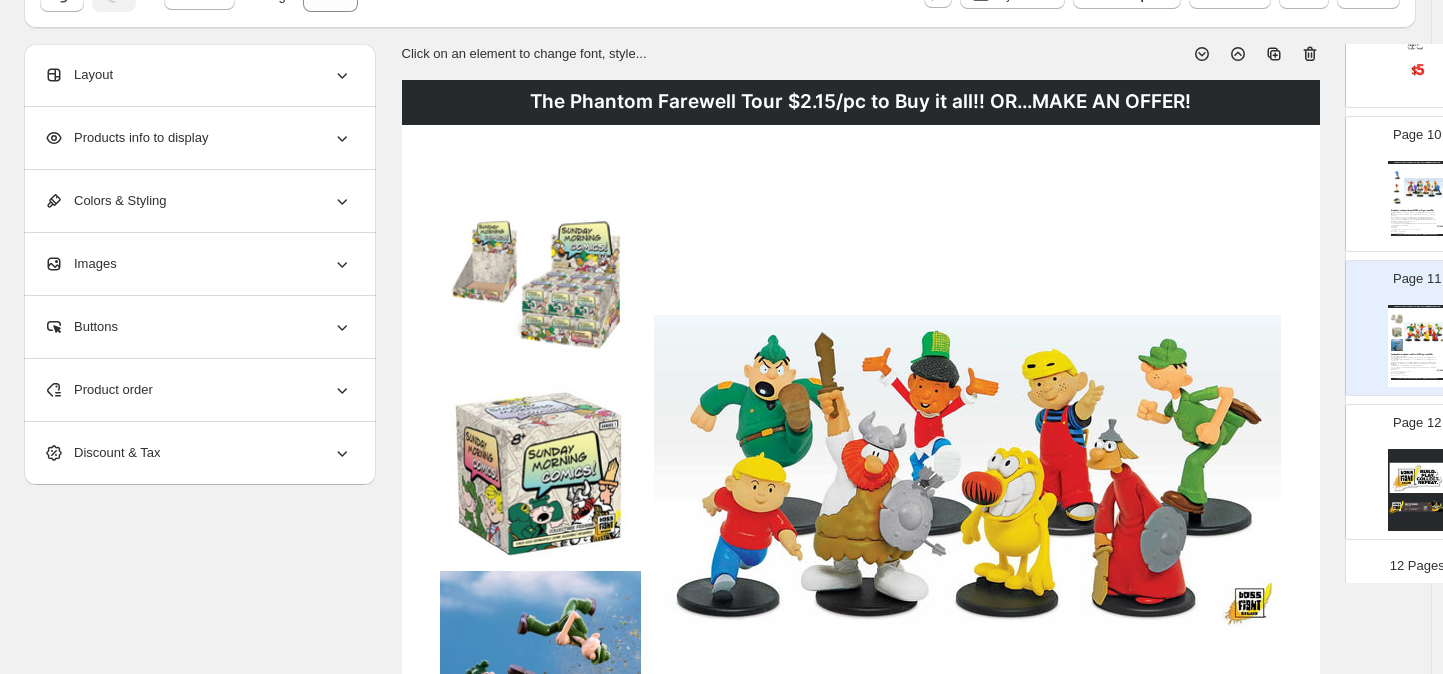 click 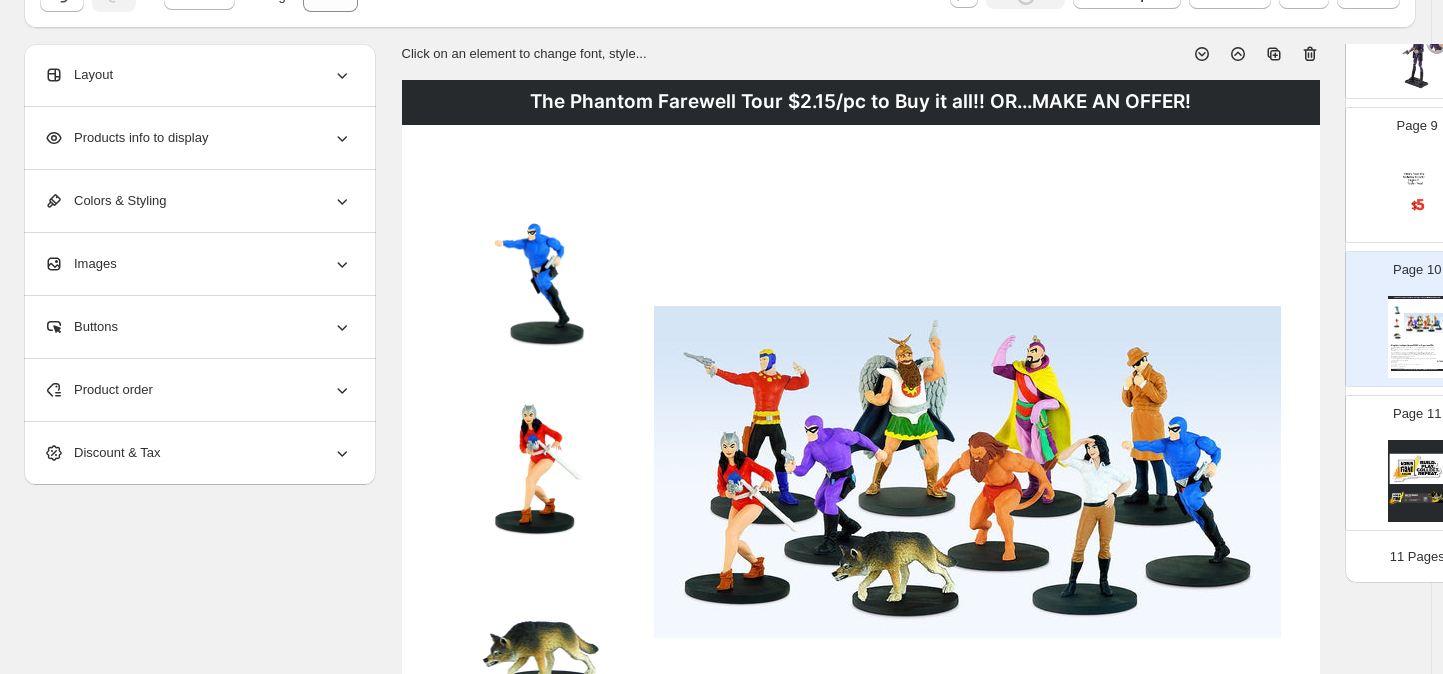 scroll, scrollTop: 1168, scrollLeft: 0, axis: vertical 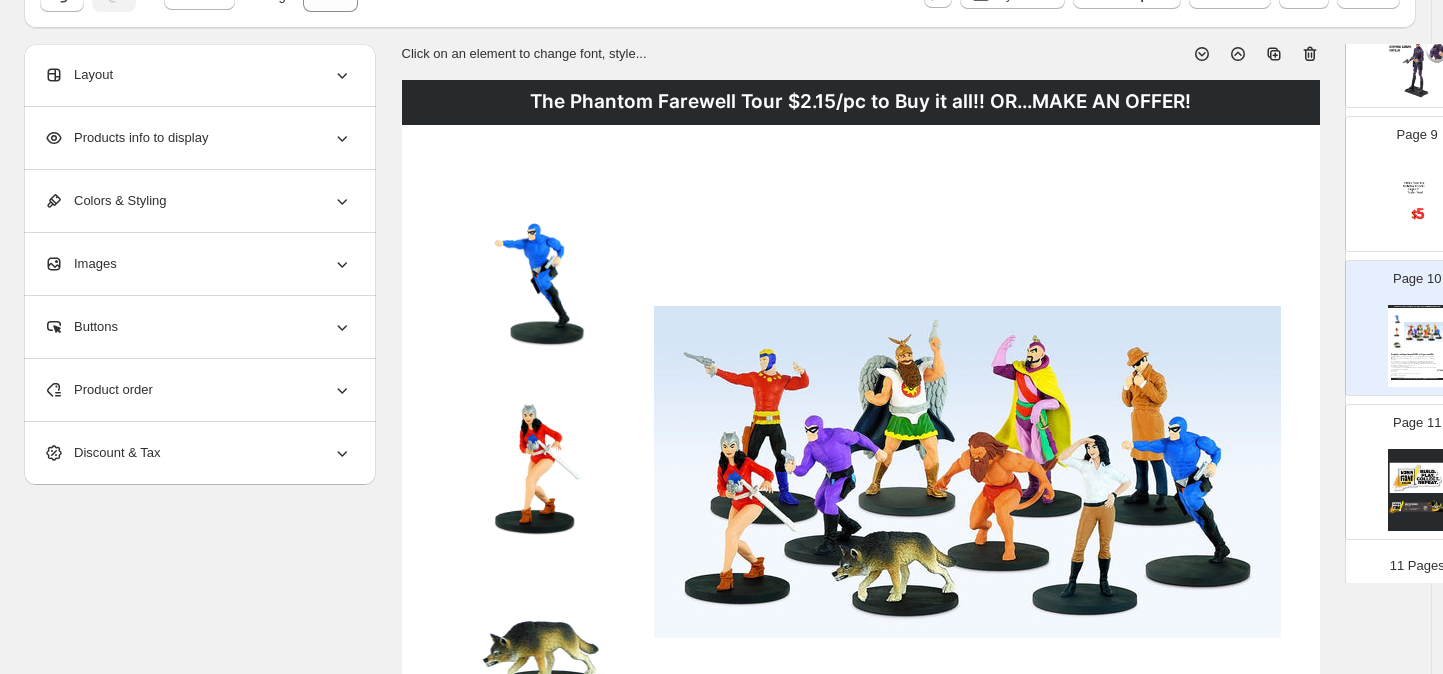 click at bounding box center (1424, 332) 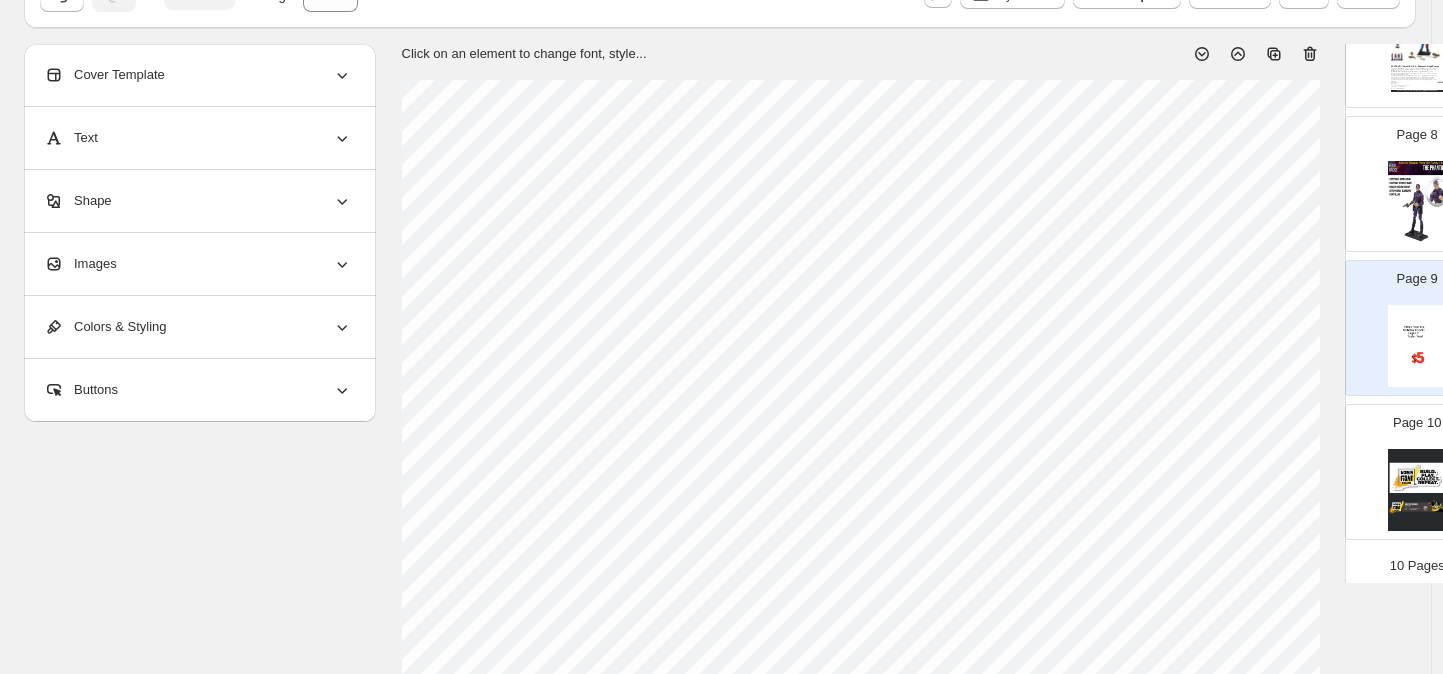 click at bounding box center (1417, 346) 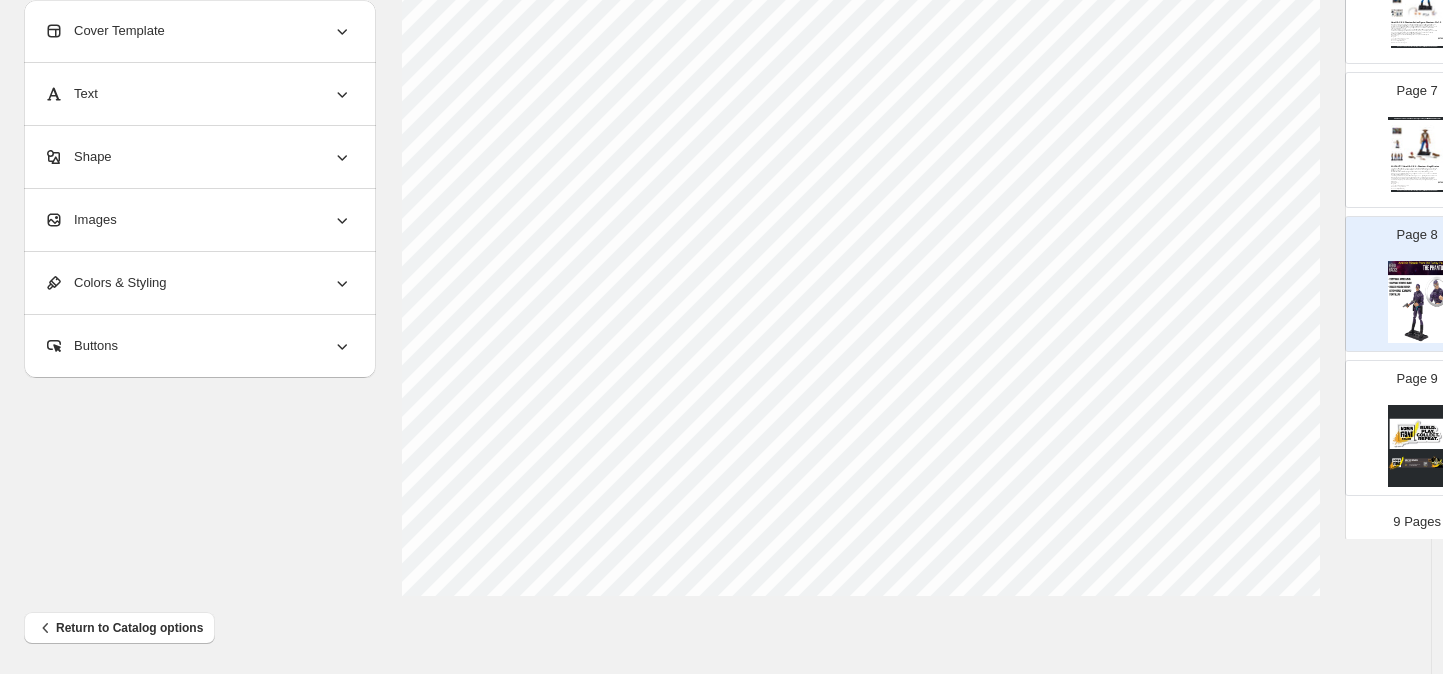 scroll, scrollTop: 747, scrollLeft: 0, axis: vertical 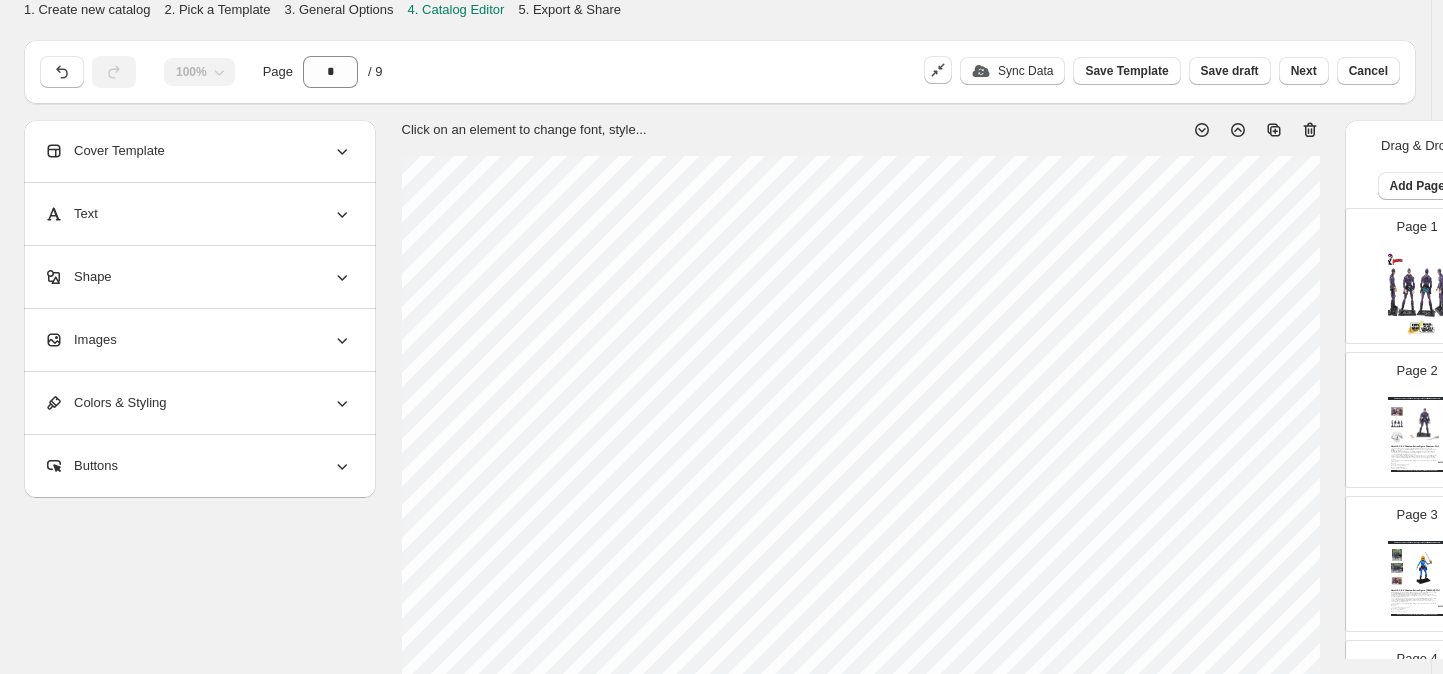 click at bounding box center (1417, 294) 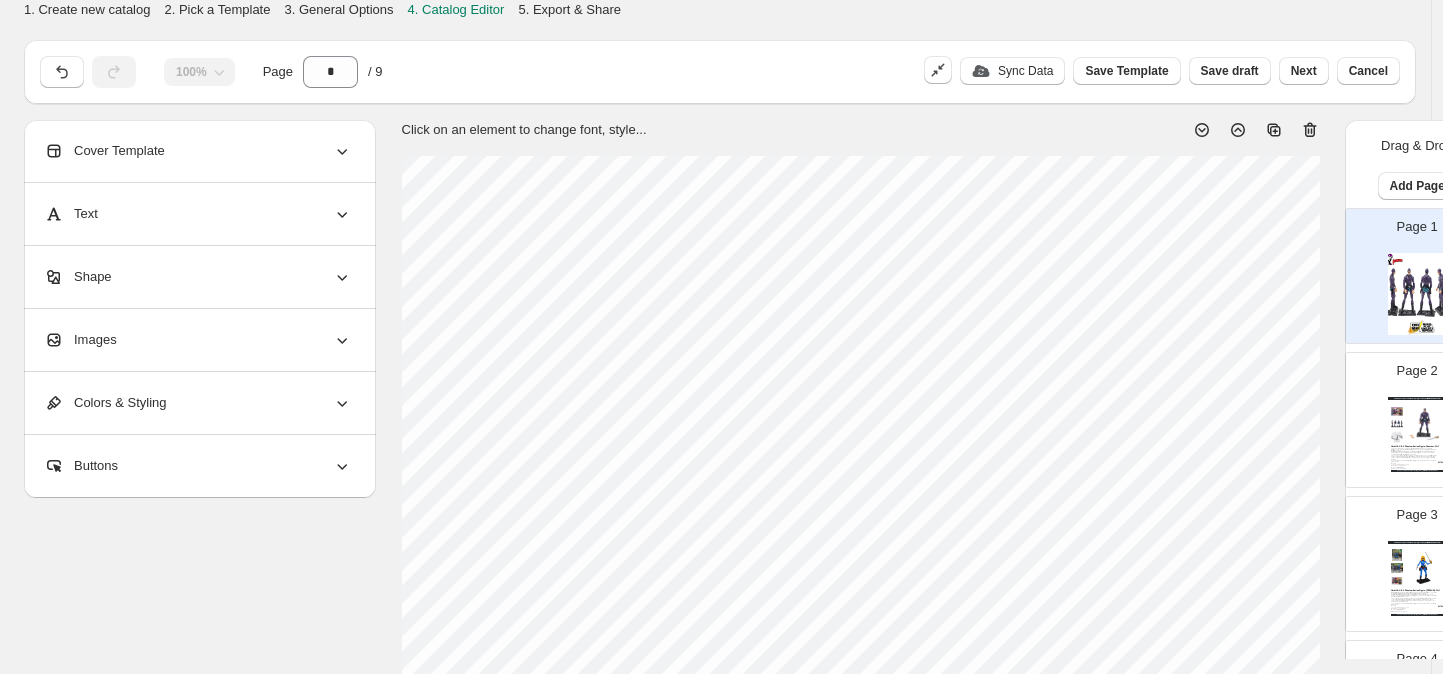 click on "Images" at bounding box center (80, 340) 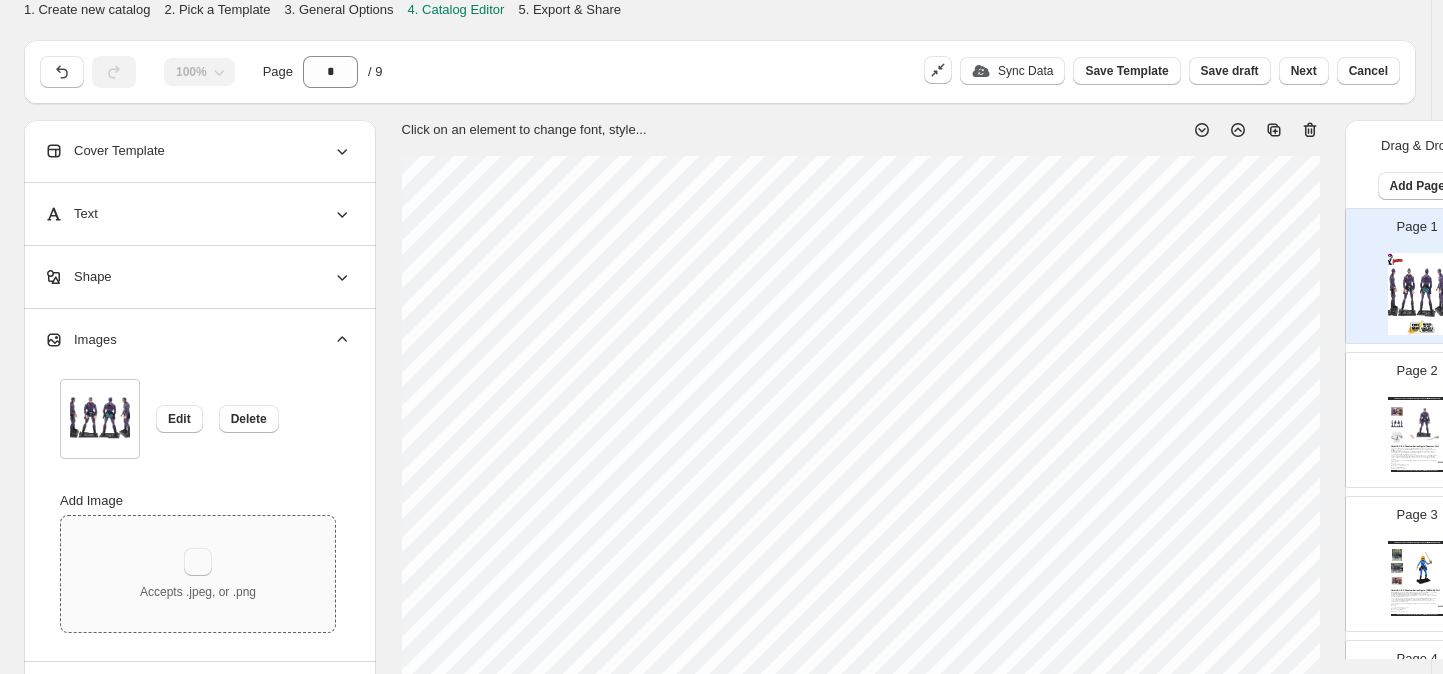 click at bounding box center [198, 562] 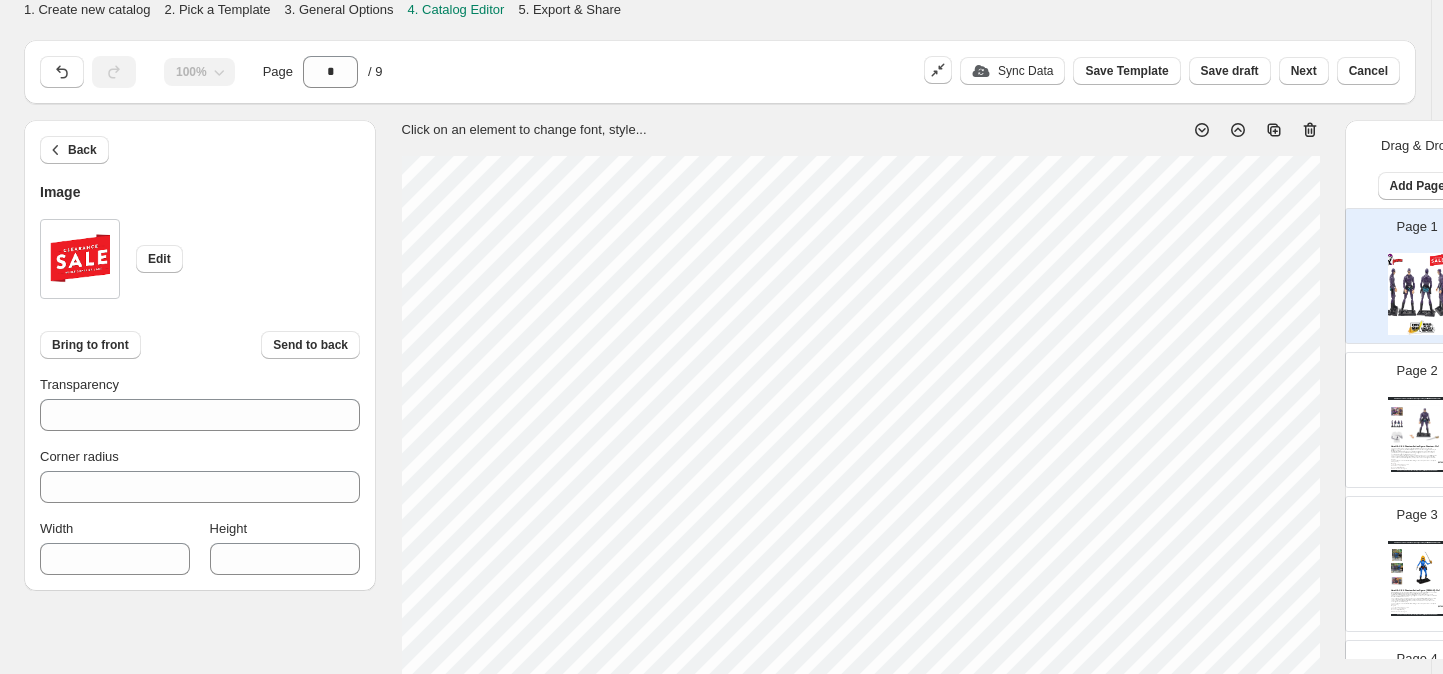 click on "The [LAST] Farewell Tour
$[PRICE]/pc to Buy it all!!
OR...MAKE AN OFFER!" at bounding box center [1417, 398] 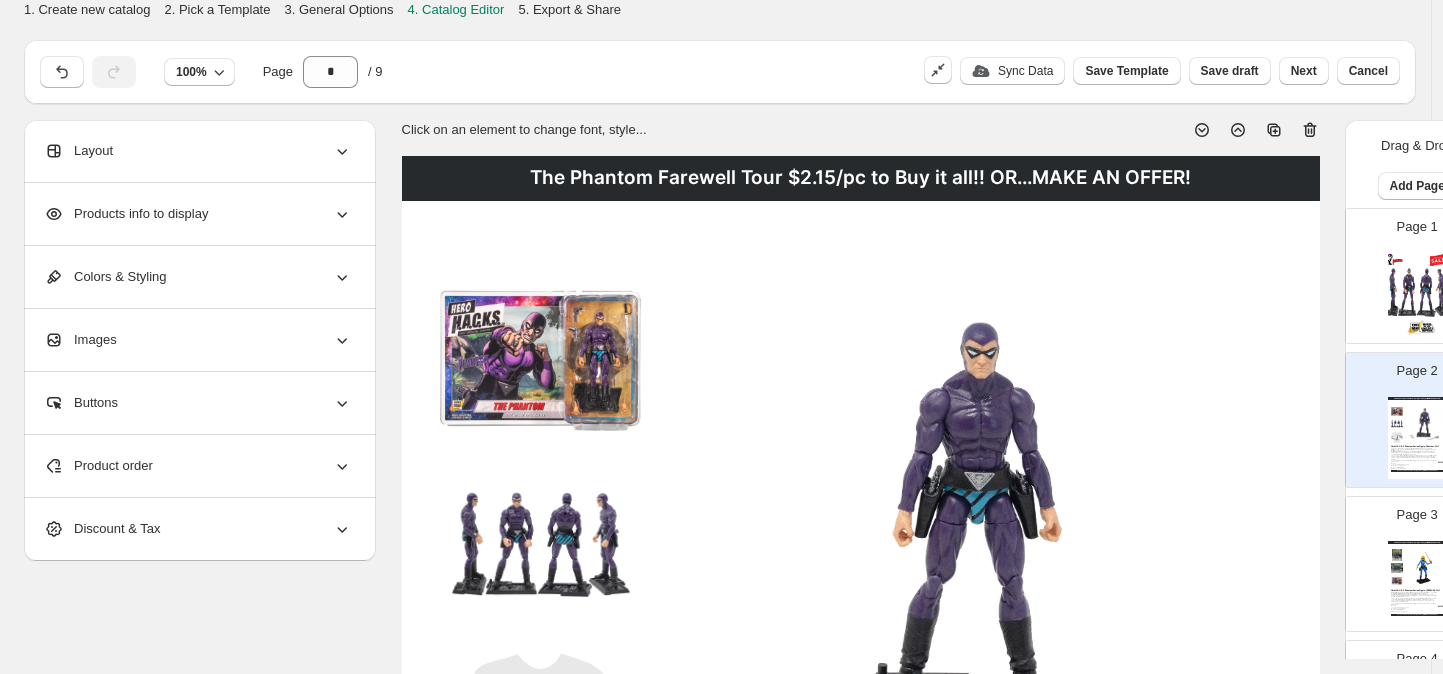 click on "Page 1" at bounding box center [1409, 268] 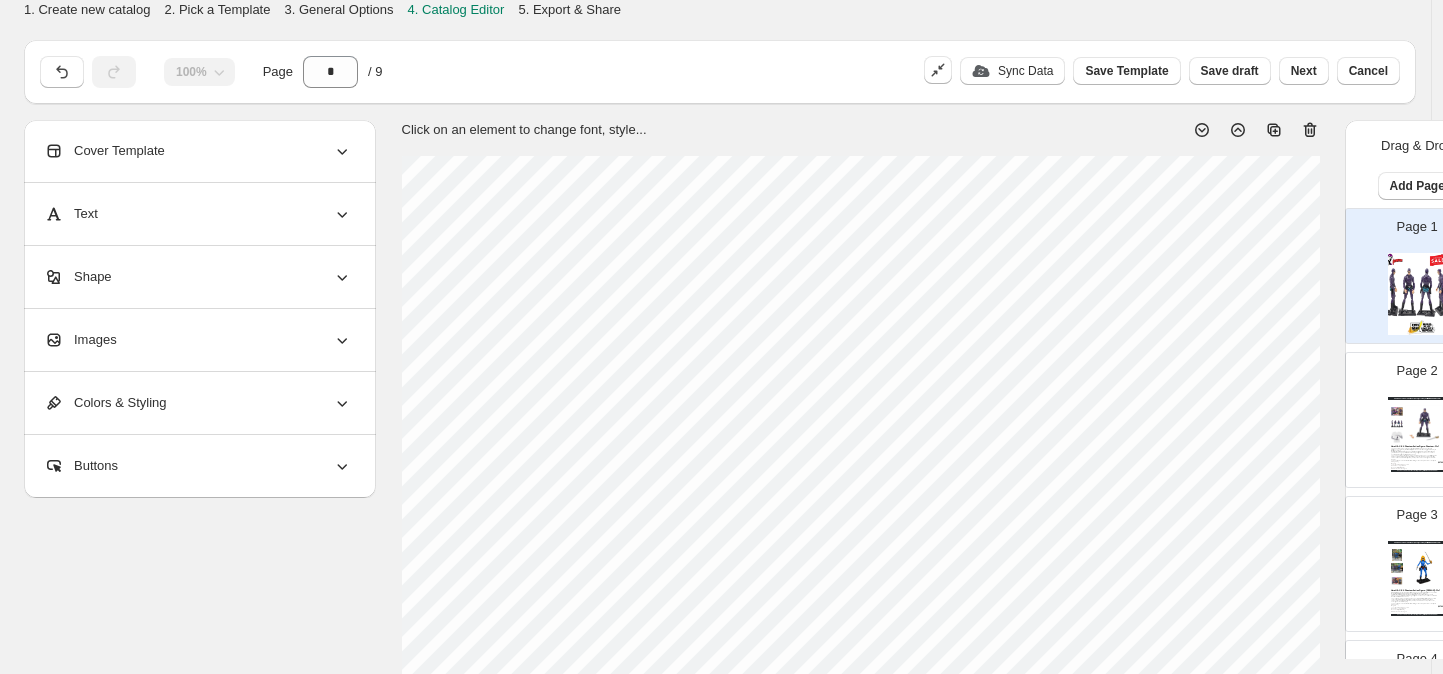 click on "Images" at bounding box center (198, 340) 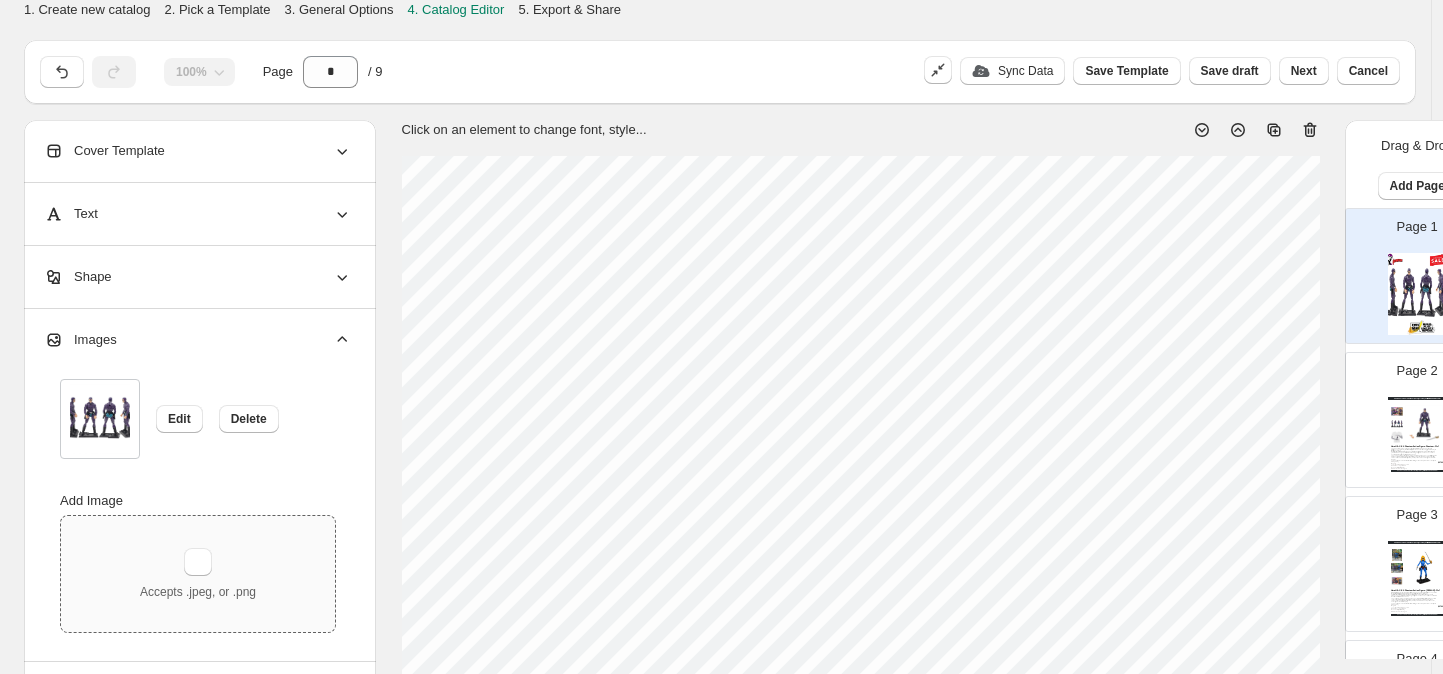 click on "Accepts .jpeg, or .png" at bounding box center [198, 574] 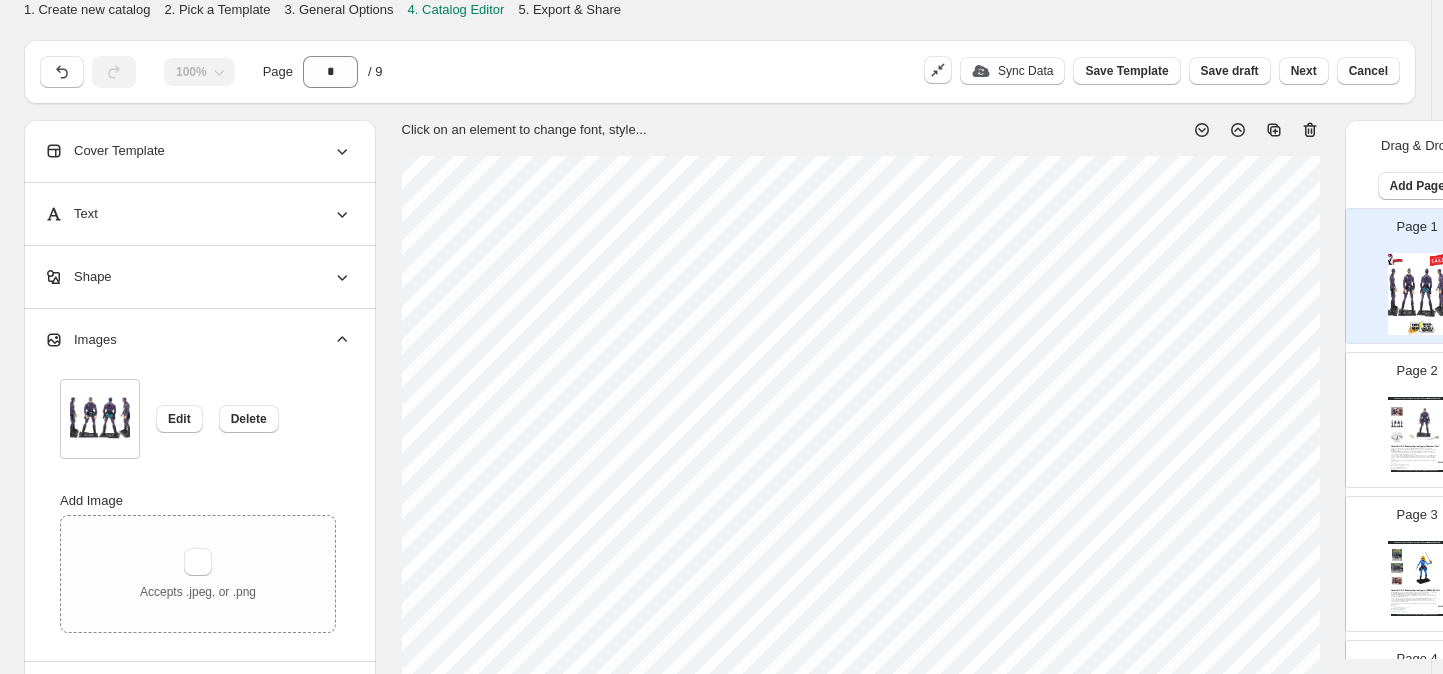 type 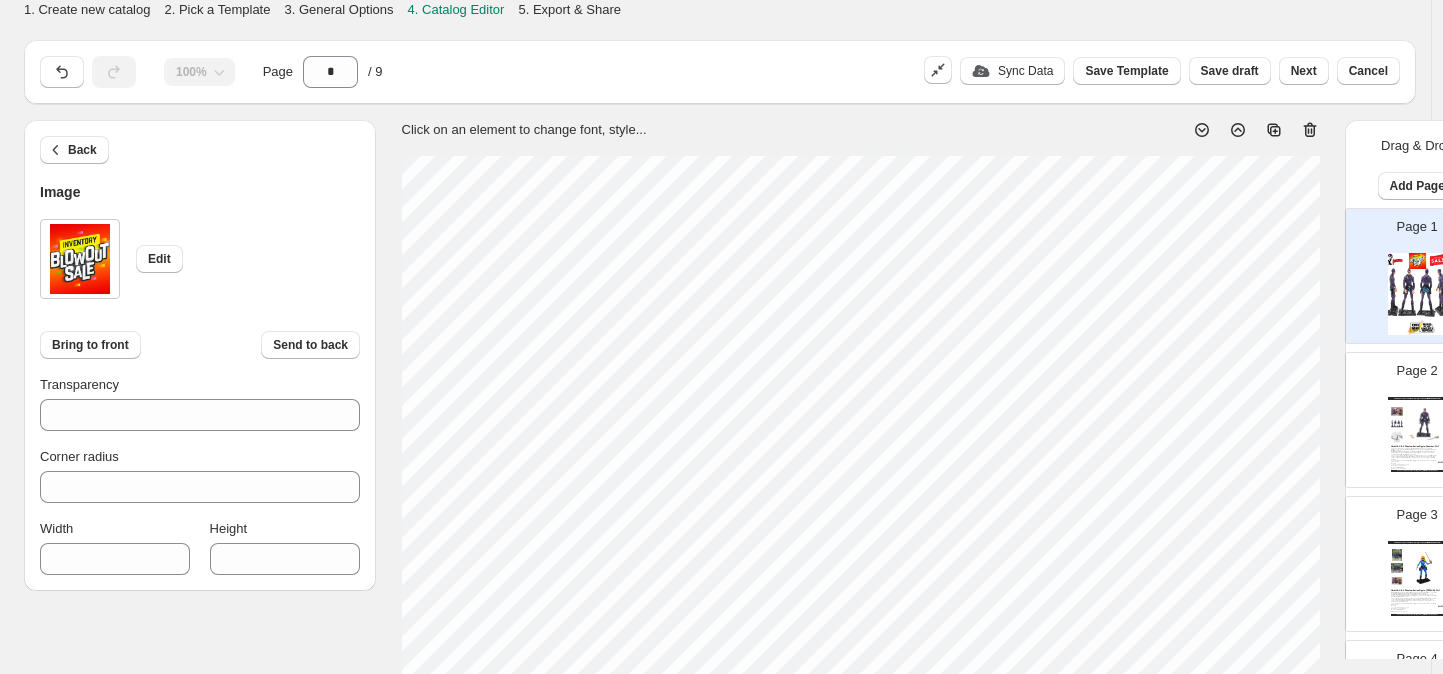 type on "***" 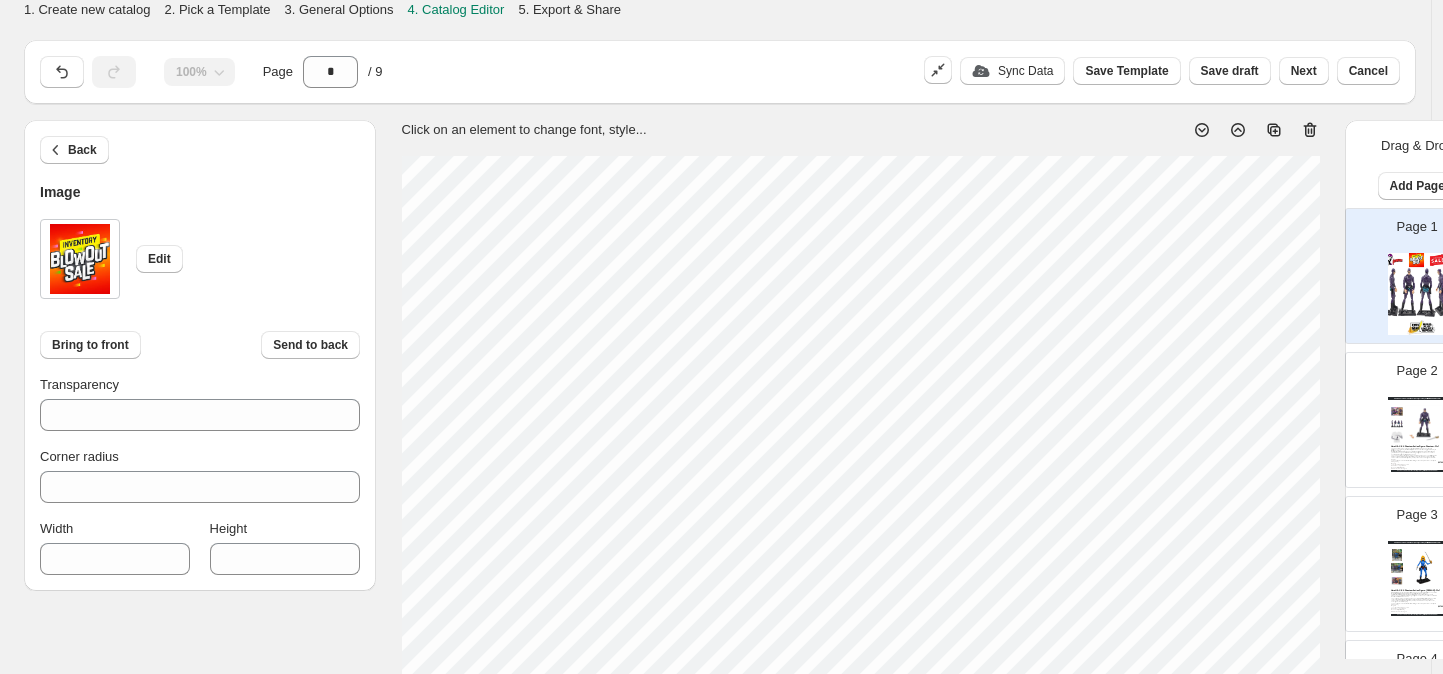 type on "***" 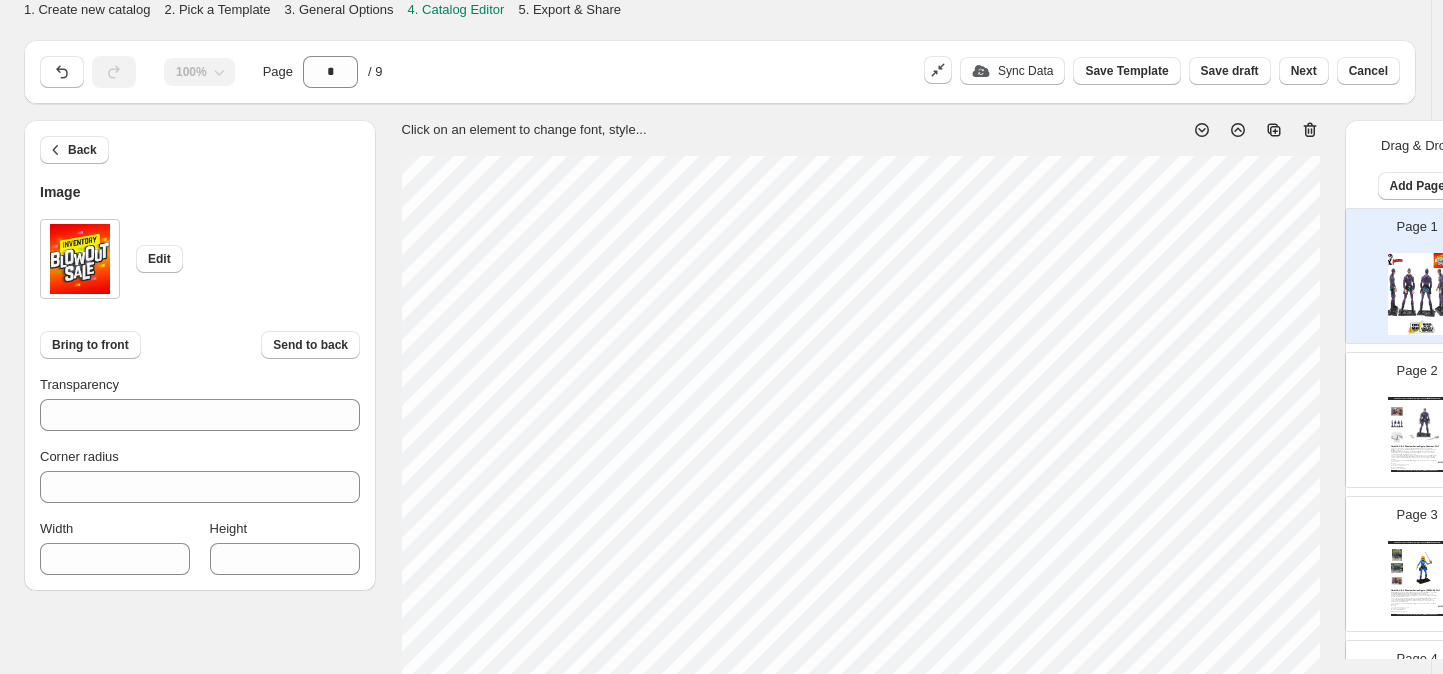 click on "The [LAST] comes alive in action figure form! Relying on his strength, intelligence, and the myth of immortality, this sleek and stunning figure is ready to fight forces of evil.
Part of the Hero H.A.C.K.S. line, this [LAST] figure is H.A.C.K.S. compatible, allowing you to interchange parts from the wide range of figures and accessories available in the Vitruvian H.A.C.K.S. universe.
These [LAST] action figures bring you through the ages. The first figure is the 21st [LAST] - detailed, highly articulated, and ready to play and display! He comes with a holstered belt, pistols, sword, extra hands and a figure stand for display.
*These figures are adult collectibles for Ages 12 and up. Contains small parts." at bounding box center (1414, 455) 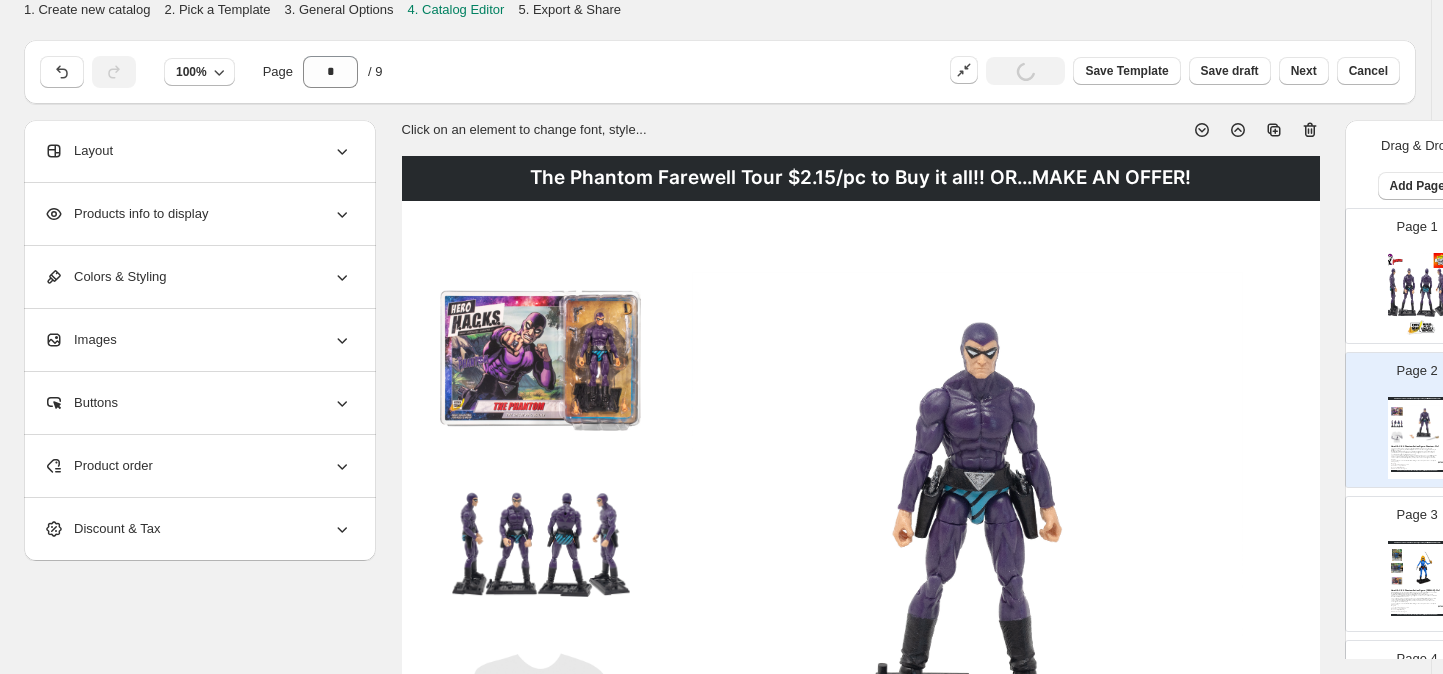 type on "*" 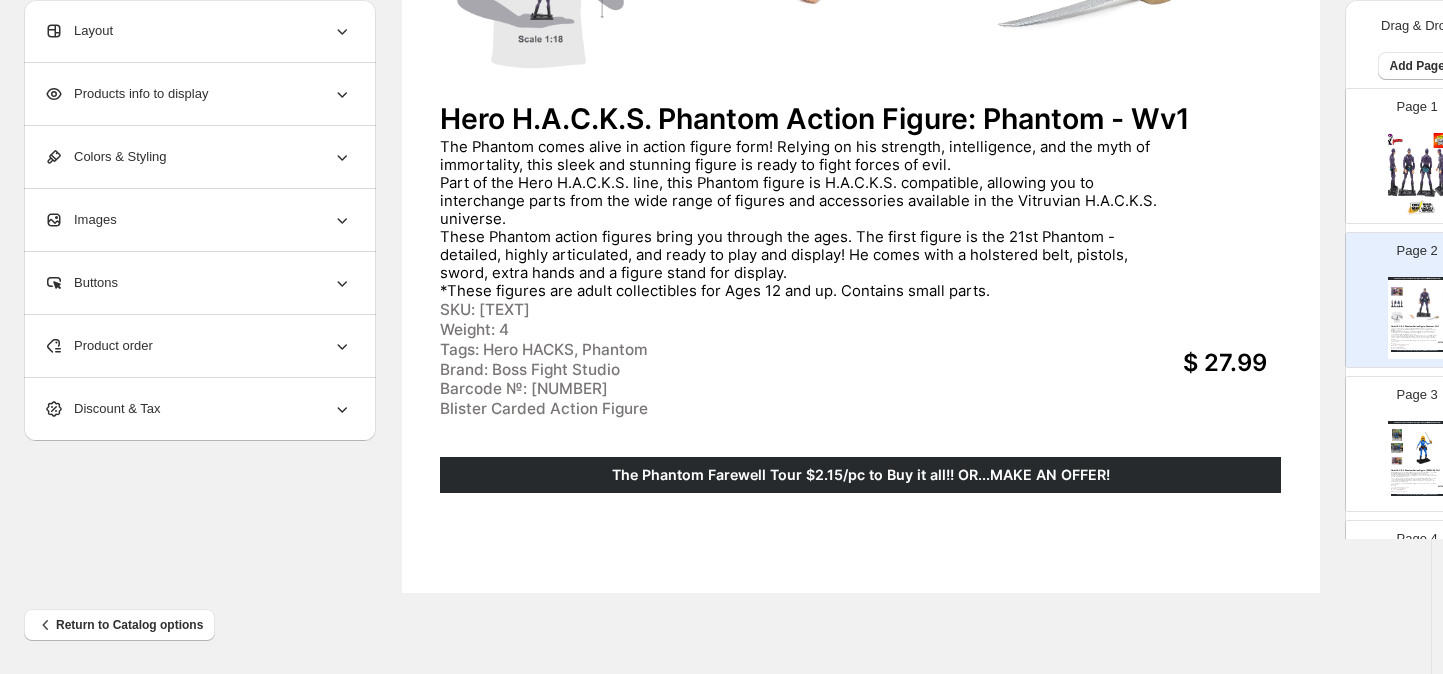 scroll, scrollTop: 0, scrollLeft: 0, axis: both 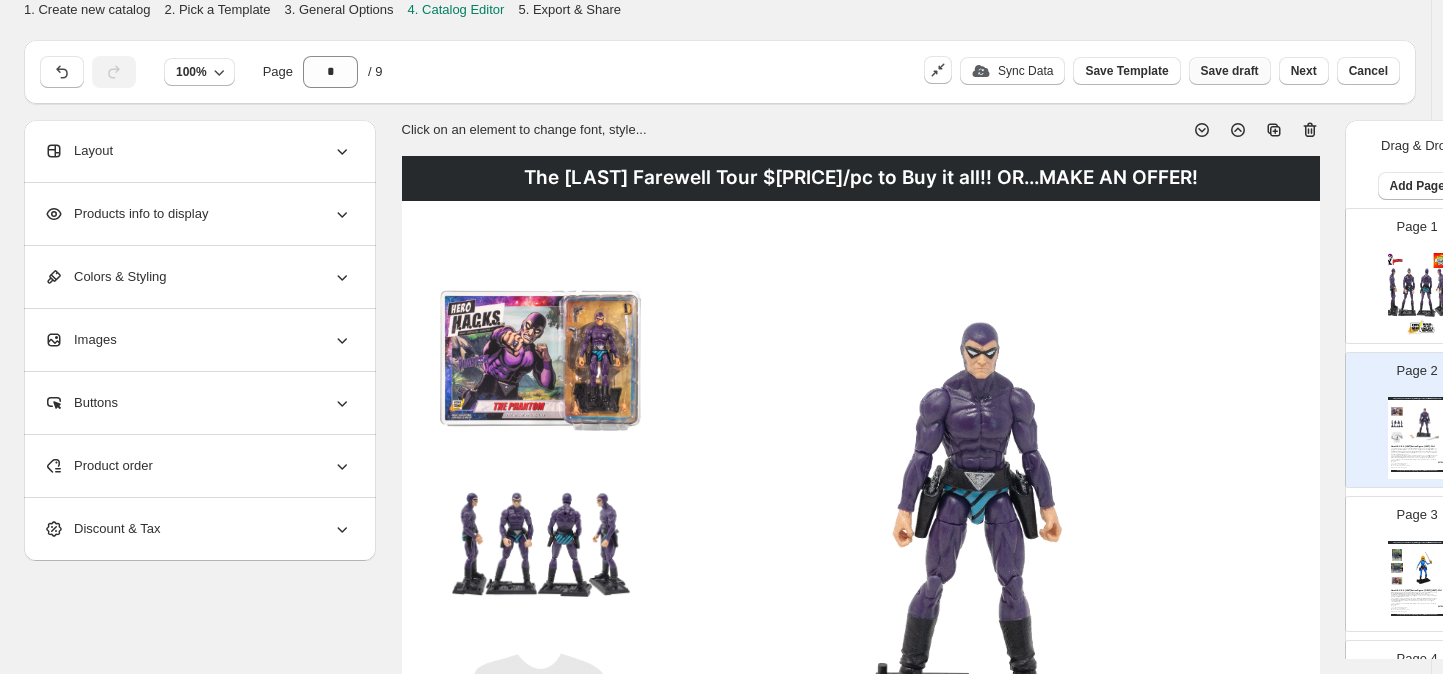 click on "Save draft" at bounding box center [1230, 71] 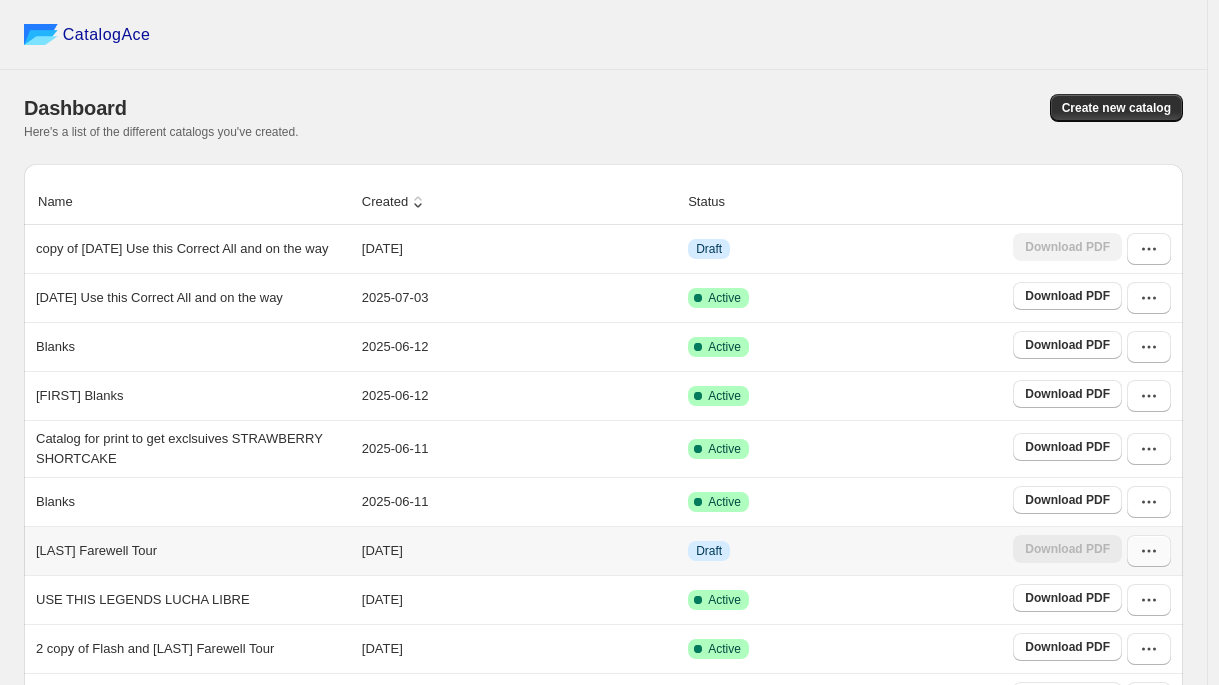 click at bounding box center [1149, 551] 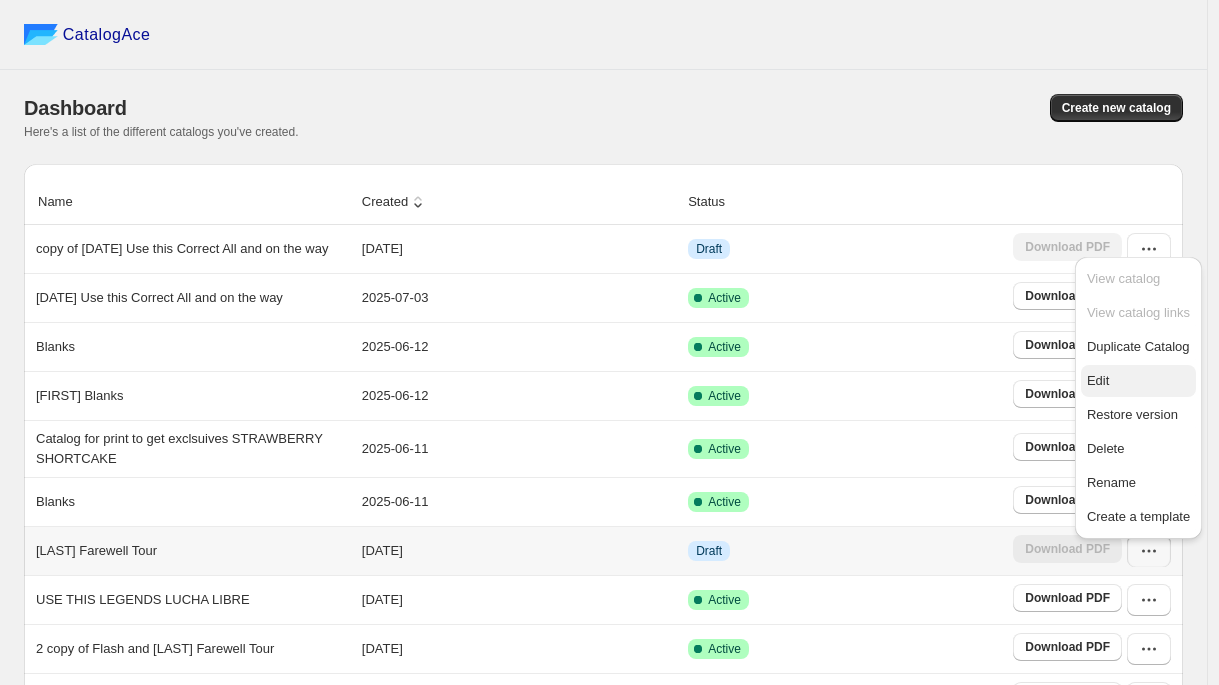 click on "Edit" at bounding box center [1098, 380] 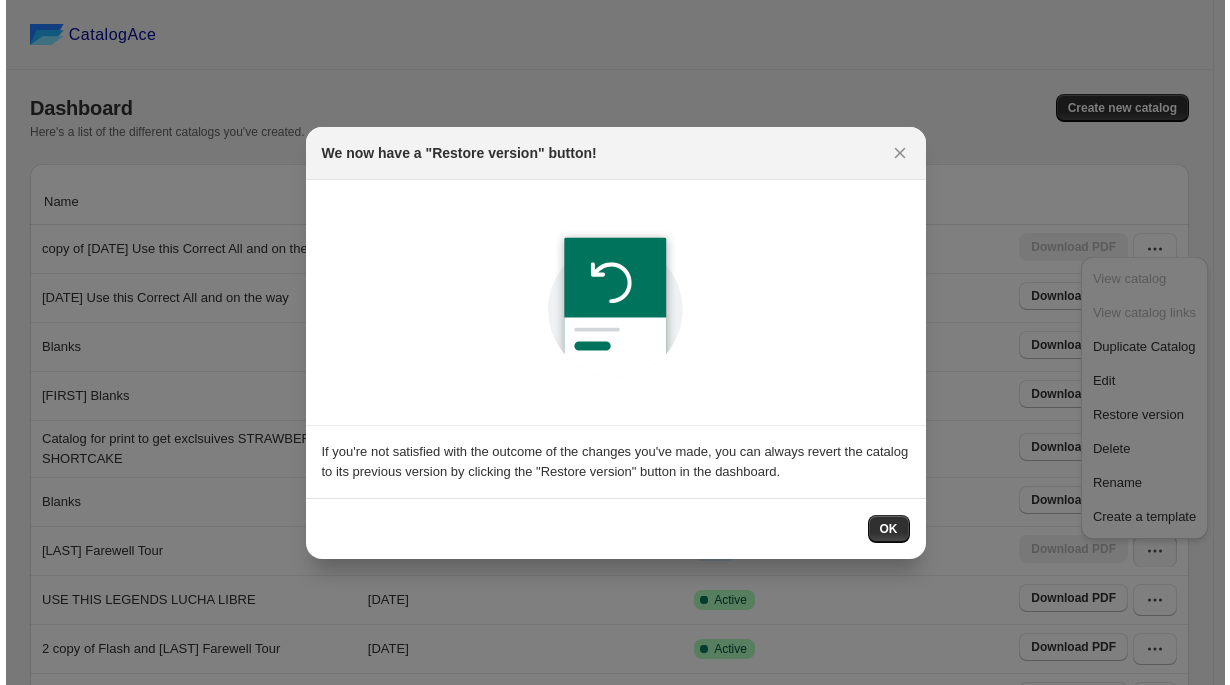 scroll, scrollTop: 0, scrollLeft: 0, axis: both 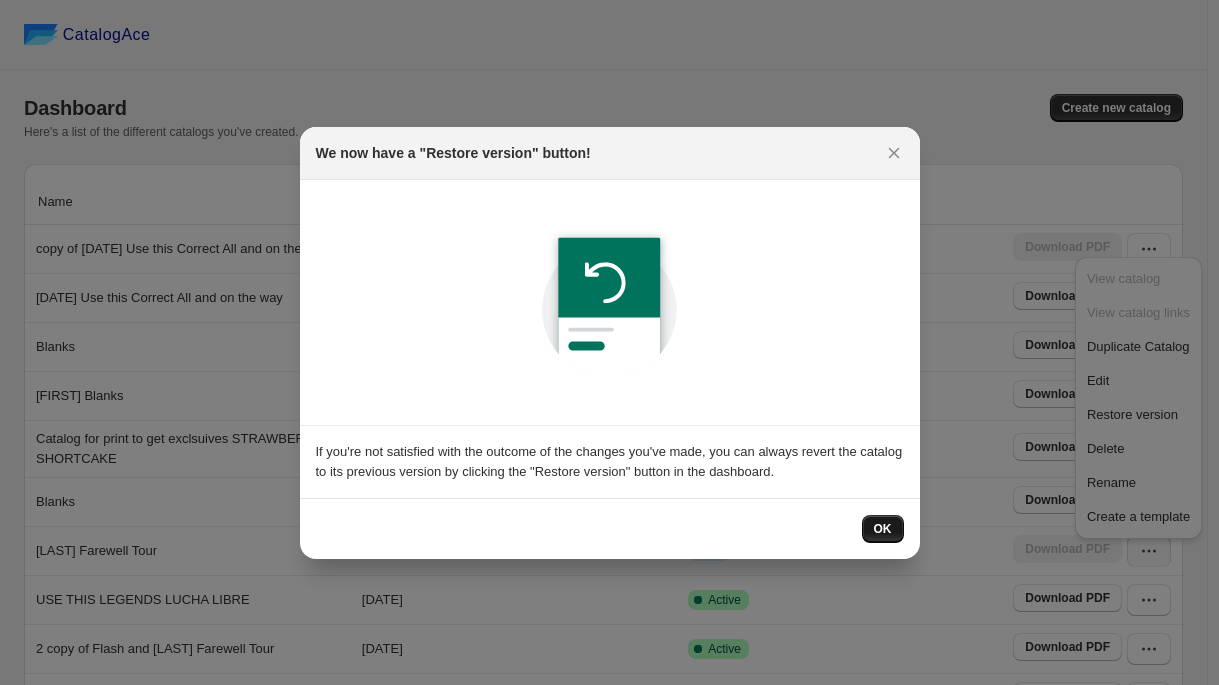 click on "OK" at bounding box center (883, 529) 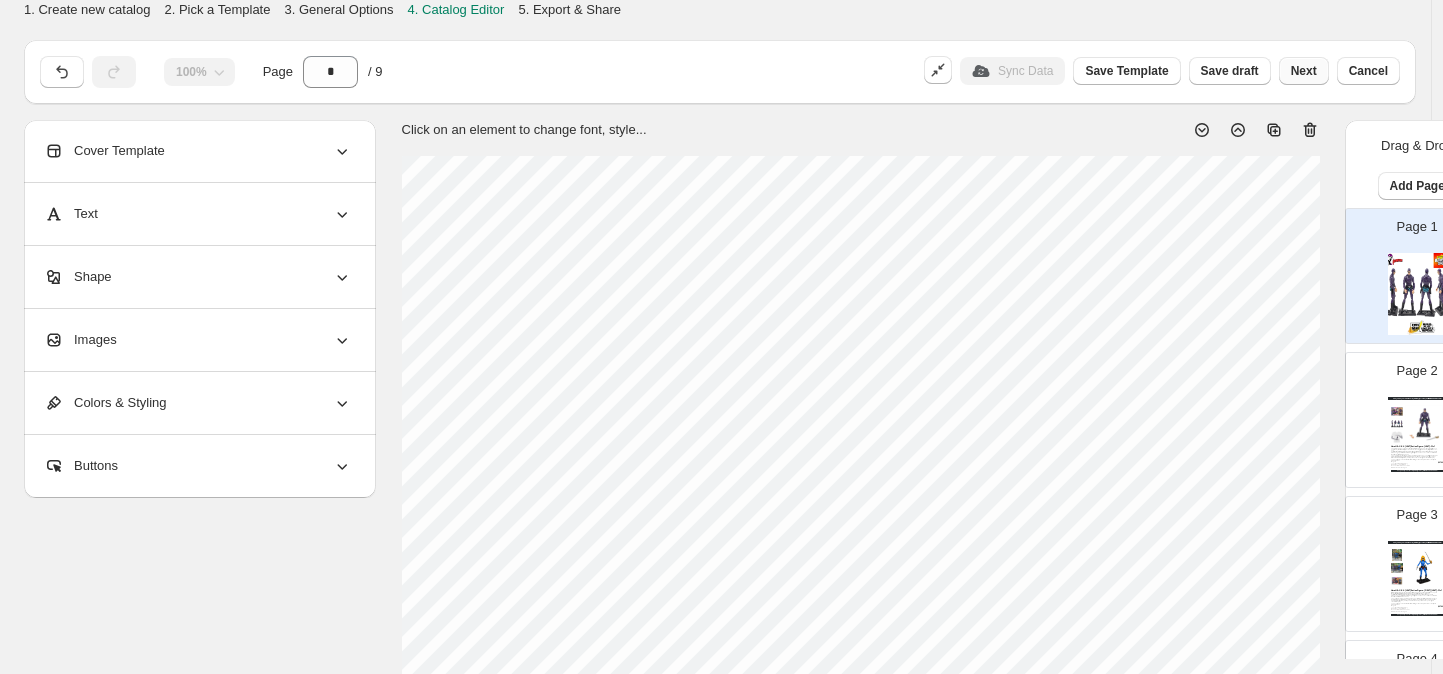 click on "Next" at bounding box center (1304, 71) 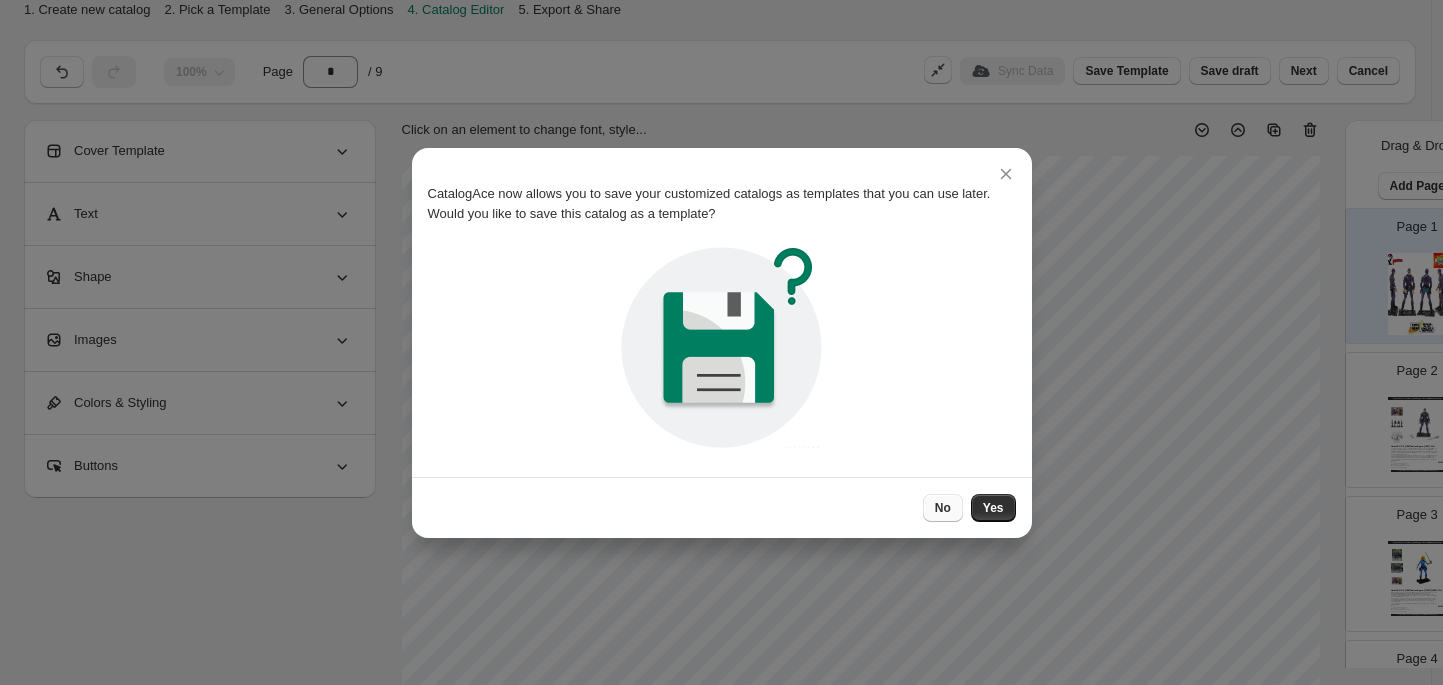 click on "No" at bounding box center (943, 508) 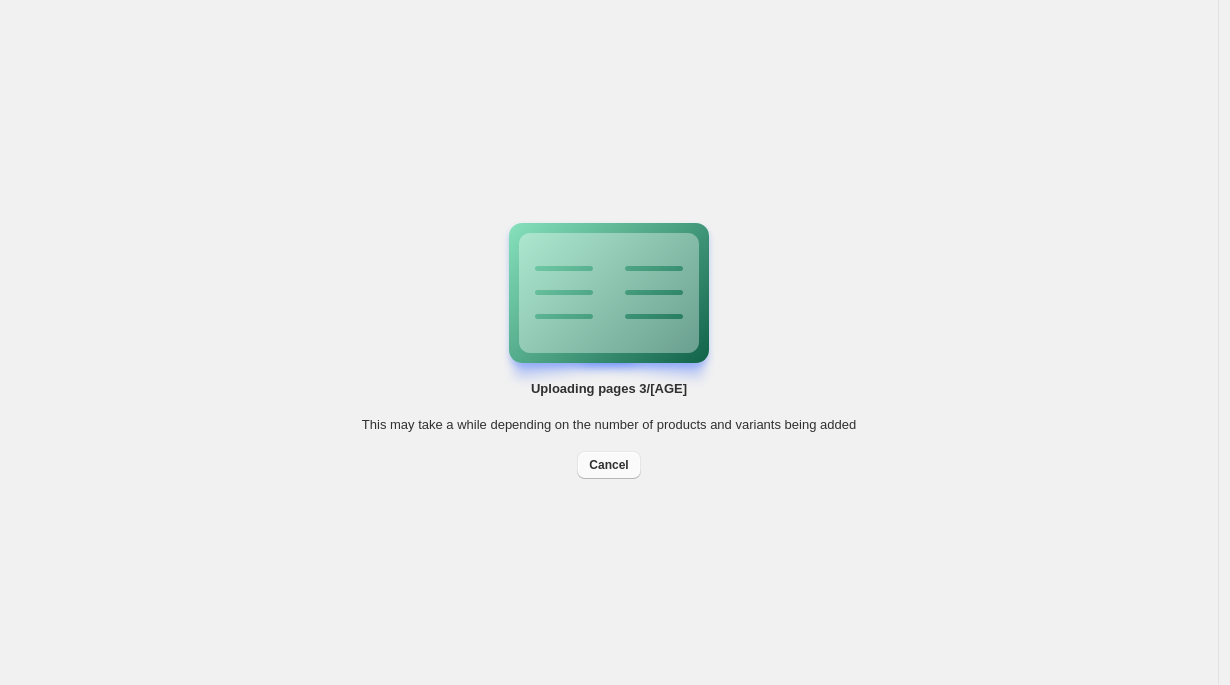 click on "Cancel" at bounding box center [608, 465] 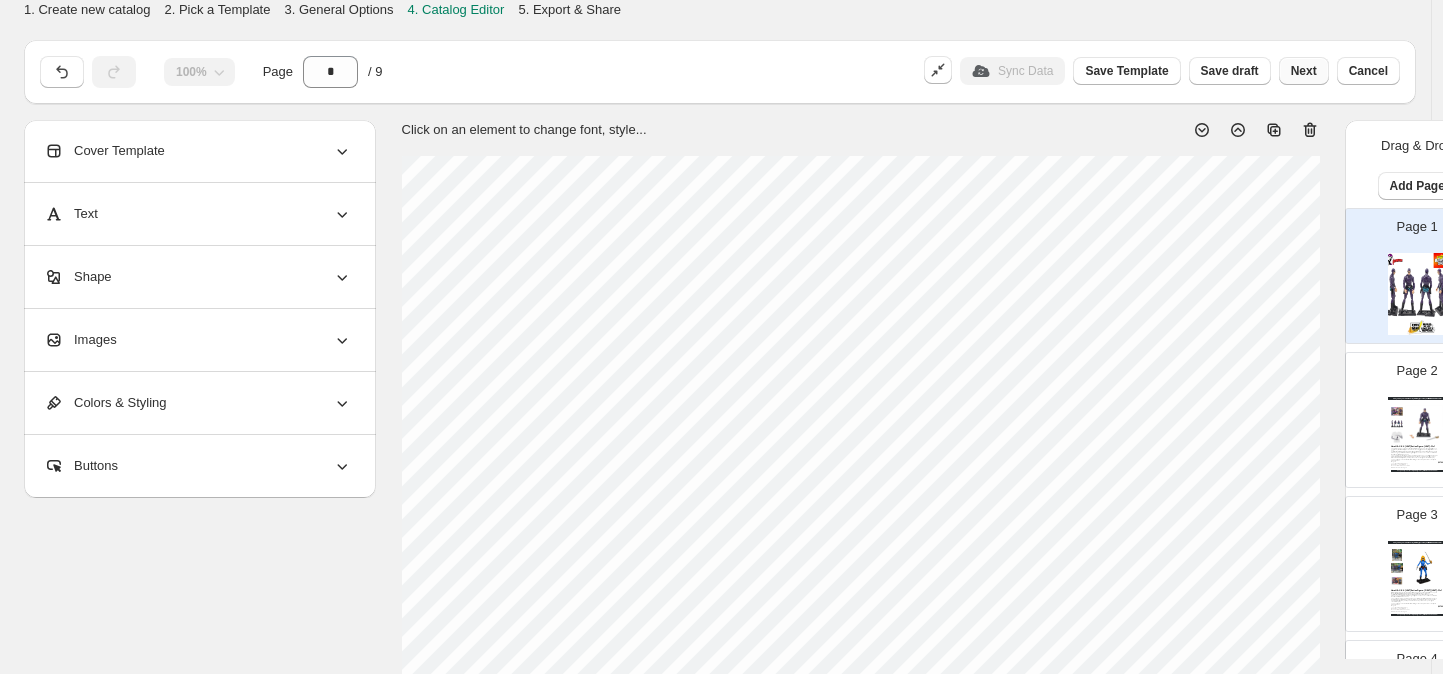 click on "Next" at bounding box center (1304, 71) 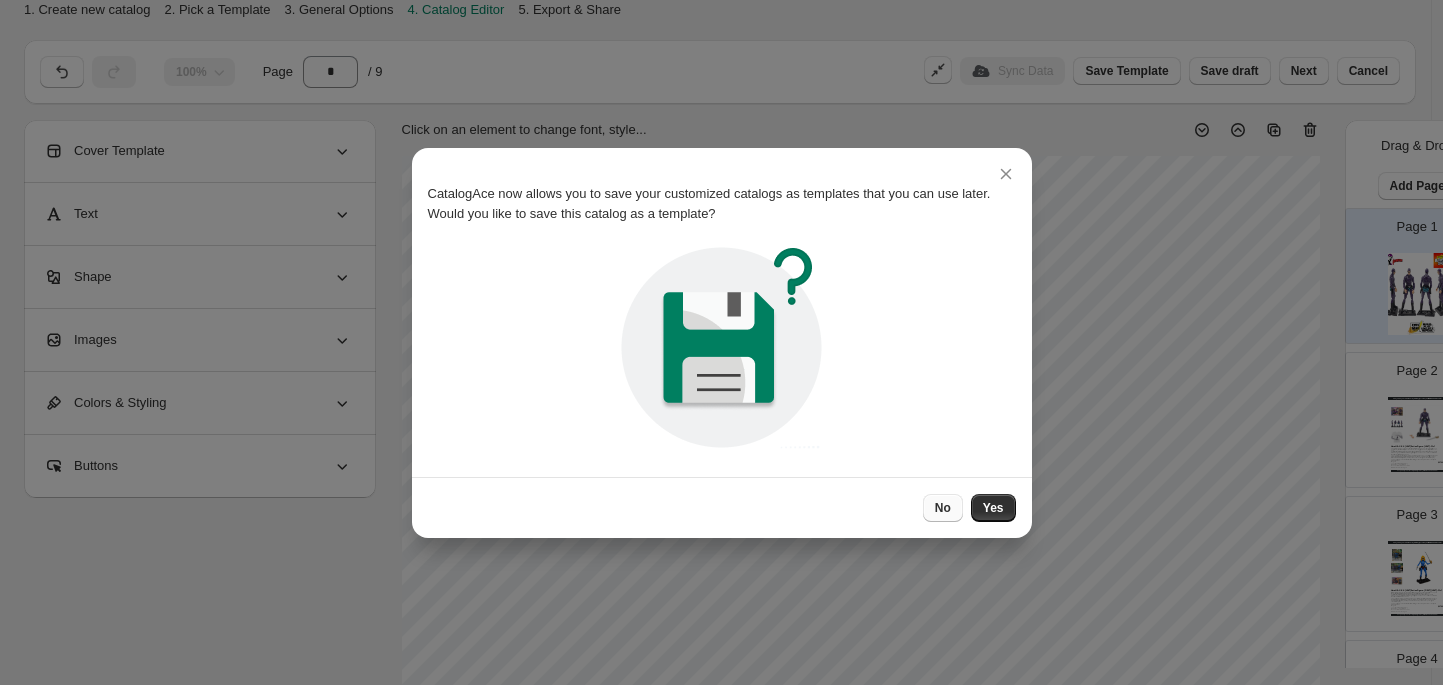 click on "No" at bounding box center [943, 508] 